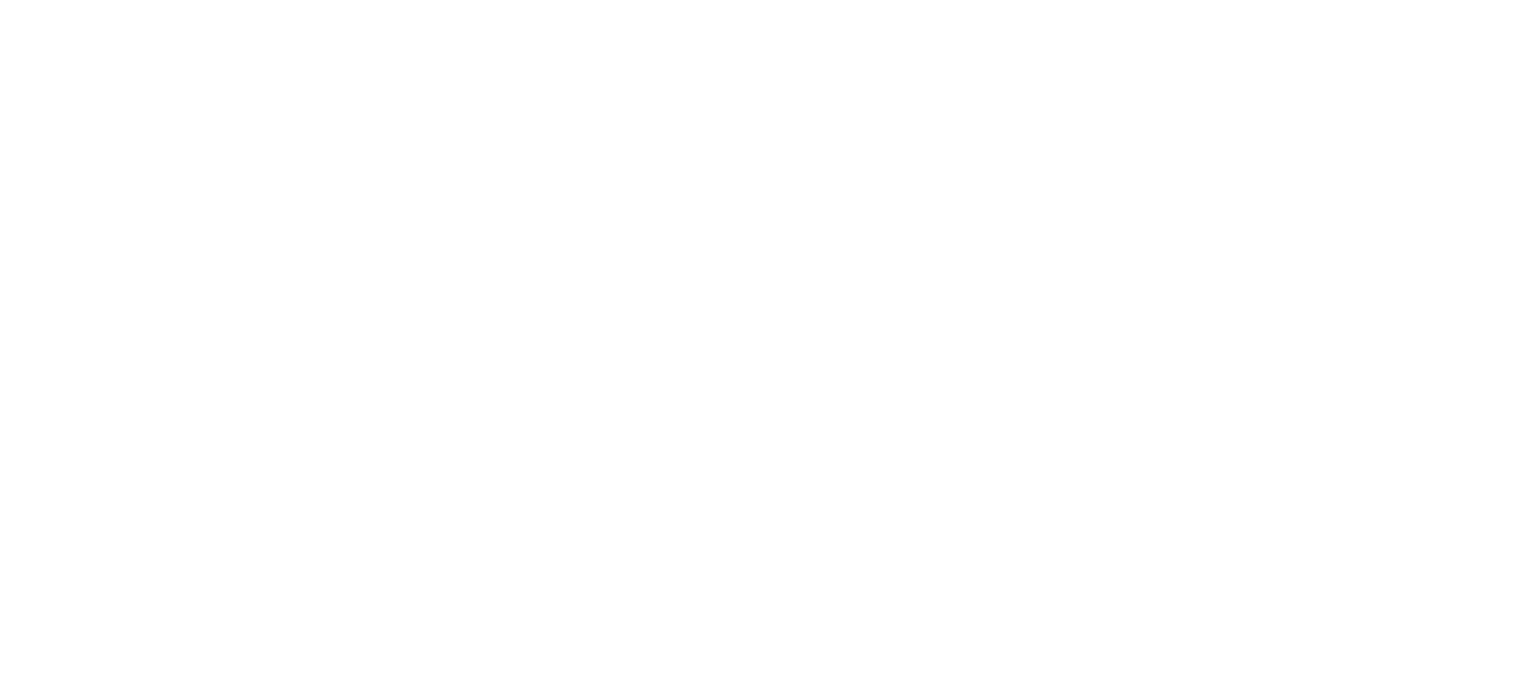 scroll, scrollTop: 0, scrollLeft: 0, axis: both 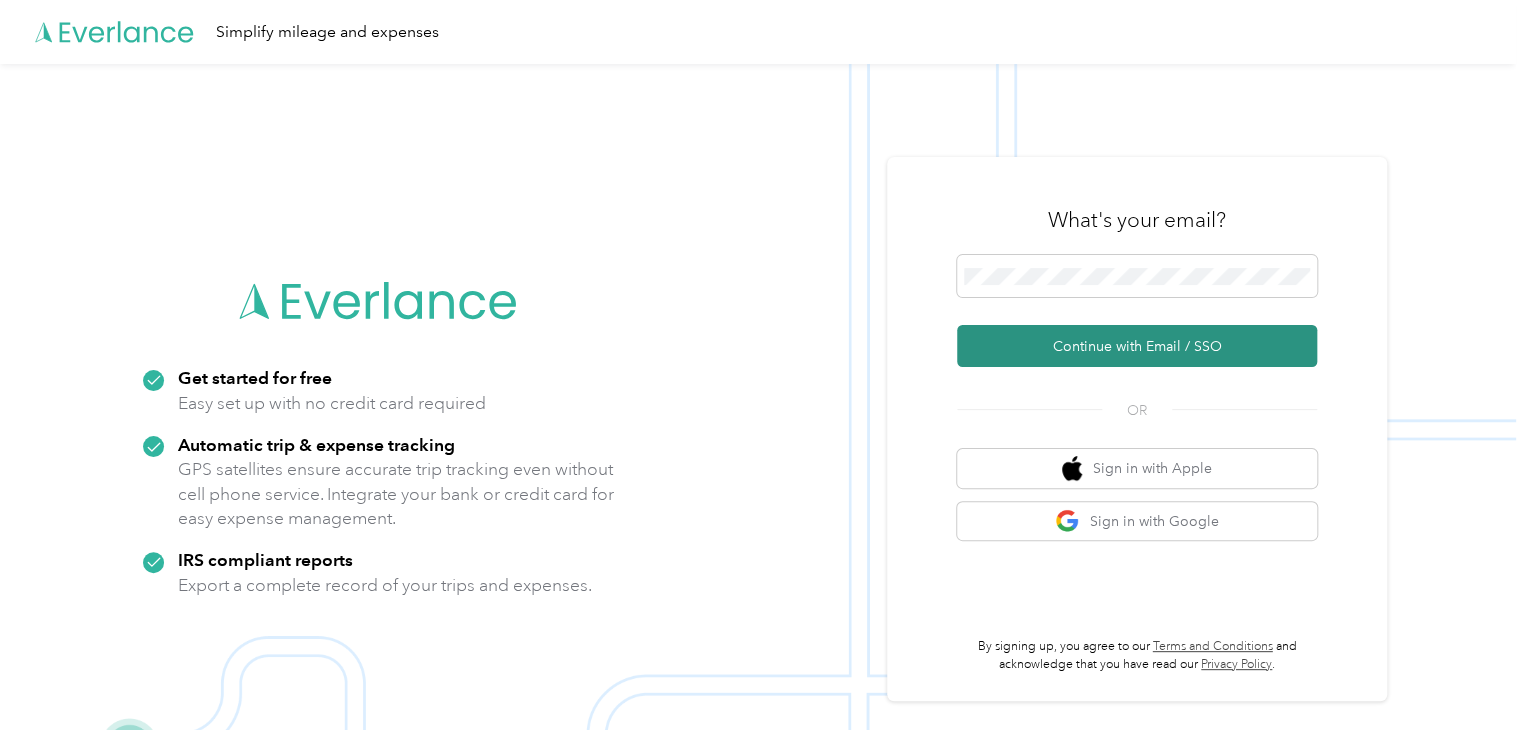 click on "Continue with Email / SSO" at bounding box center [1137, 346] 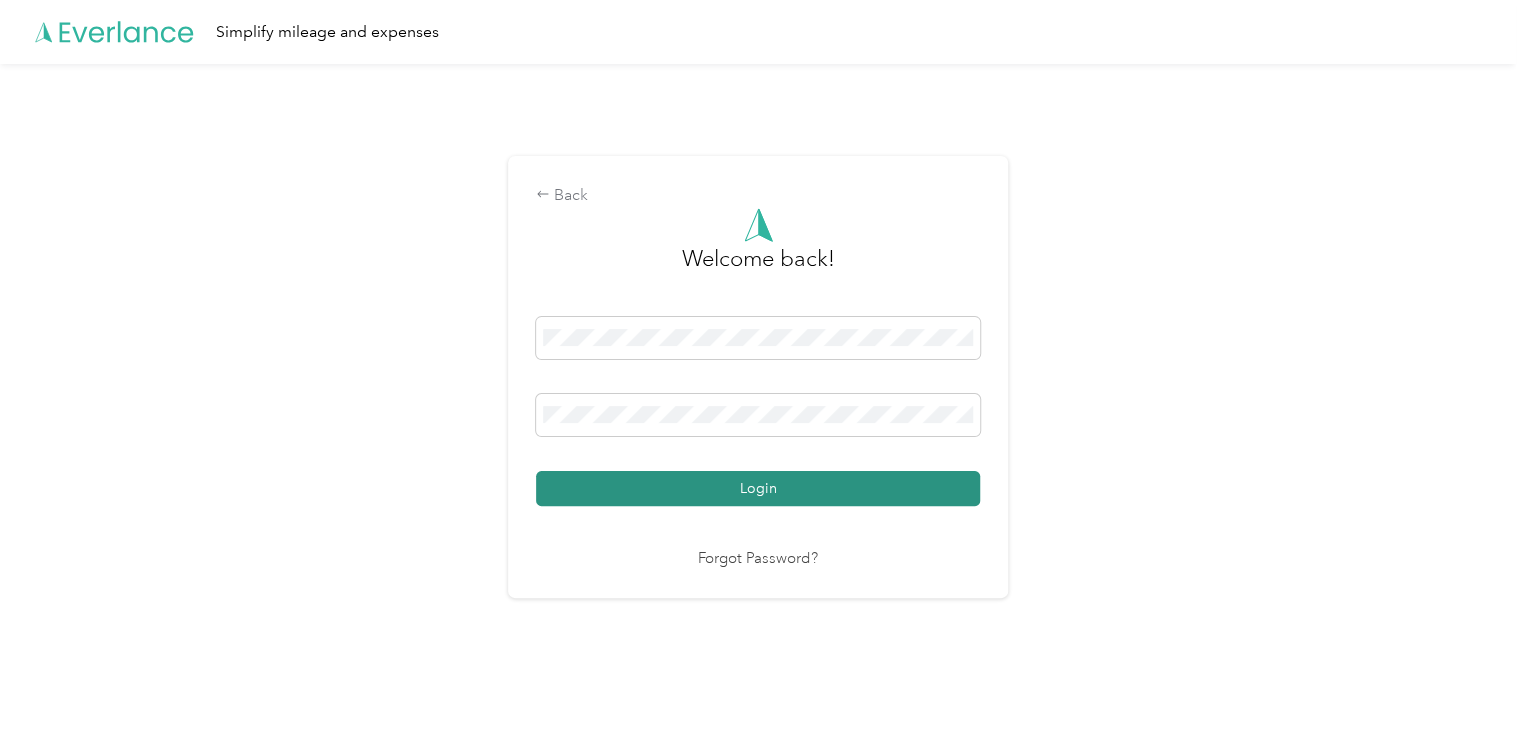click on "Login" at bounding box center (758, 488) 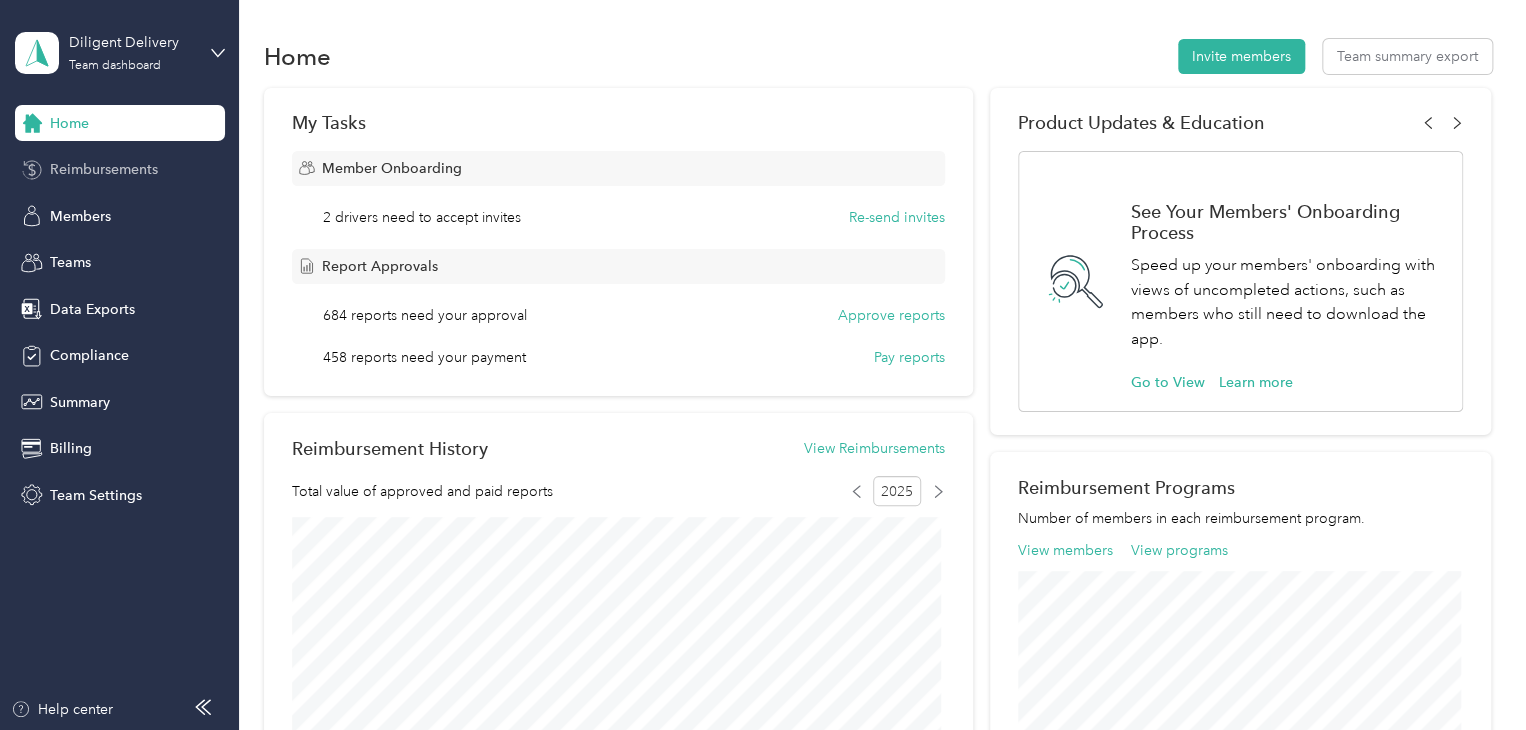 click on "Reimbursements" at bounding box center (104, 169) 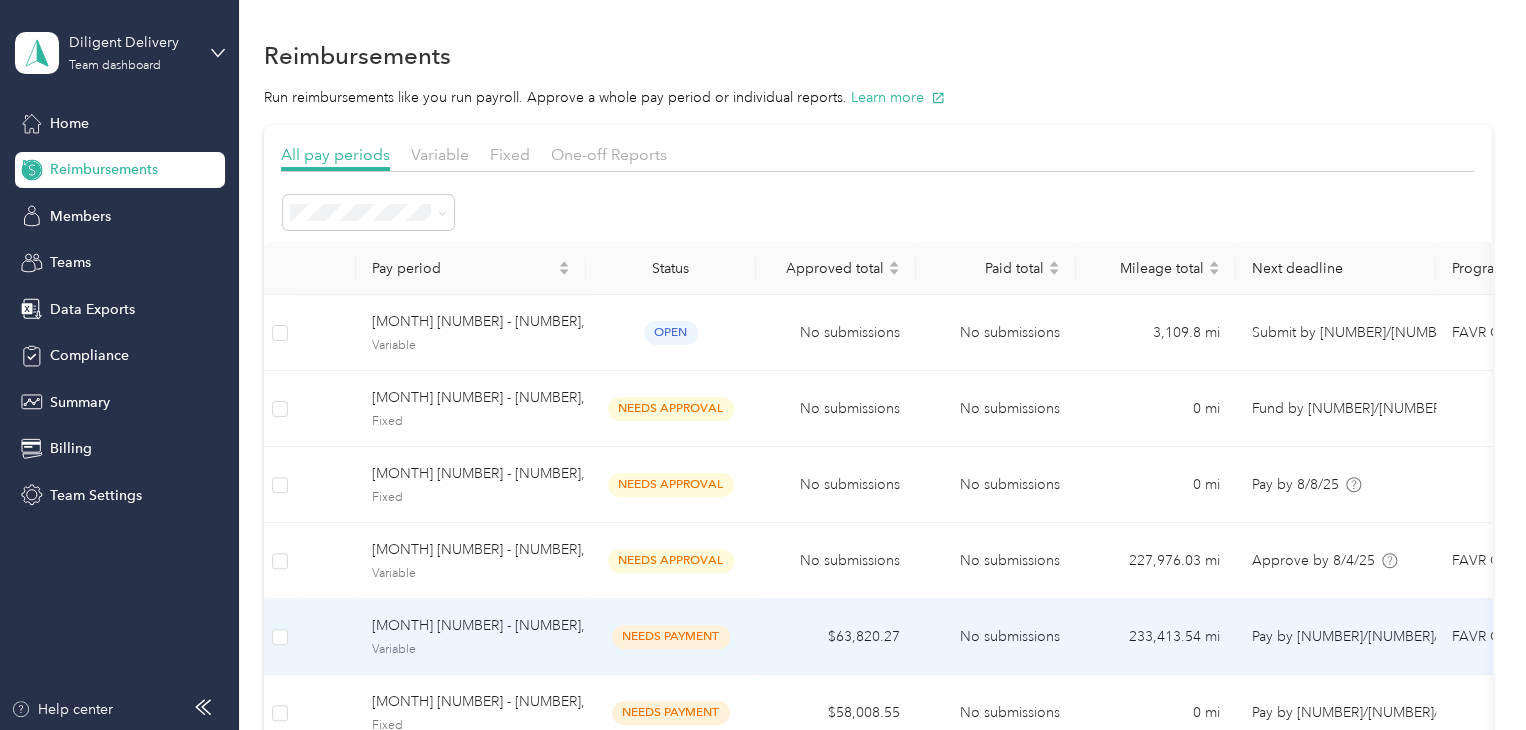 scroll, scrollTop: 0, scrollLeft: 0, axis: both 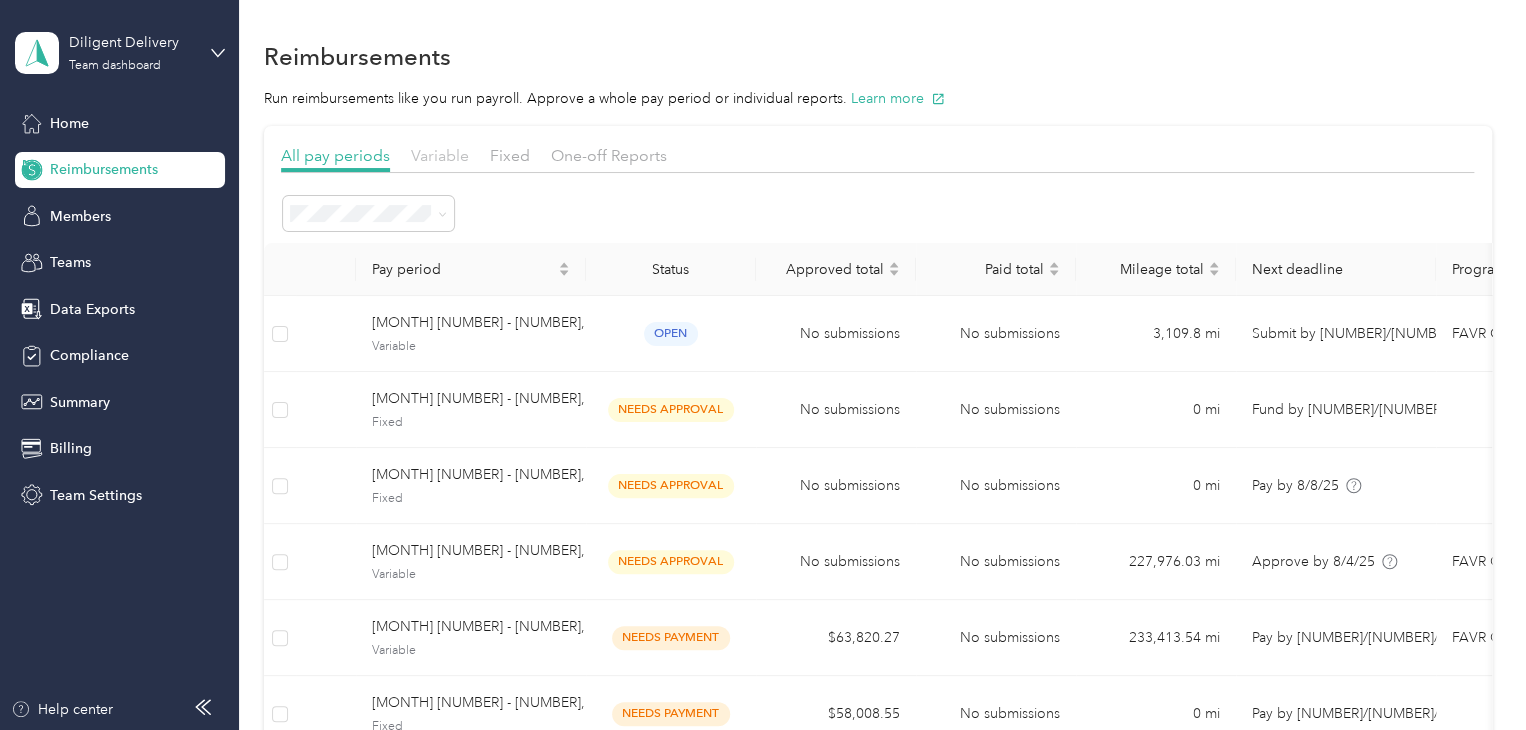 click on "Variable" at bounding box center [440, 155] 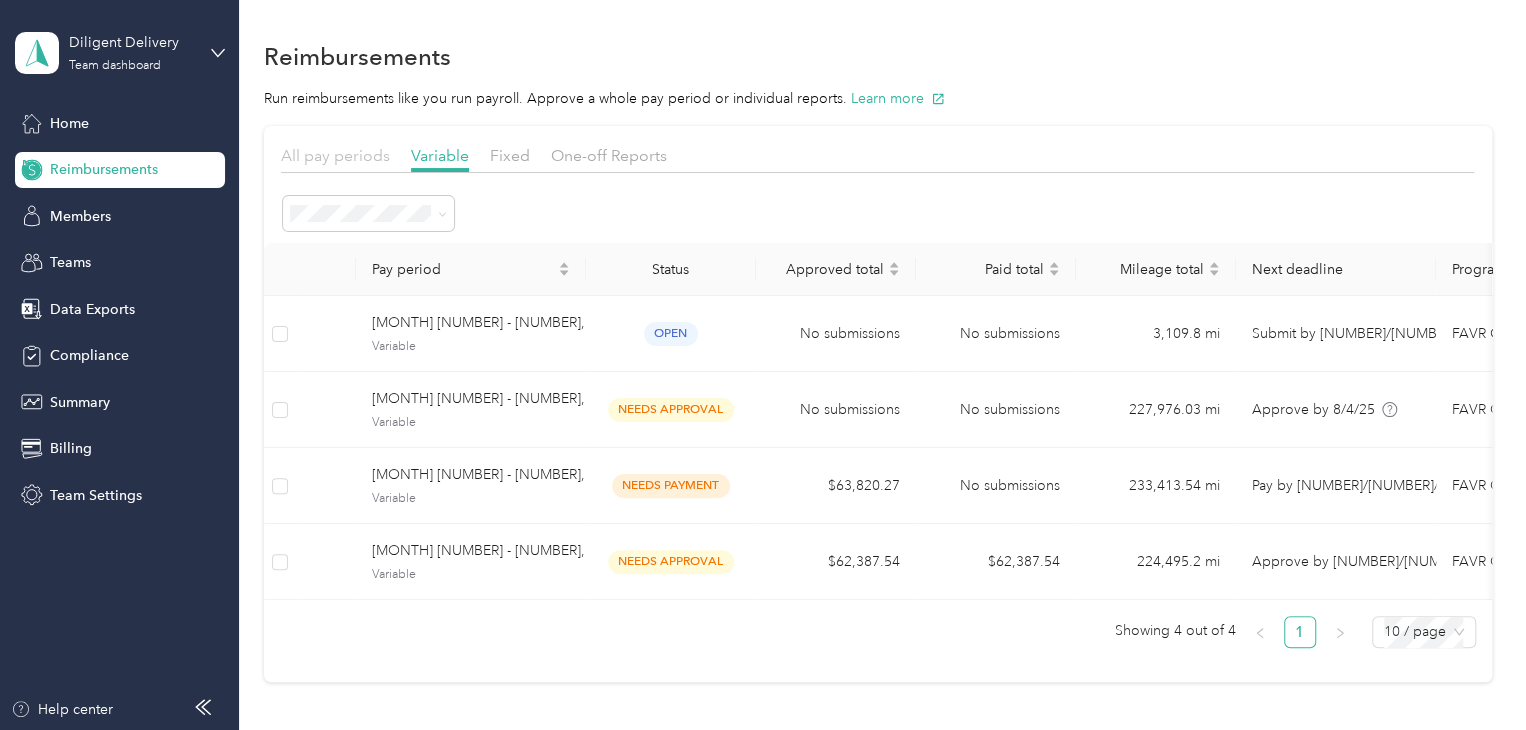 click on "All pay periods" at bounding box center (335, 155) 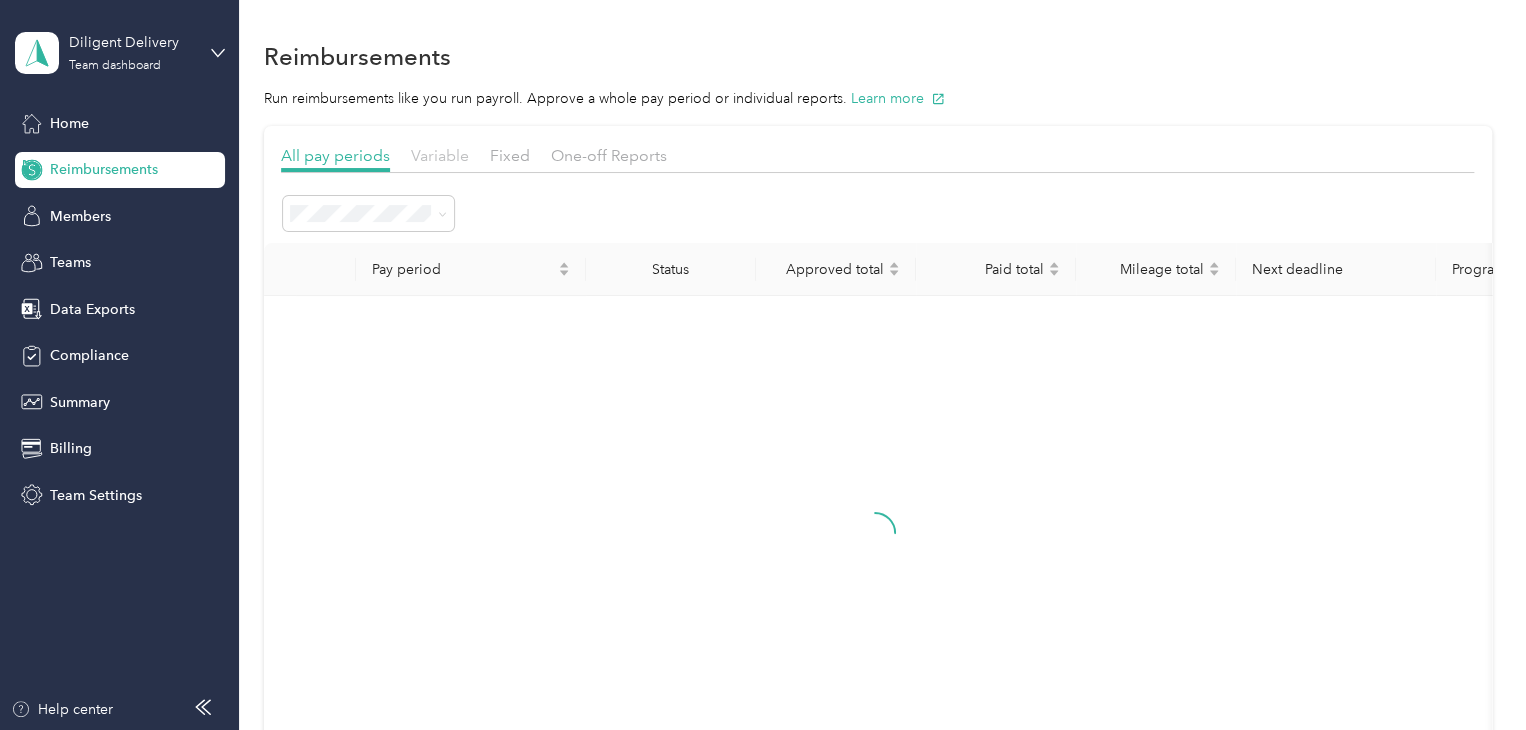 click on "Variable" at bounding box center [440, 155] 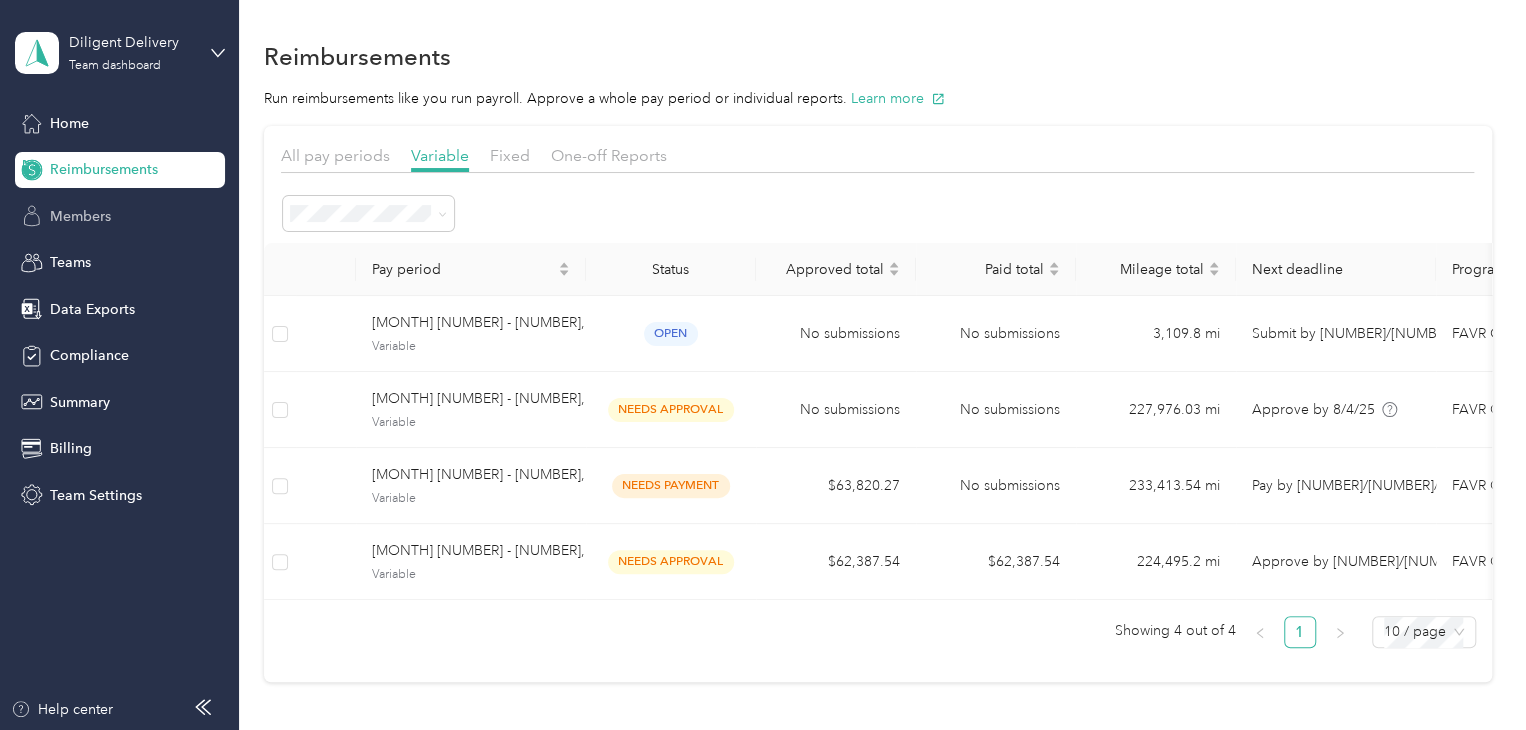 click on "Members" at bounding box center (80, 216) 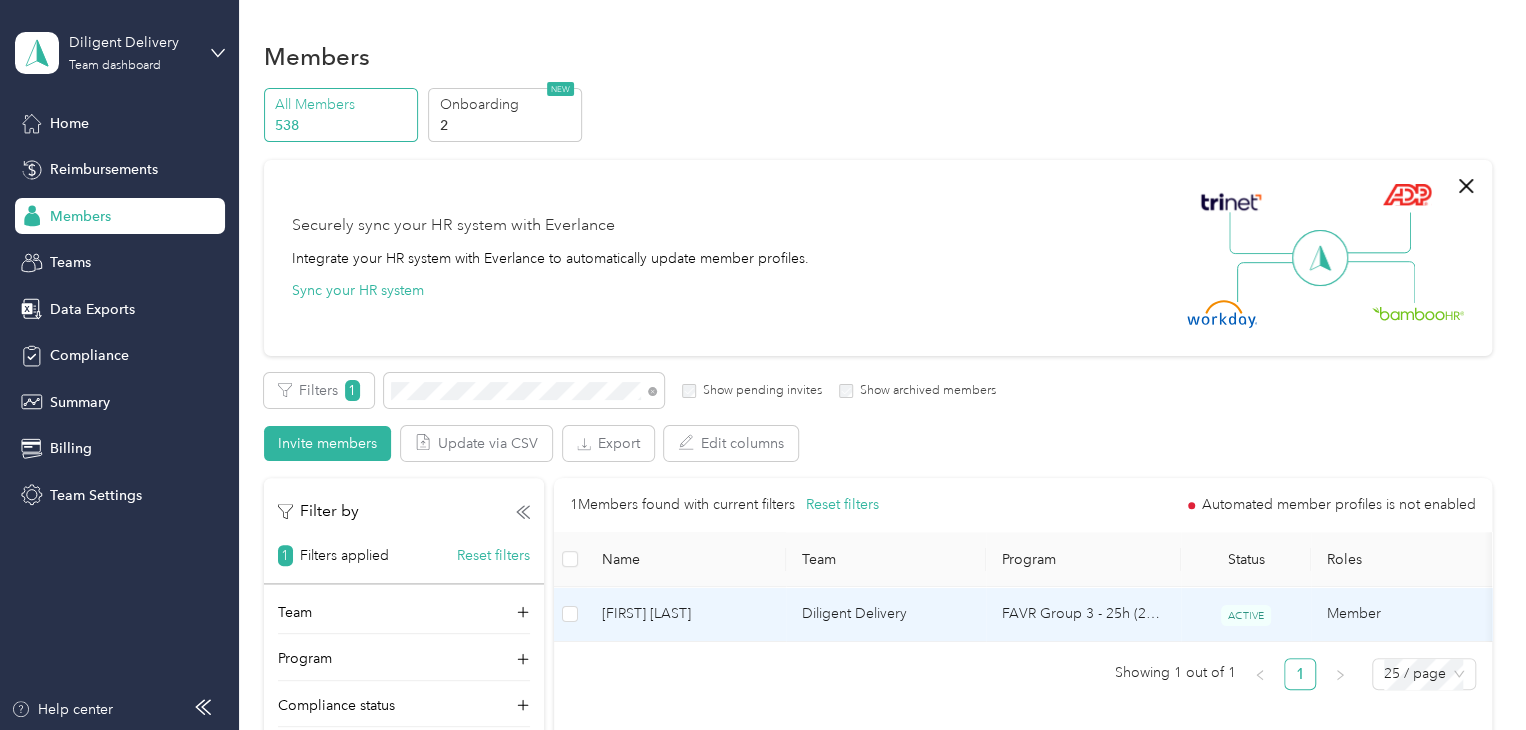 click on "[FIRST] [LAST]" at bounding box center (686, 614) 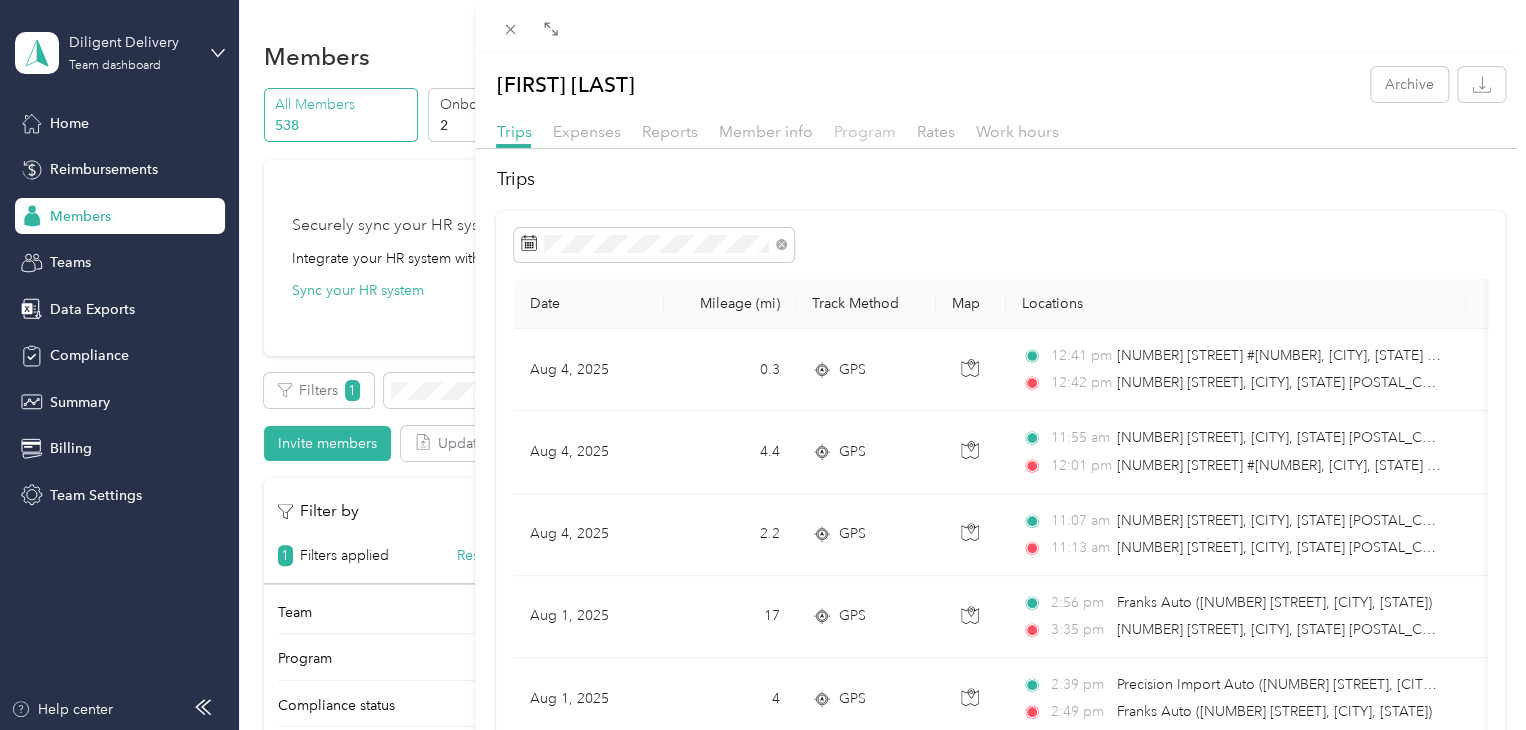 click on "Program" at bounding box center [864, 131] 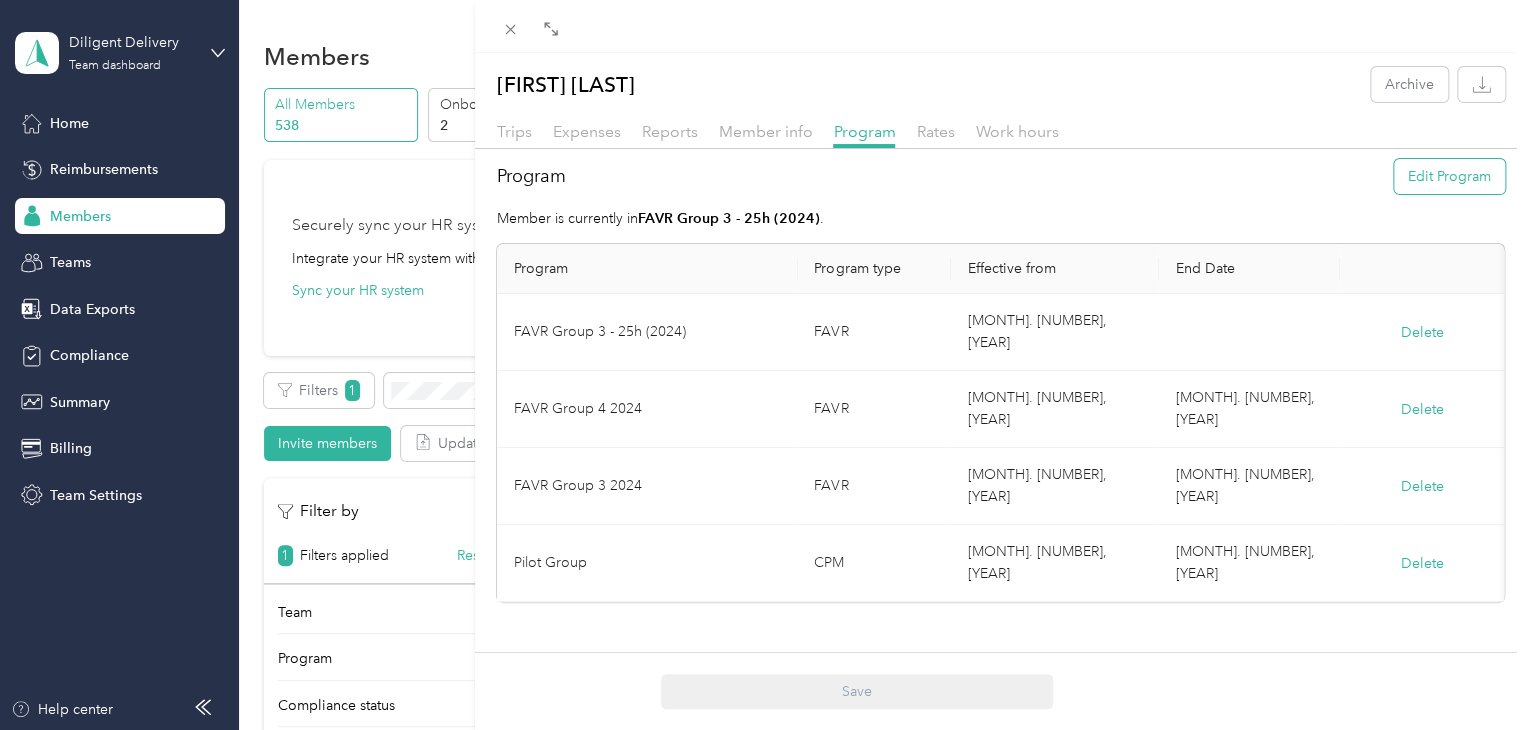 click on "Edit Program" at bounding box center (1449, 176) 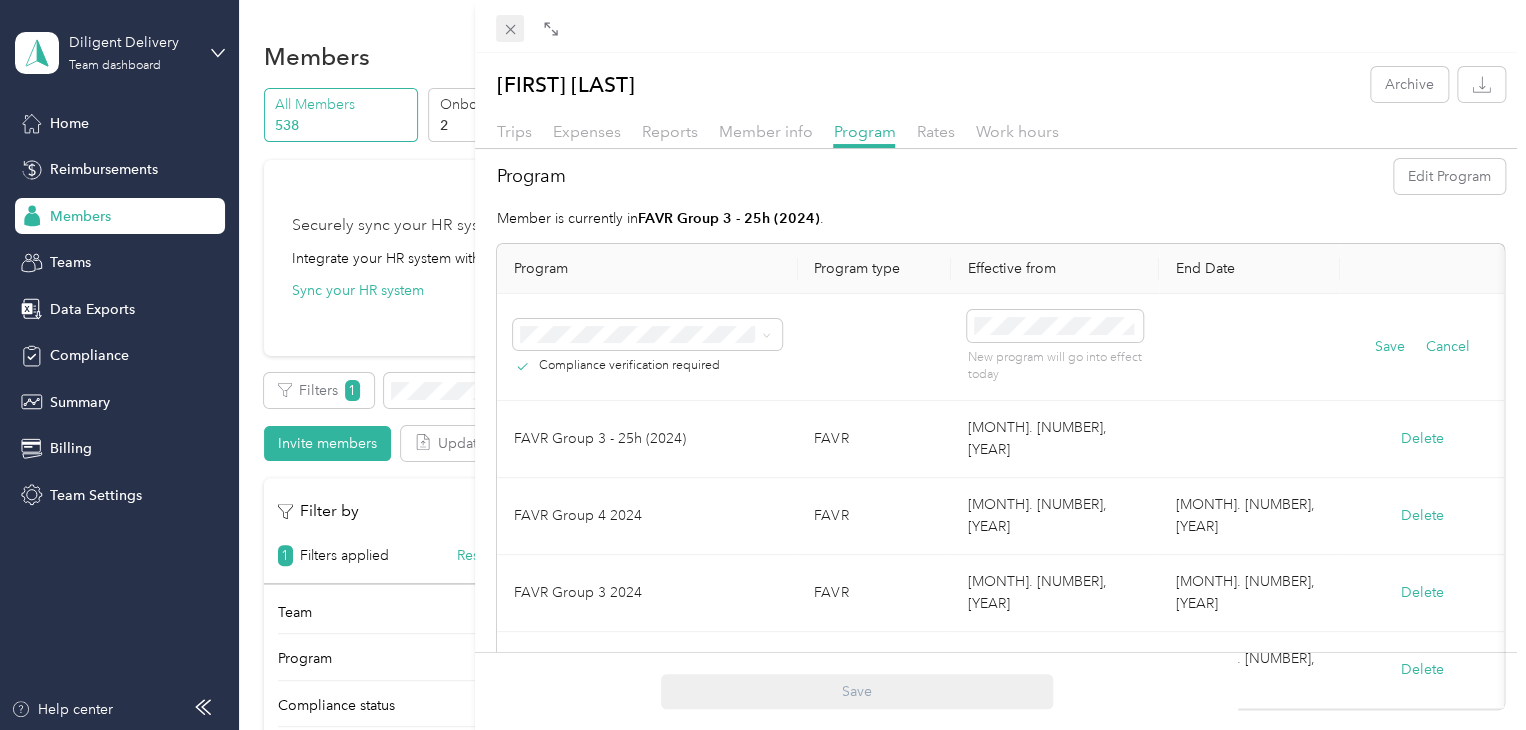 click 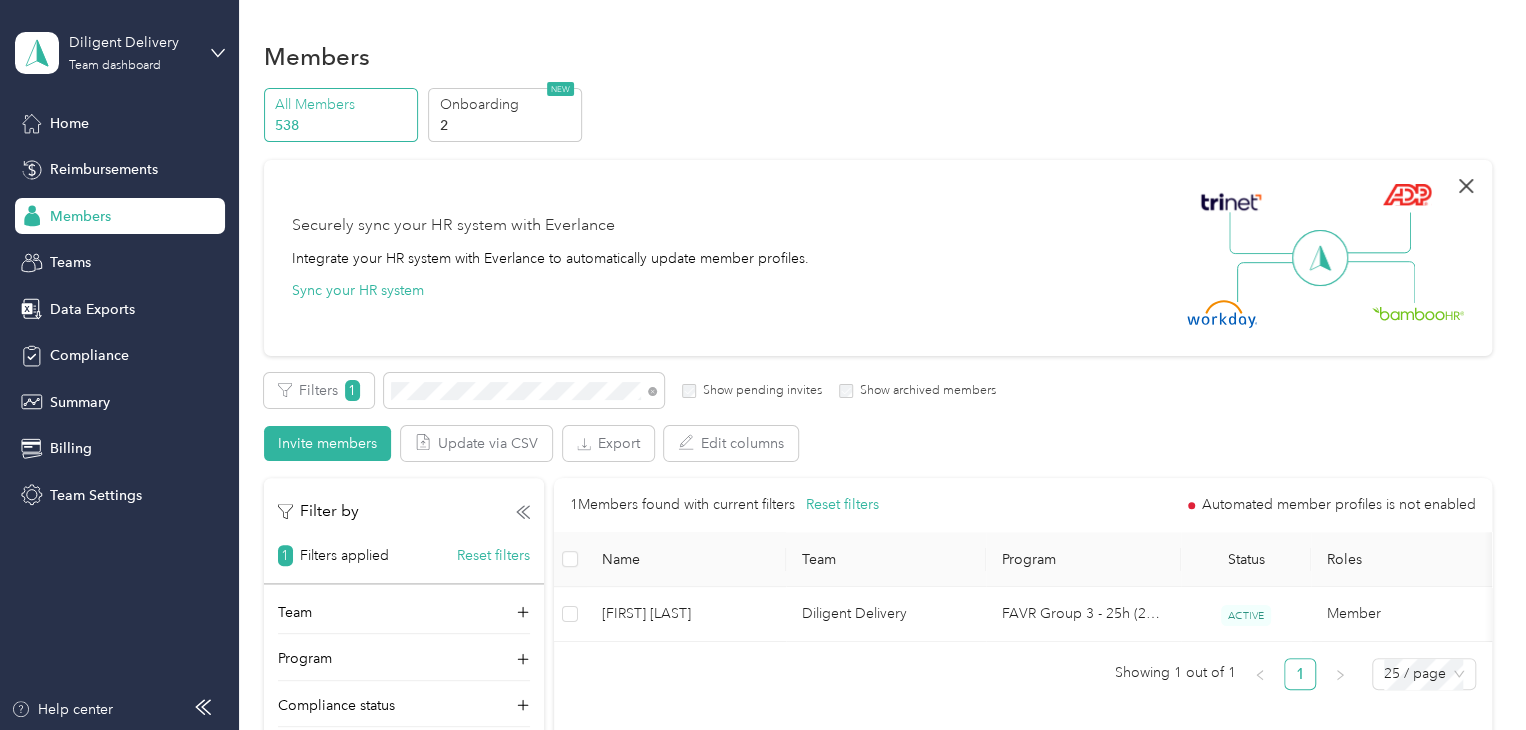 click 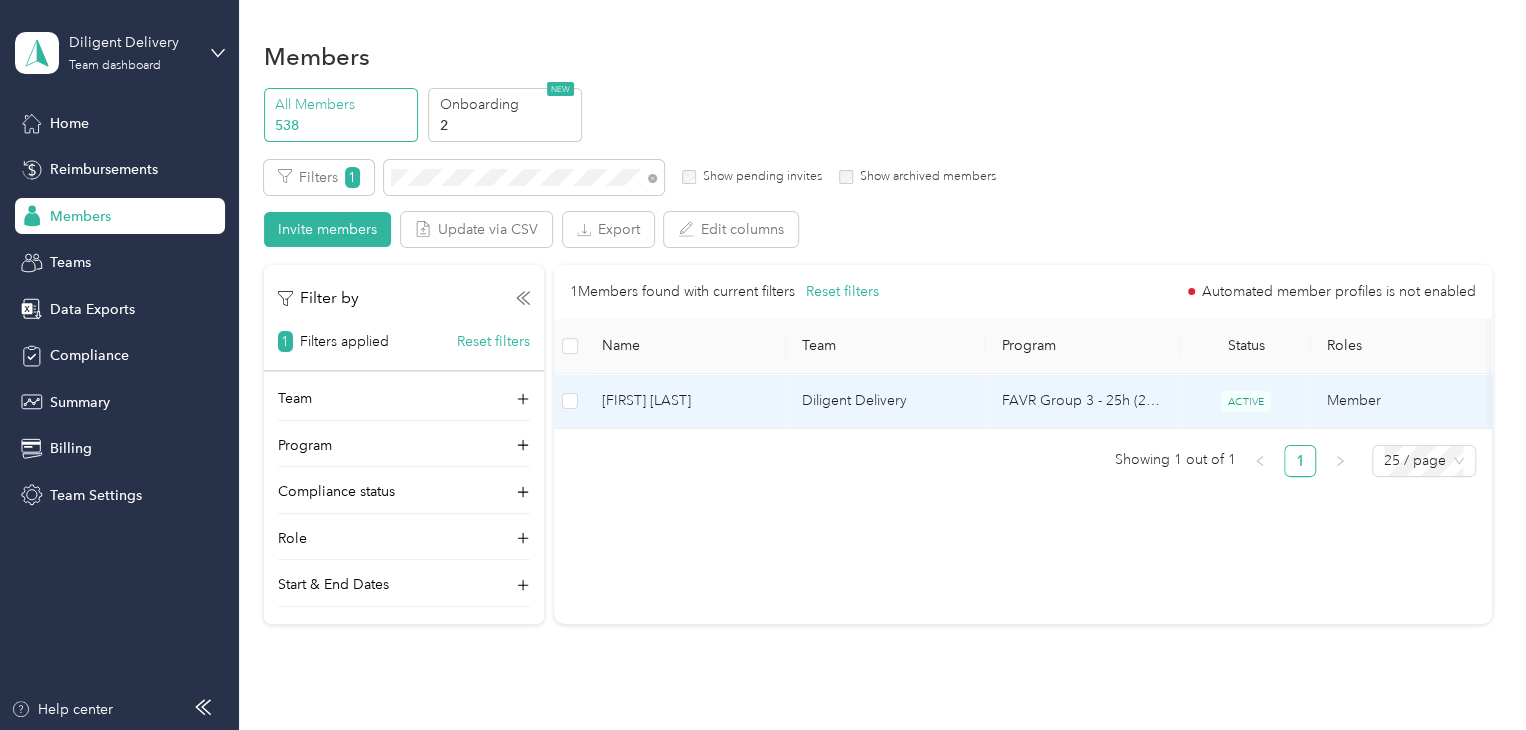 click on "[FIRST] [LAST]" at bounding box center (686, 401) 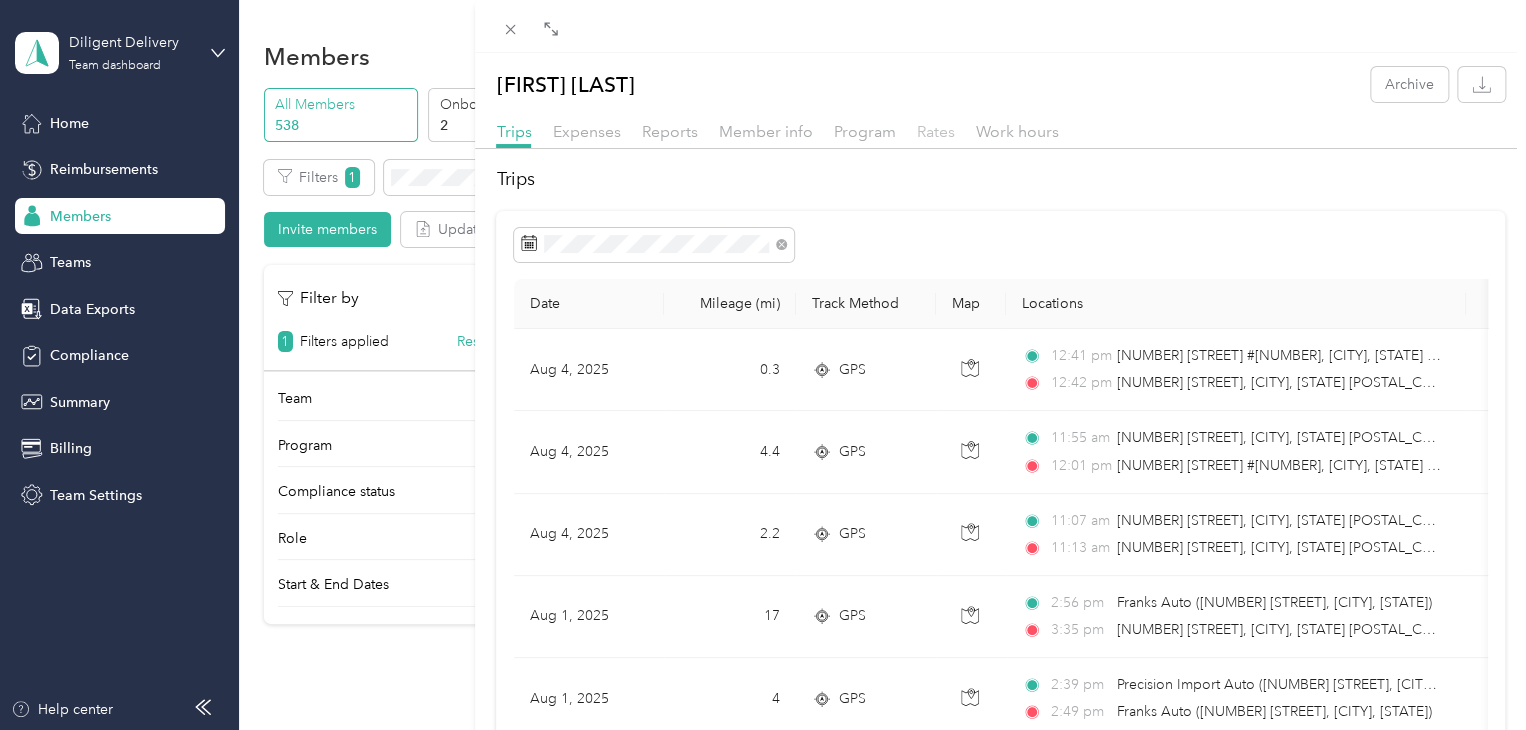 click on "Rates" at bounding box center [935, 131] 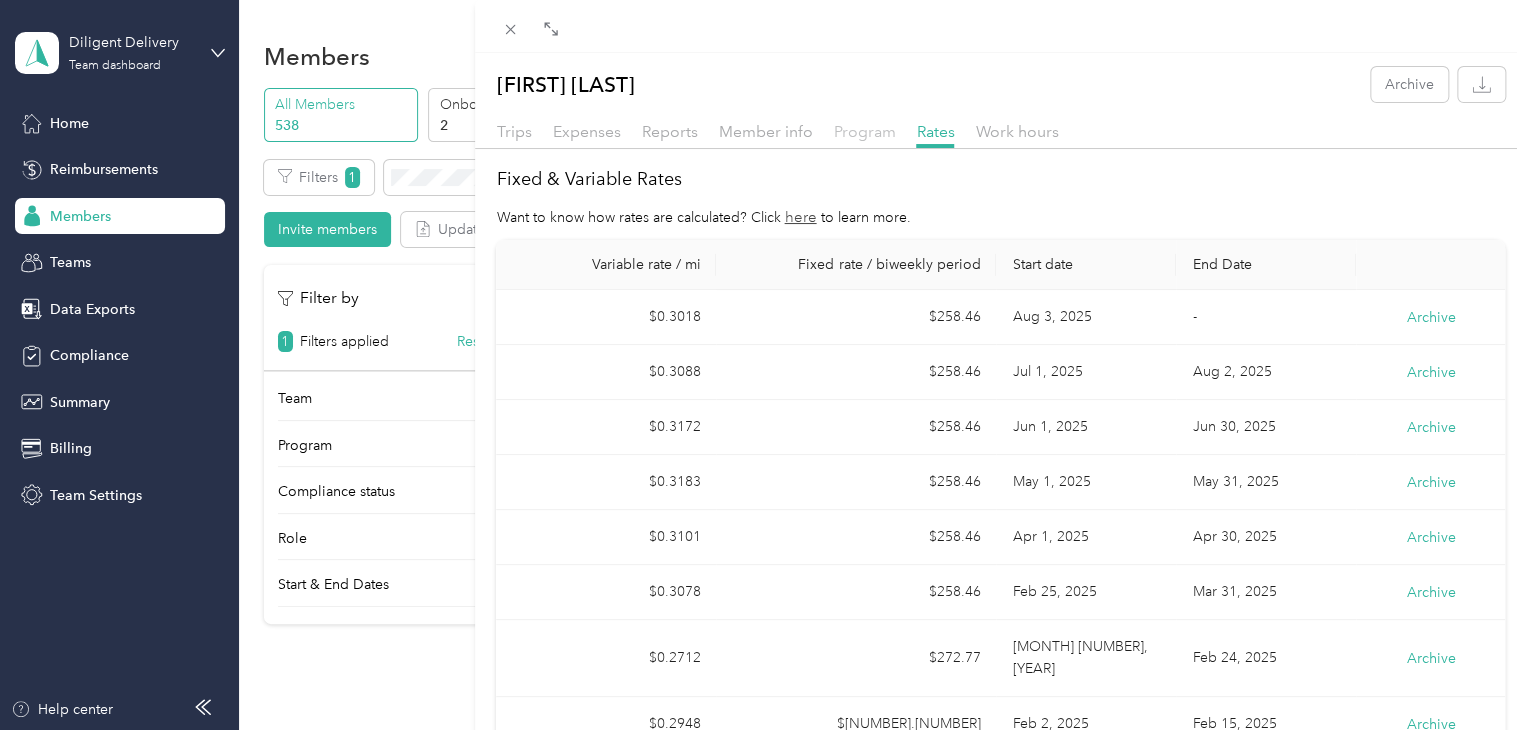 click on "Program" at bounding box center [864, 131] 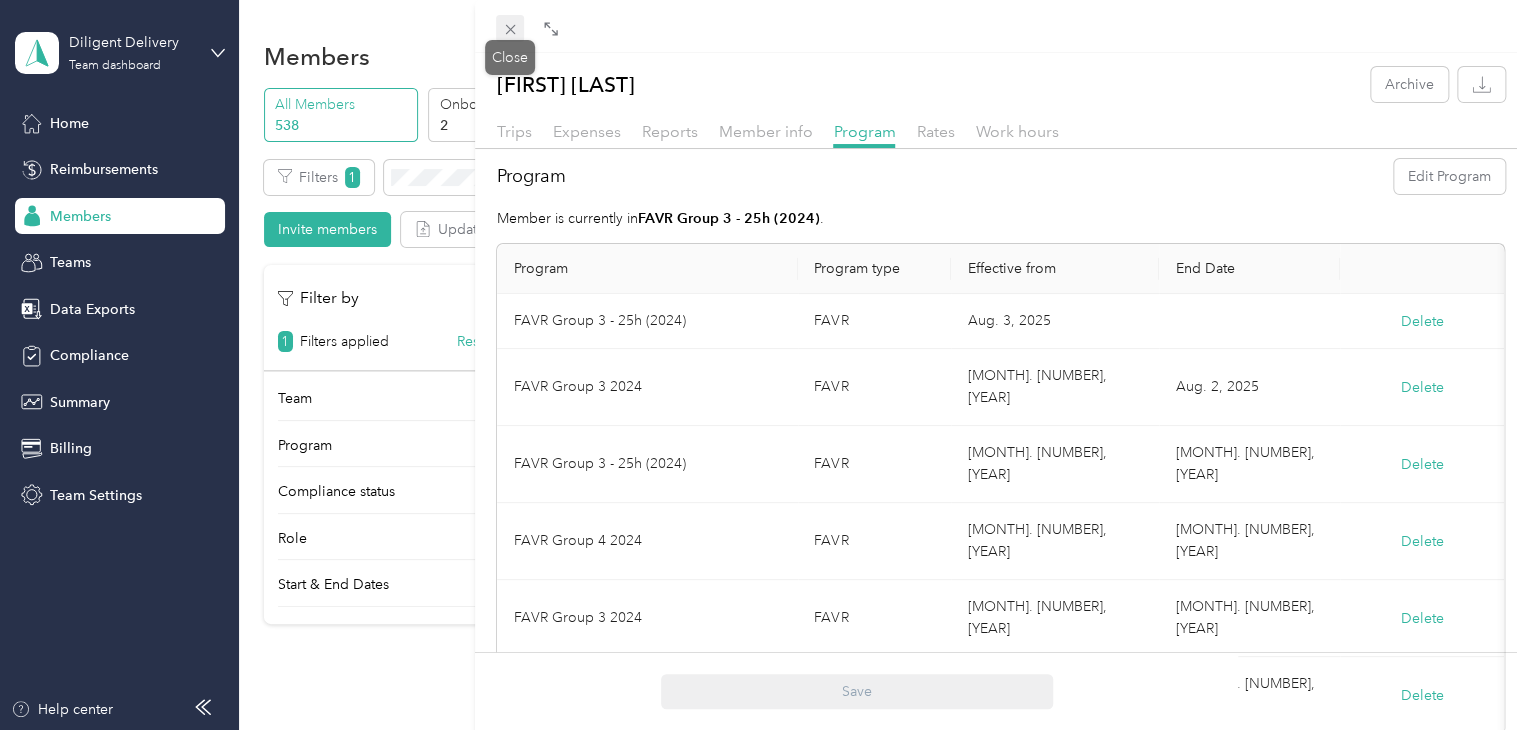 click 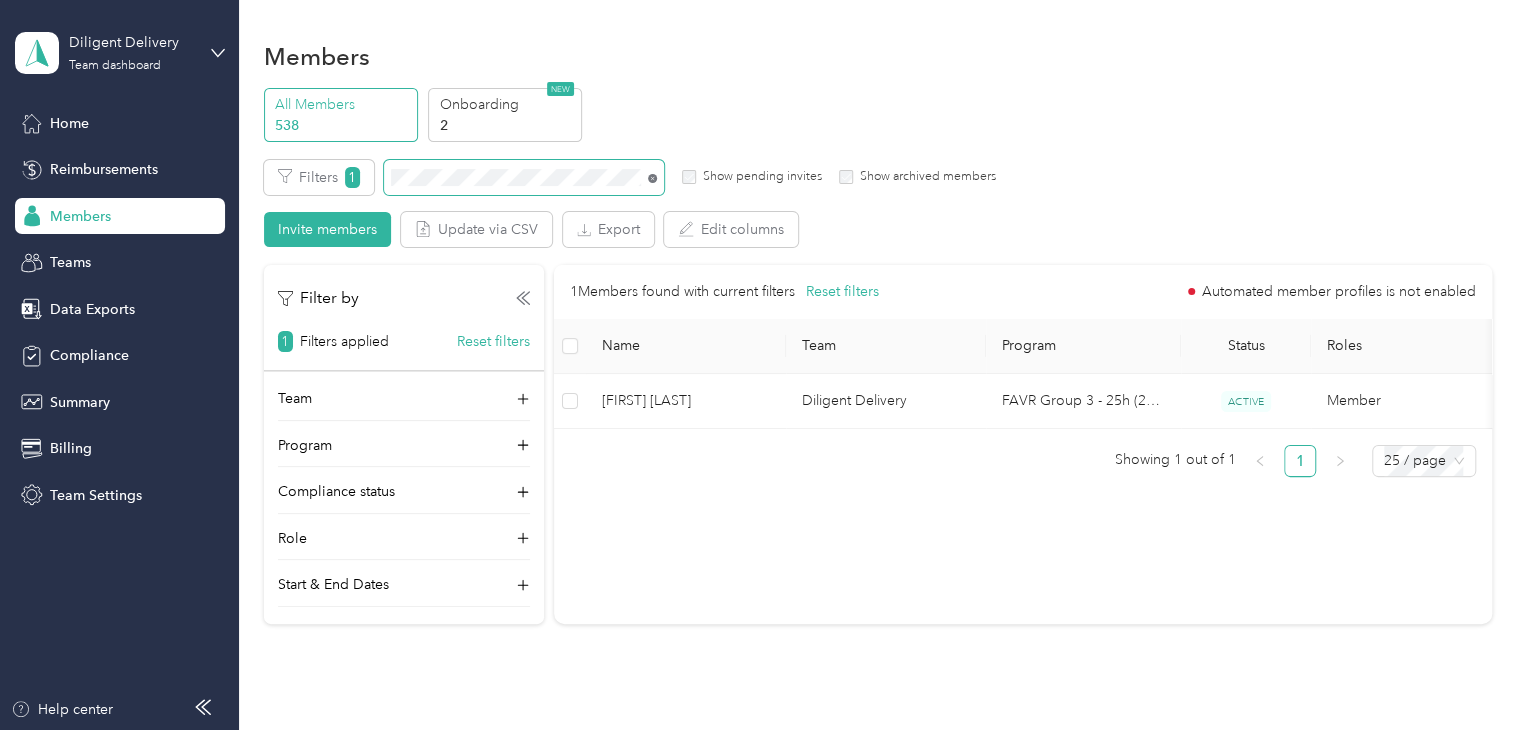 click 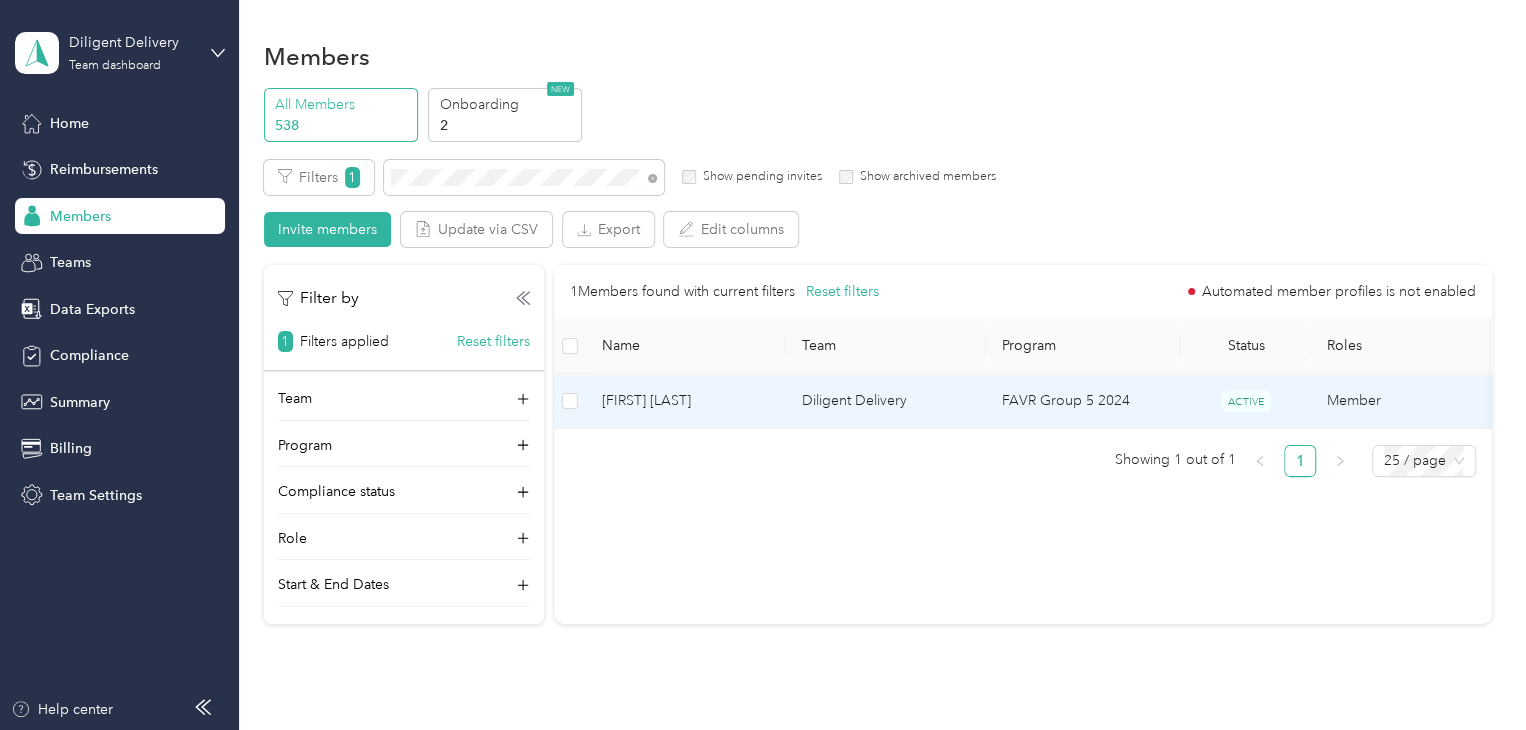 click on "[FIRST] [LAST]" at bounding box center (686, 401) 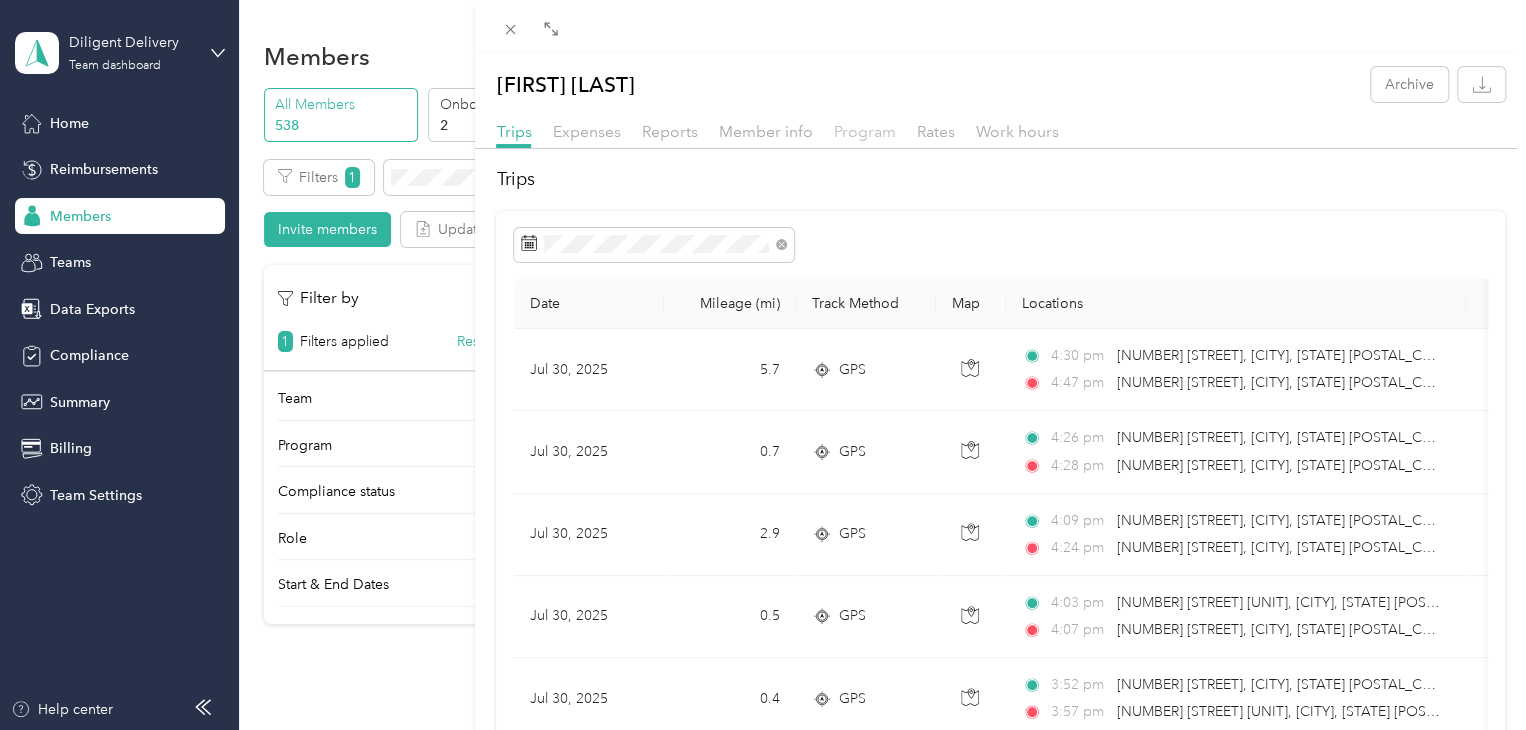 click on "Program" at bounding box center [864, 131] 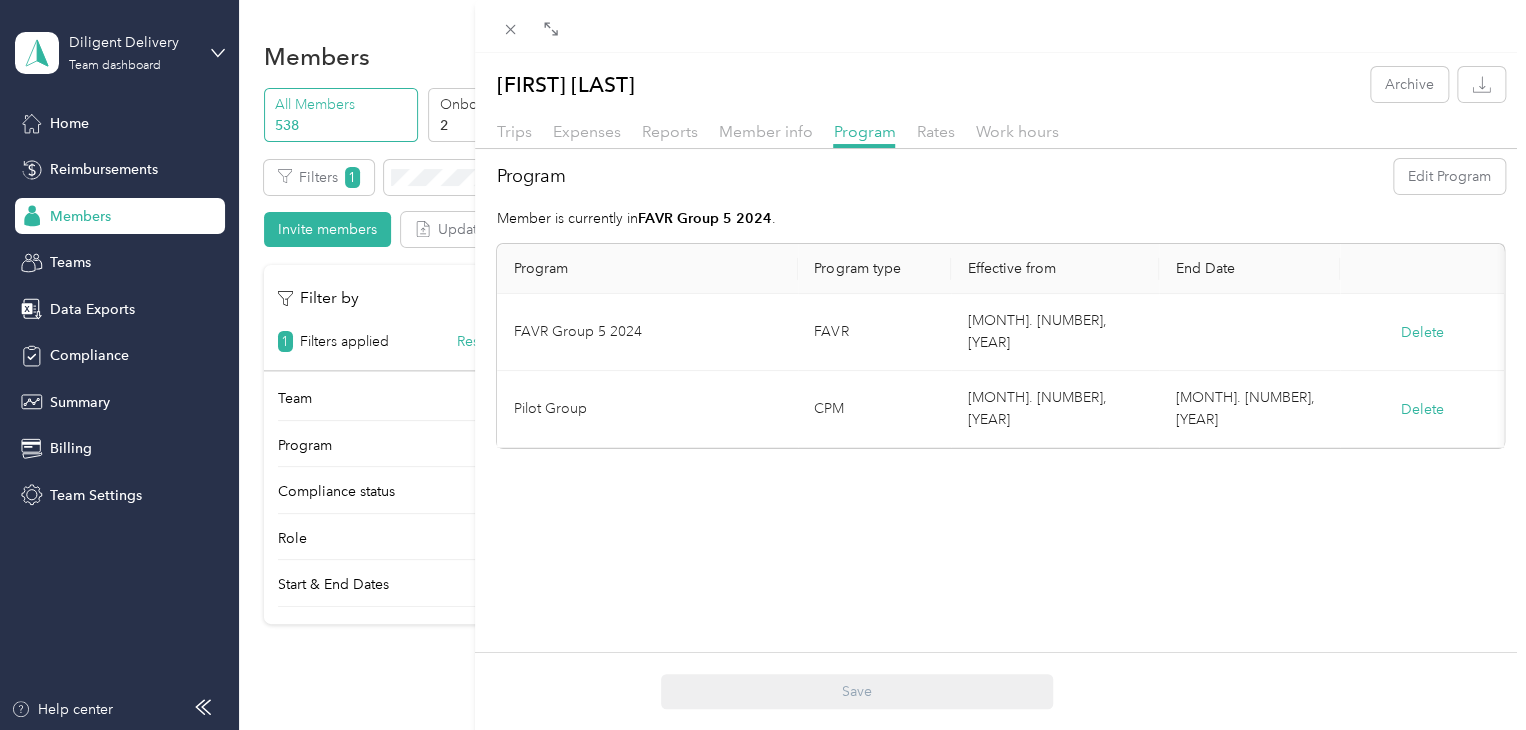 click at bounding box center [1000, 154] 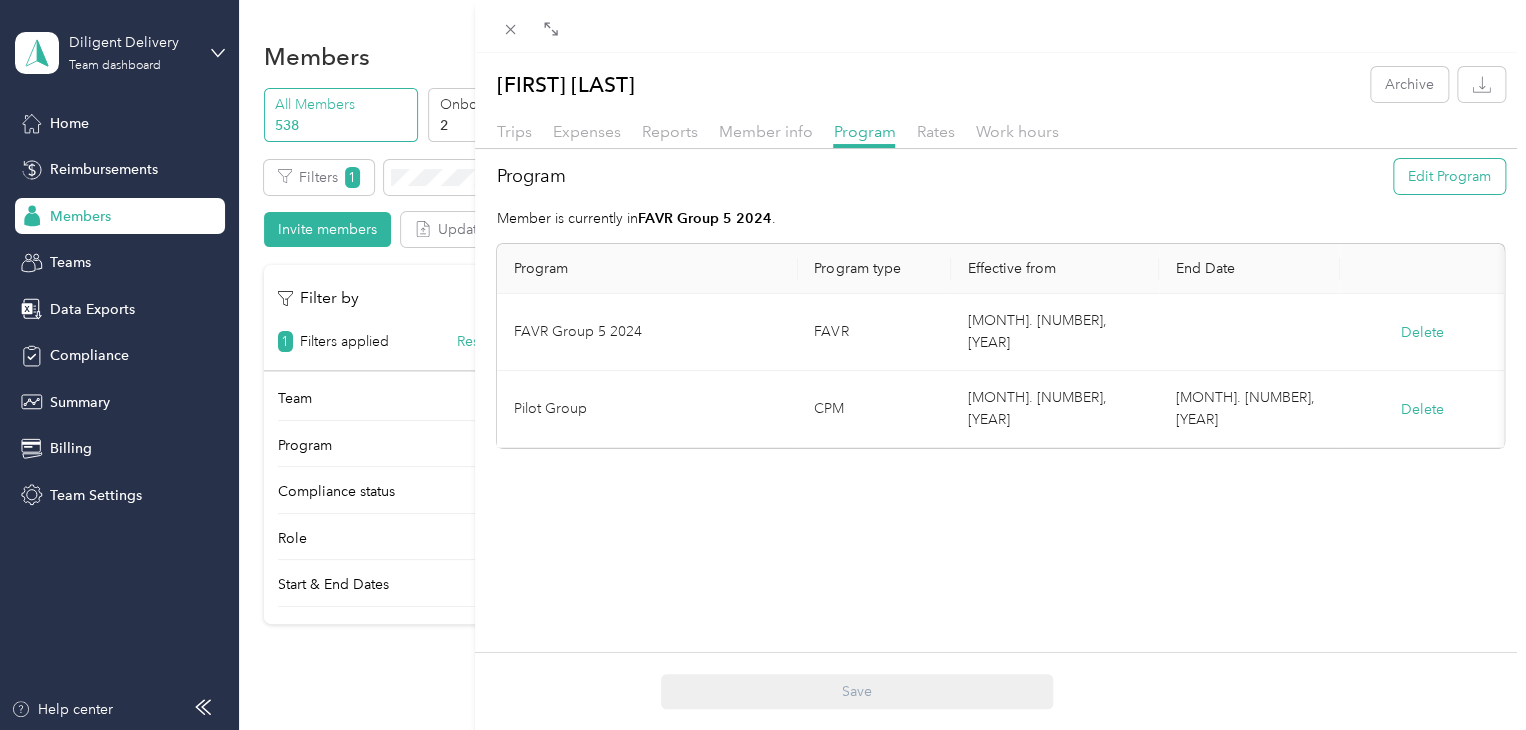 click on "Edit Program" at bounding box center [1449, 176] 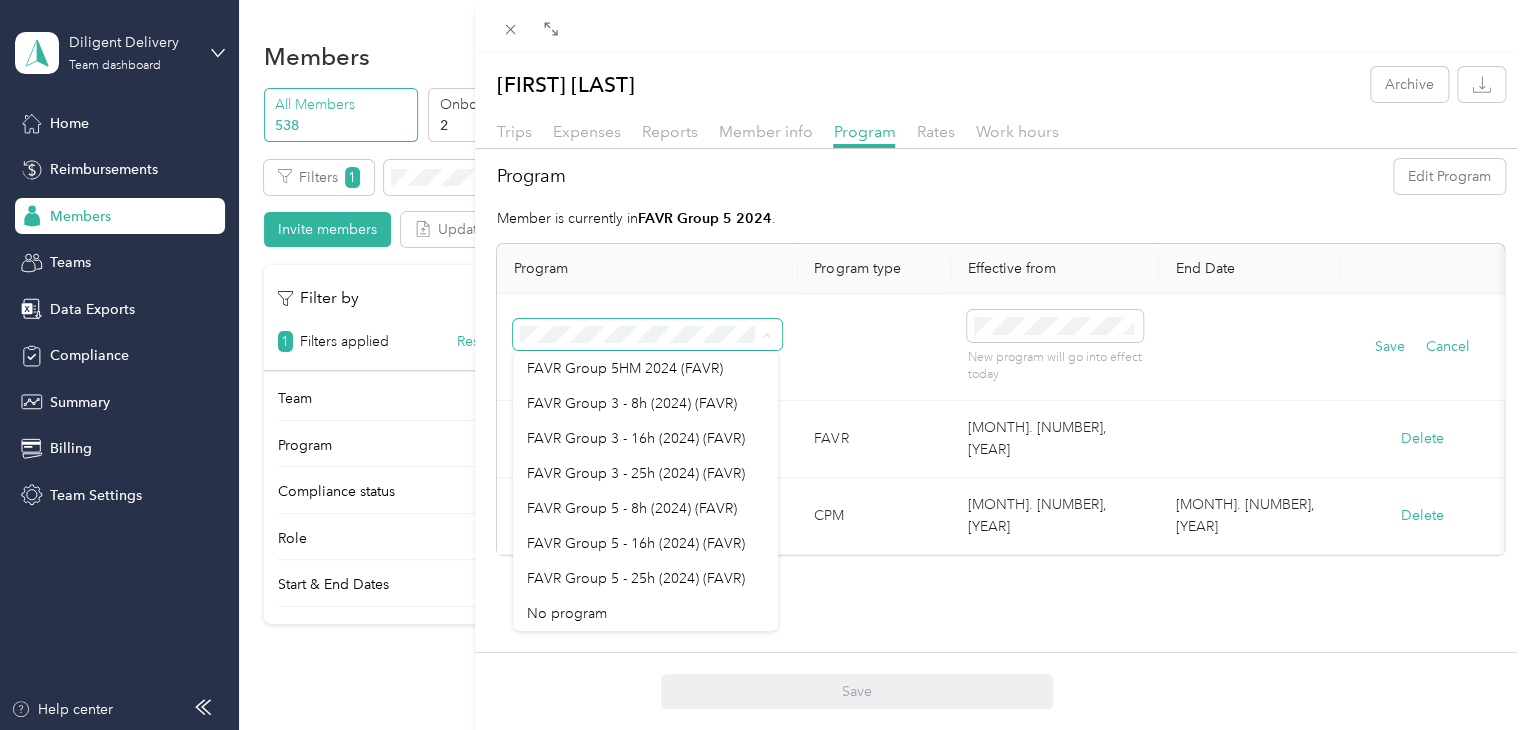 scroll, scrollTop: 476, scrollLeft: 0, axis: vertical 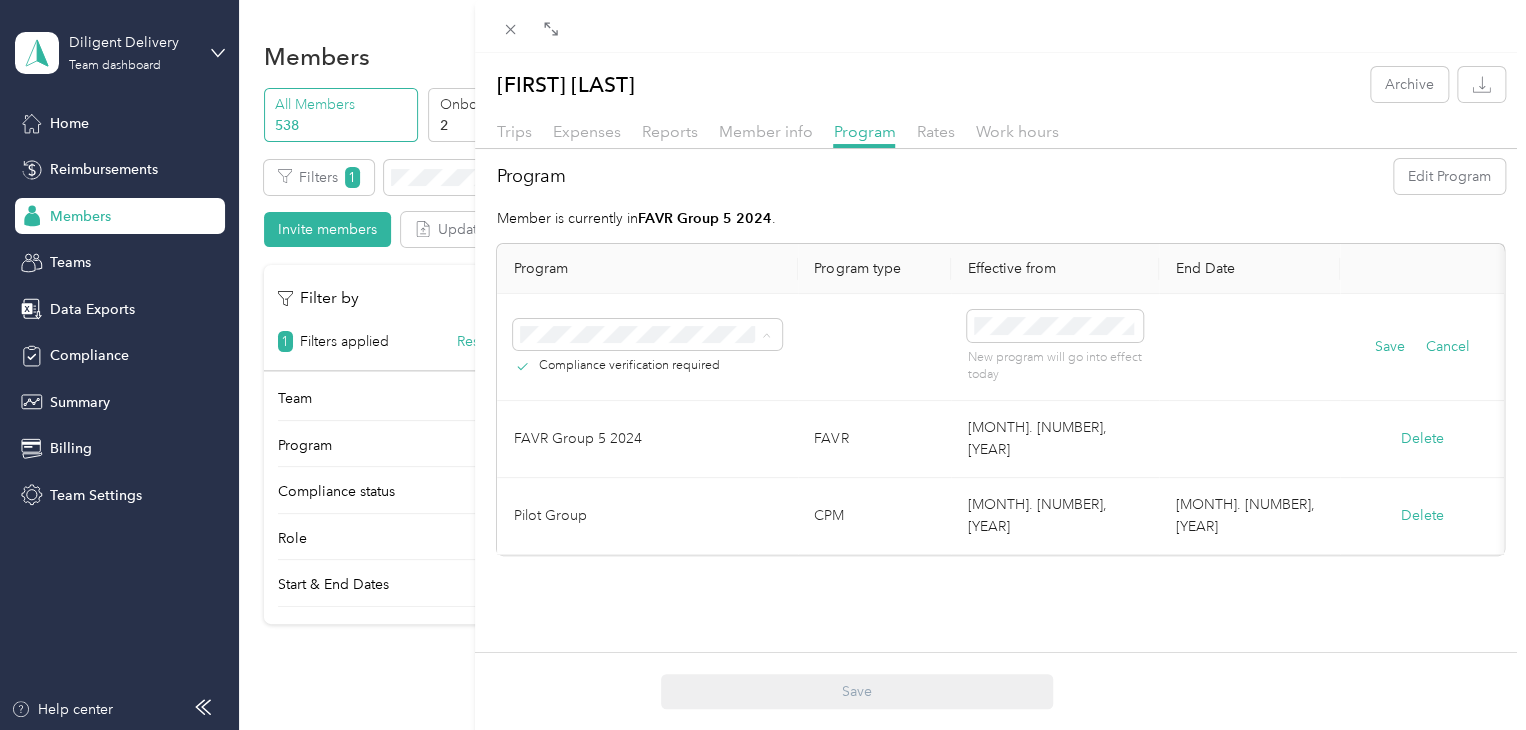 click on "Program Edit Program" at bounding box center [1000, 176] 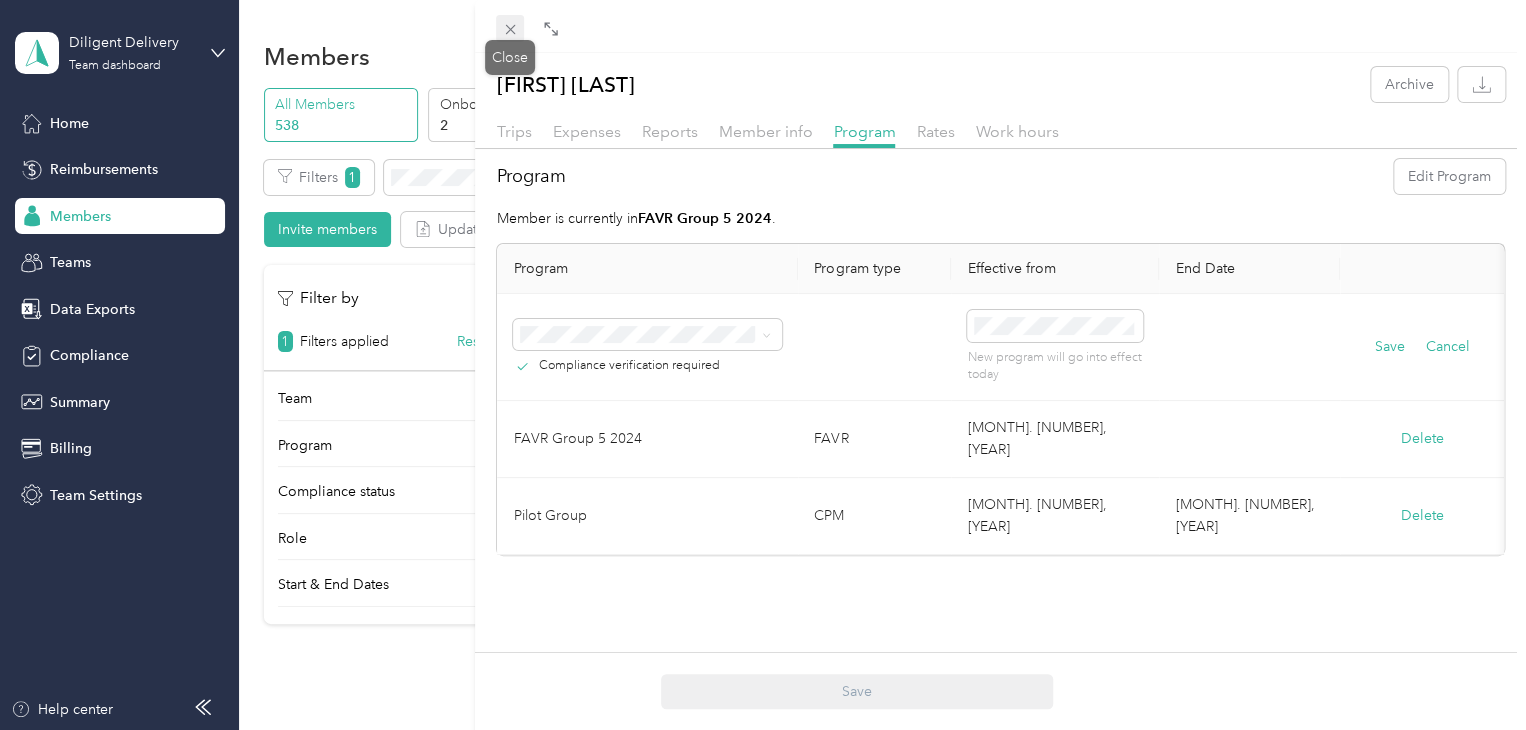 click 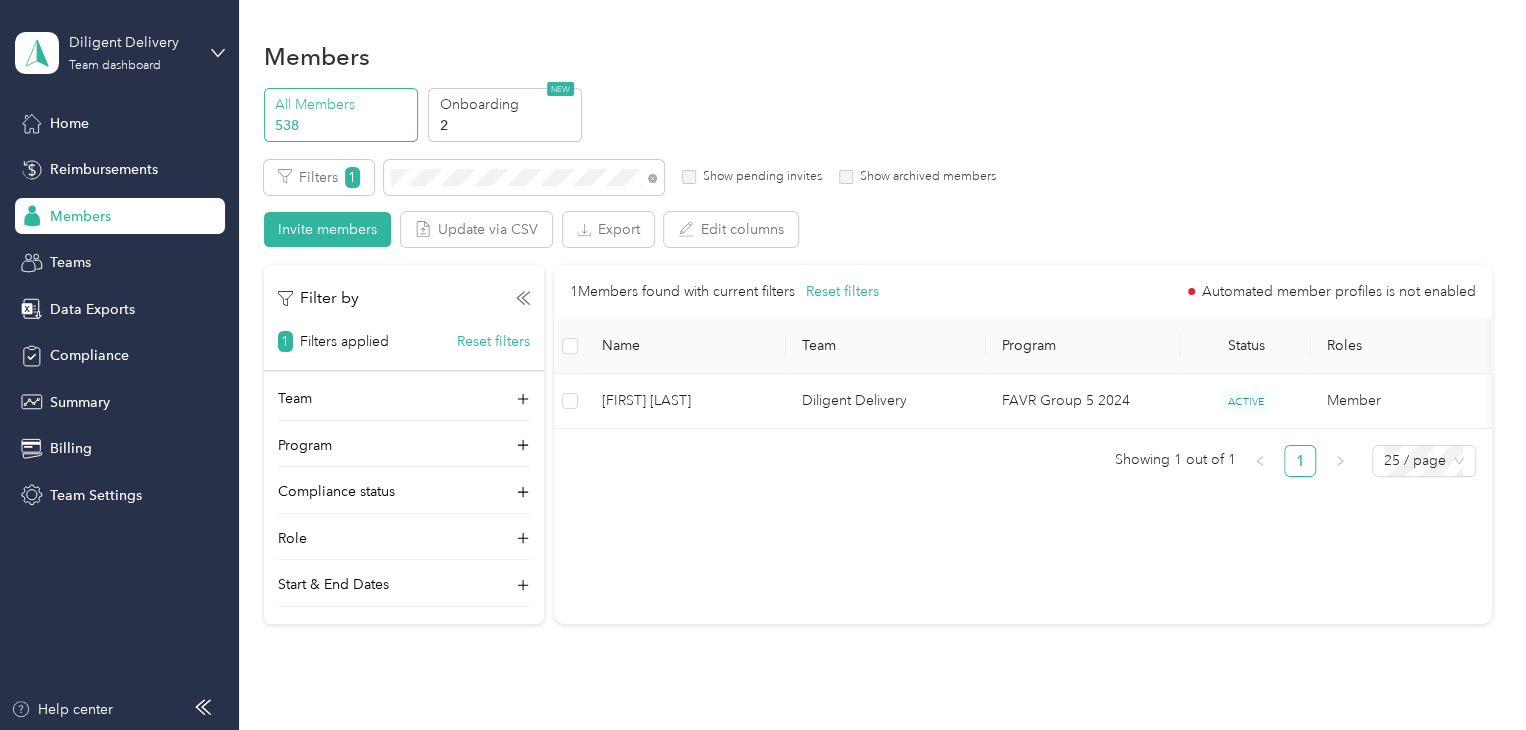 drag, startPoint x: 651, startPoint y: 176, endPoint x: 535, endPoint y: 189, distance: 116.72617 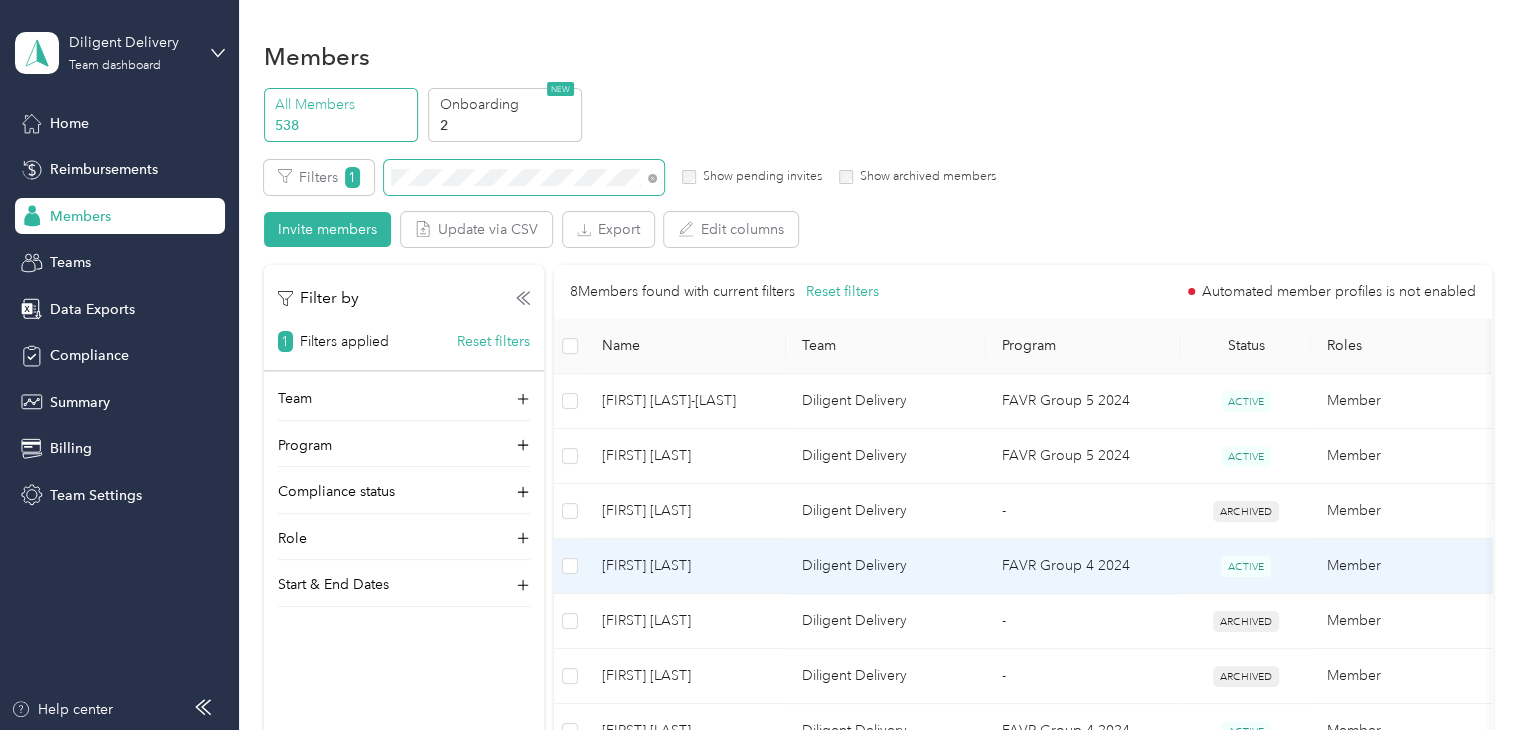 scroll, scrollTop: 200, scrollLeft: 0, axis: vertical 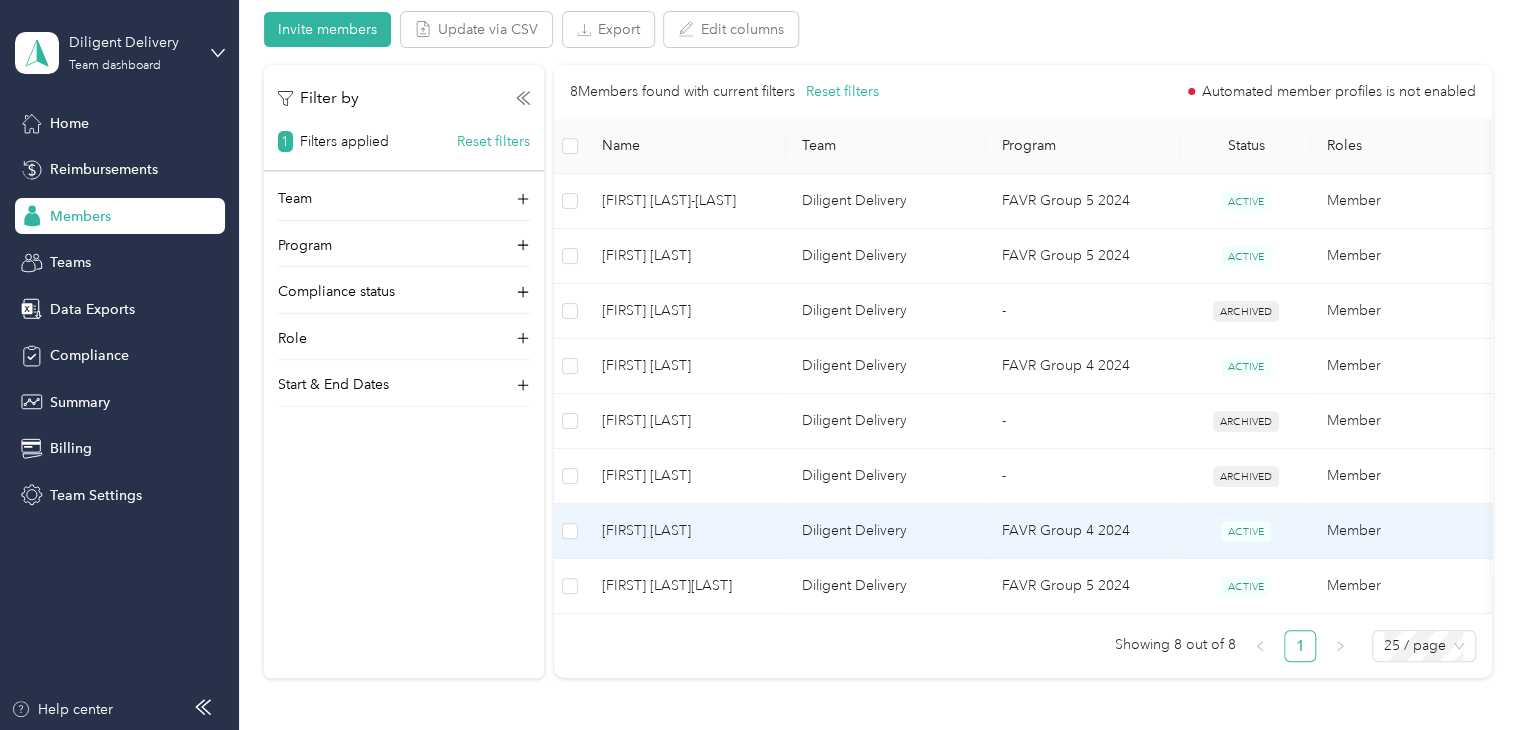click on "[FIRST] [LAST]" at bounding box center [686, 531] 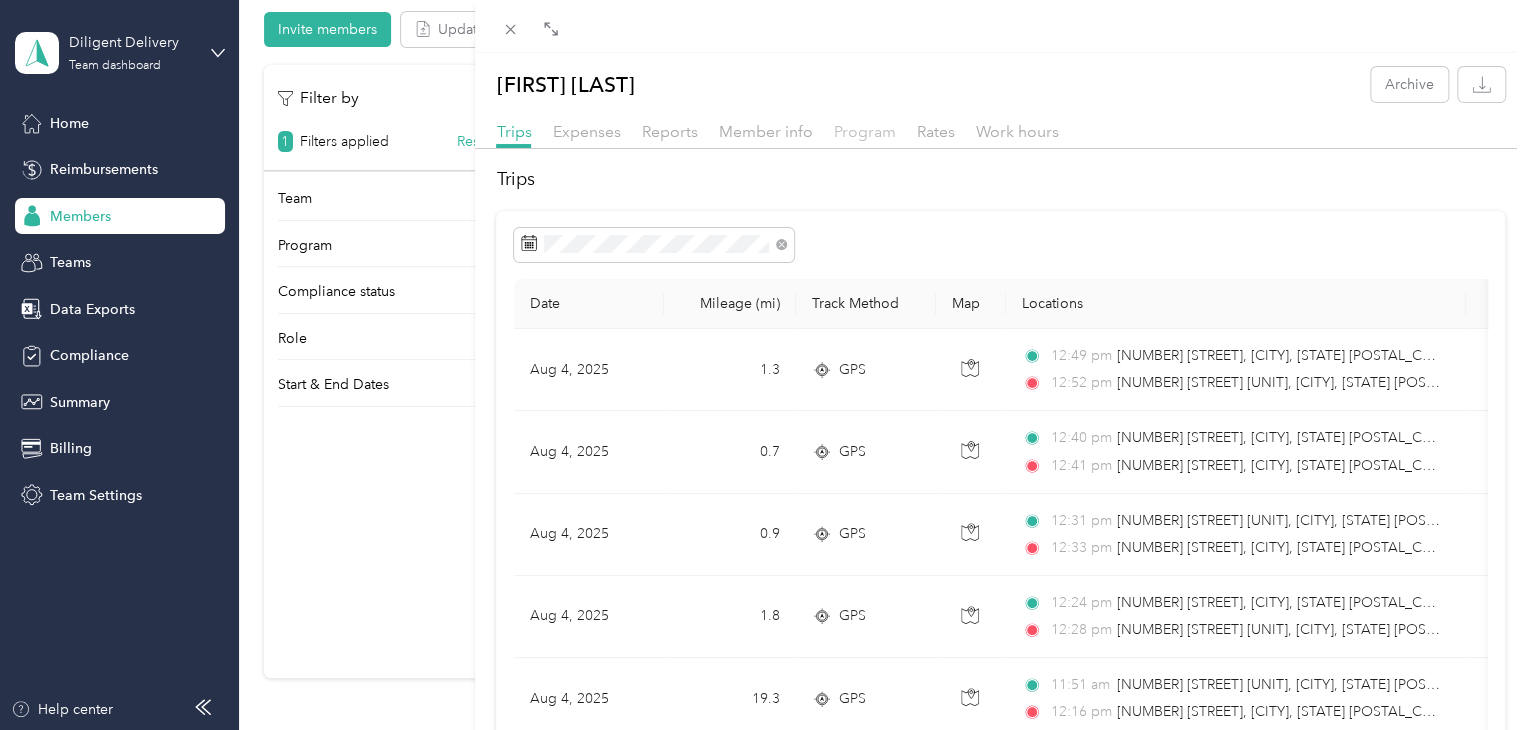 click on "Program" at bounding box center (864, 131) 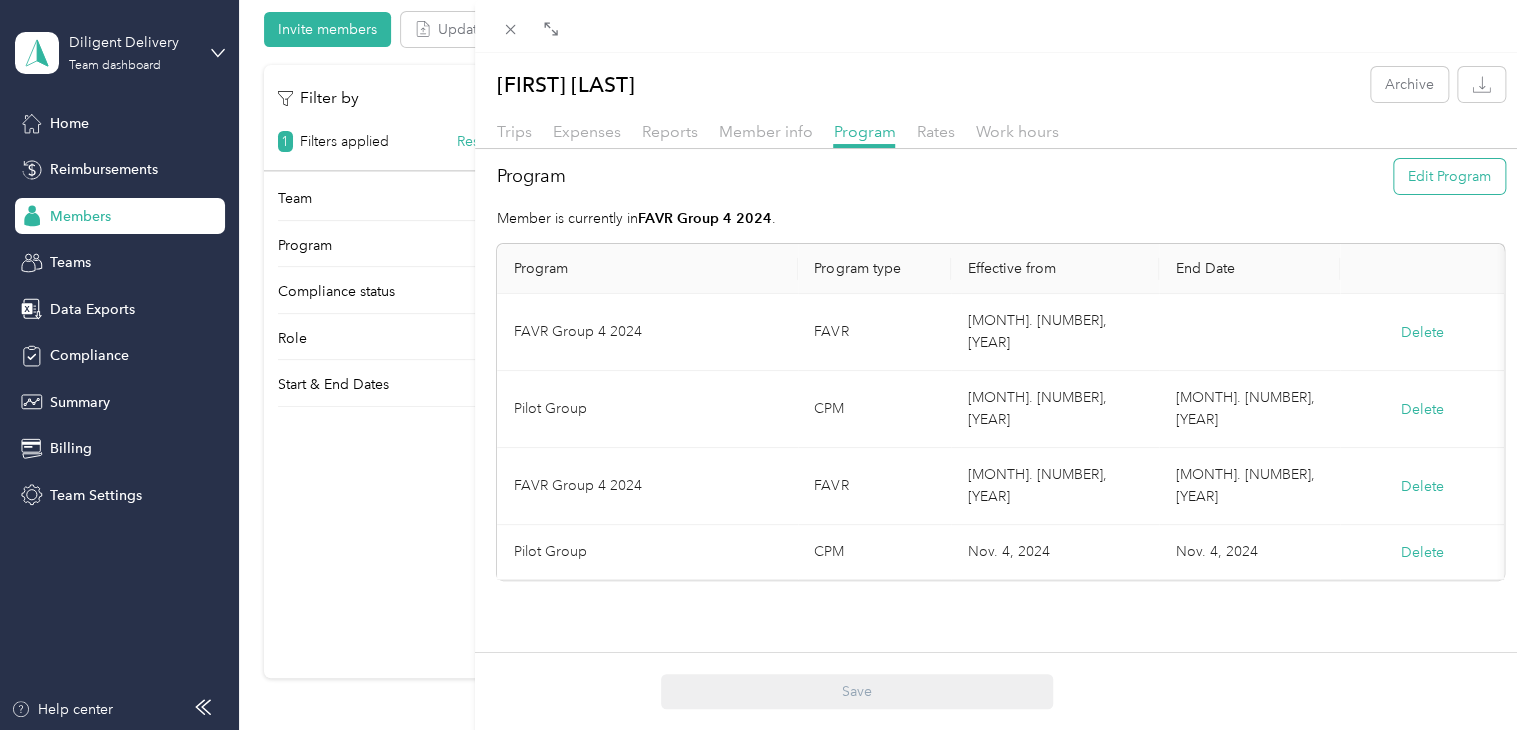 click on "Edit Program" at bounding box center [1449, 176] 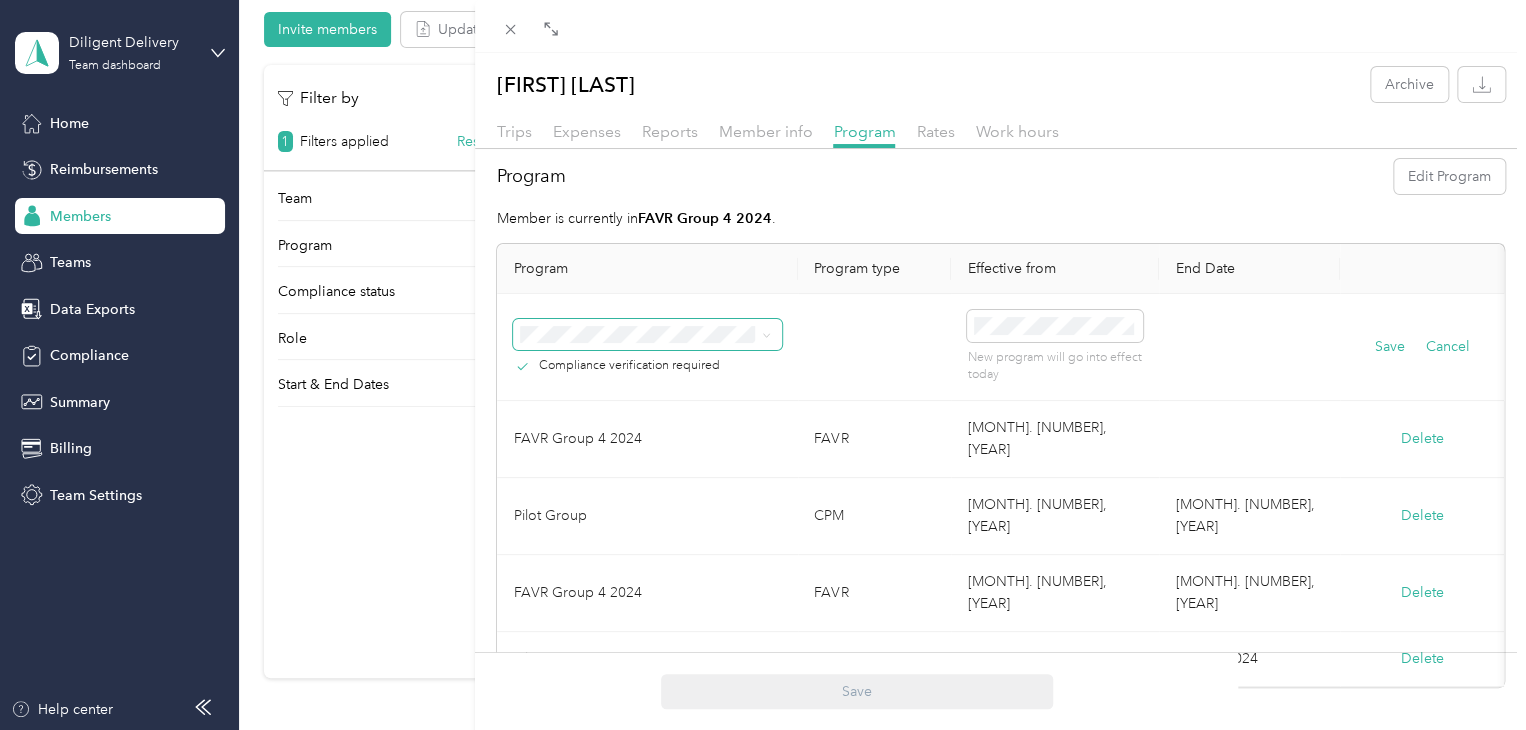 click at bounding box center [647, 335] 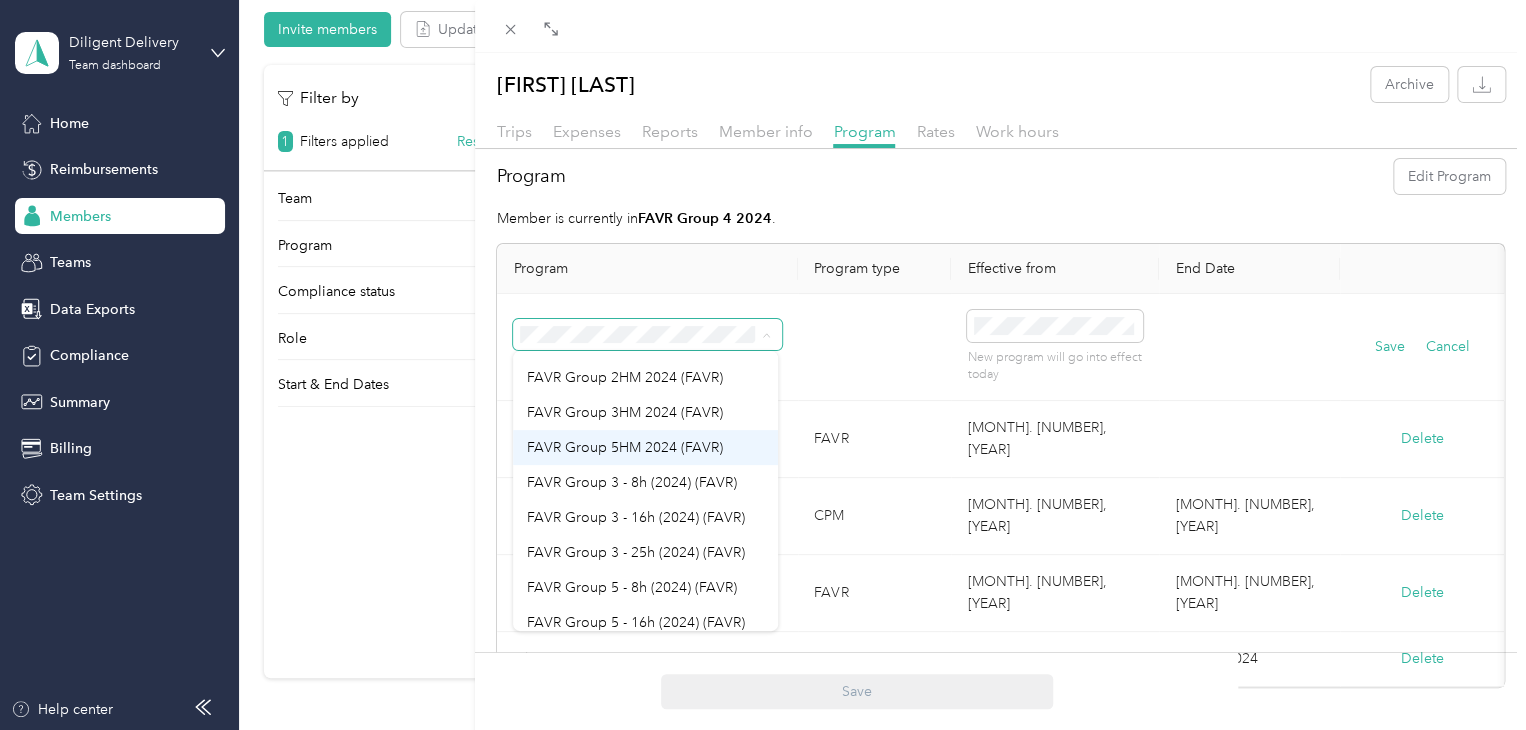 scroll, scrollTop: 476, scrollLeft: 0, axis: vertical 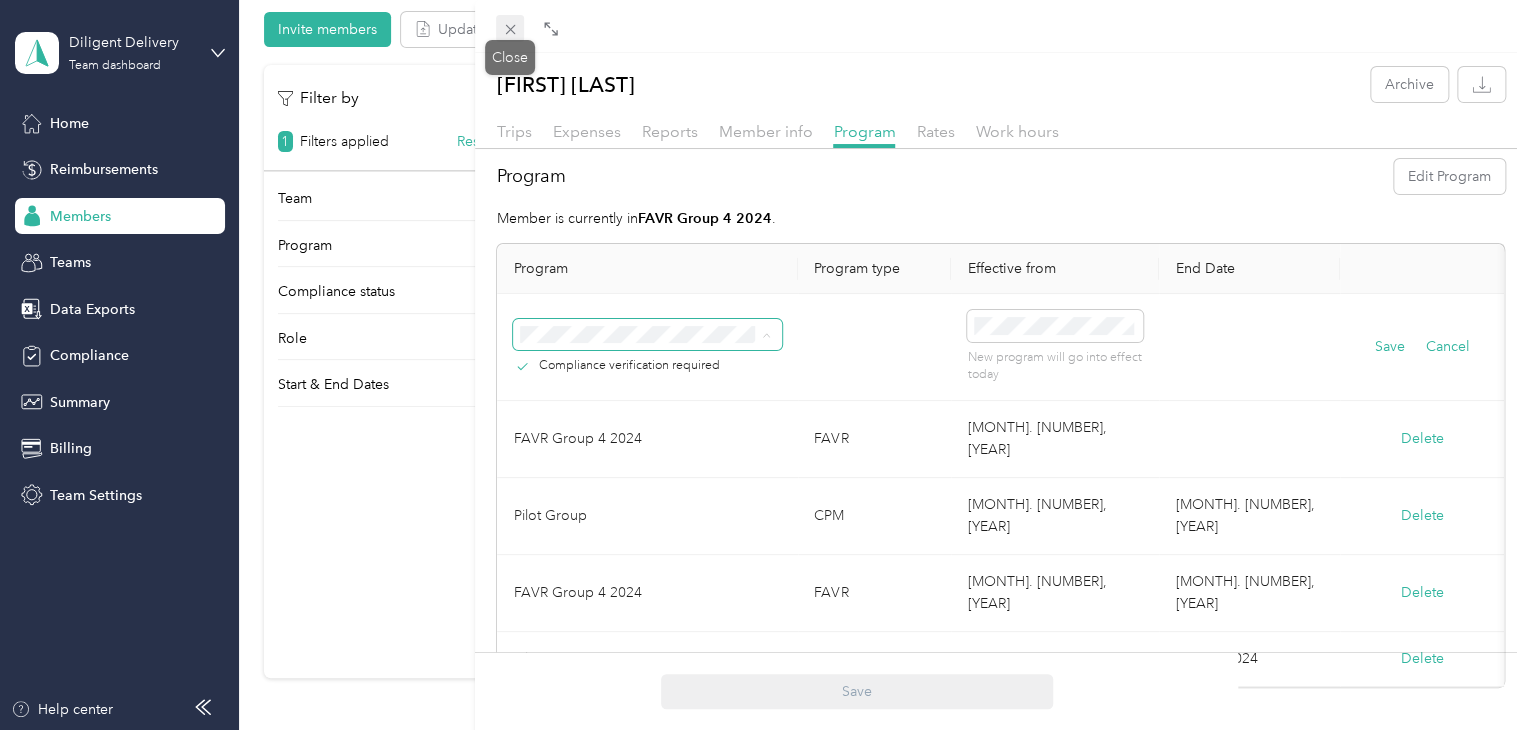 click 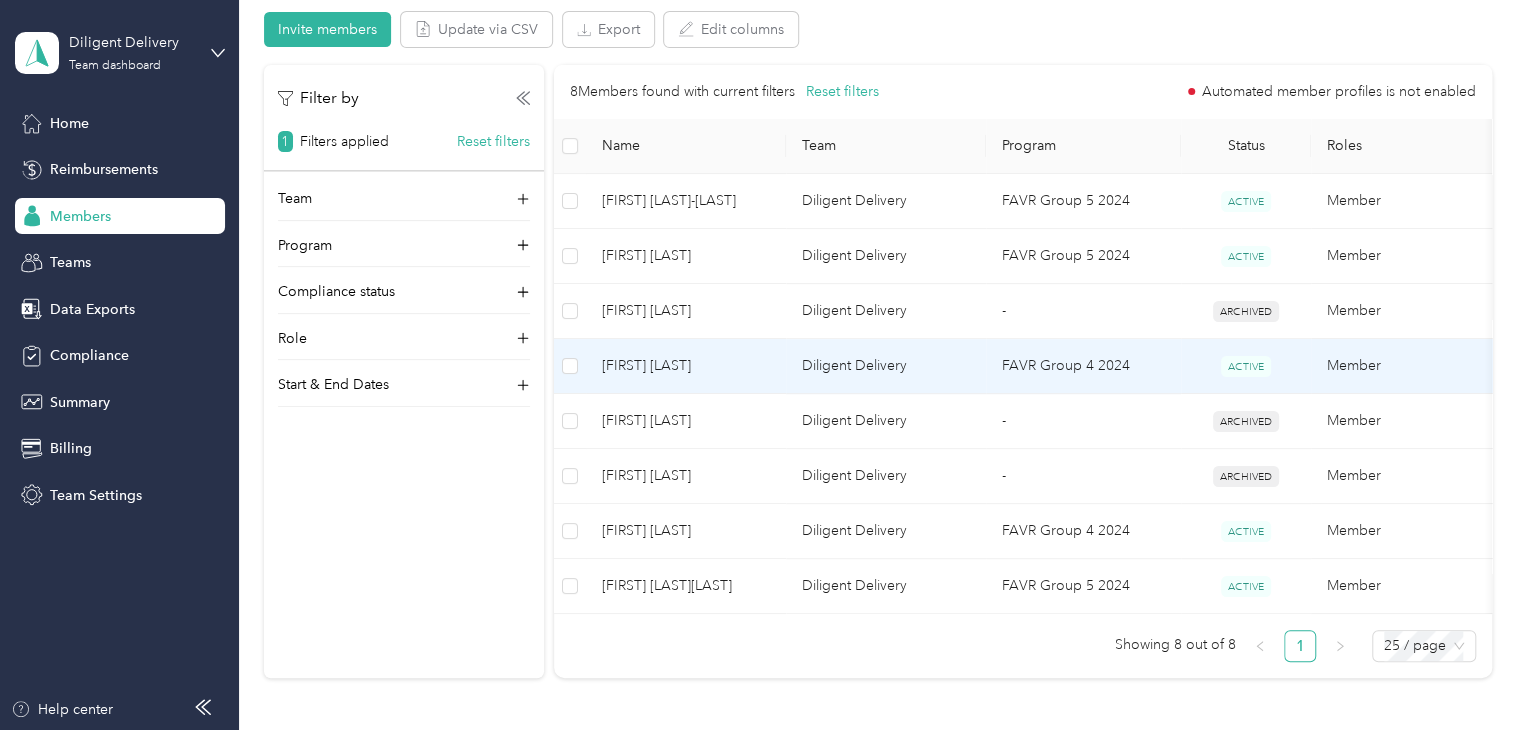 click on "[FIRST] [LAST]" at bounding box center (686, 366) 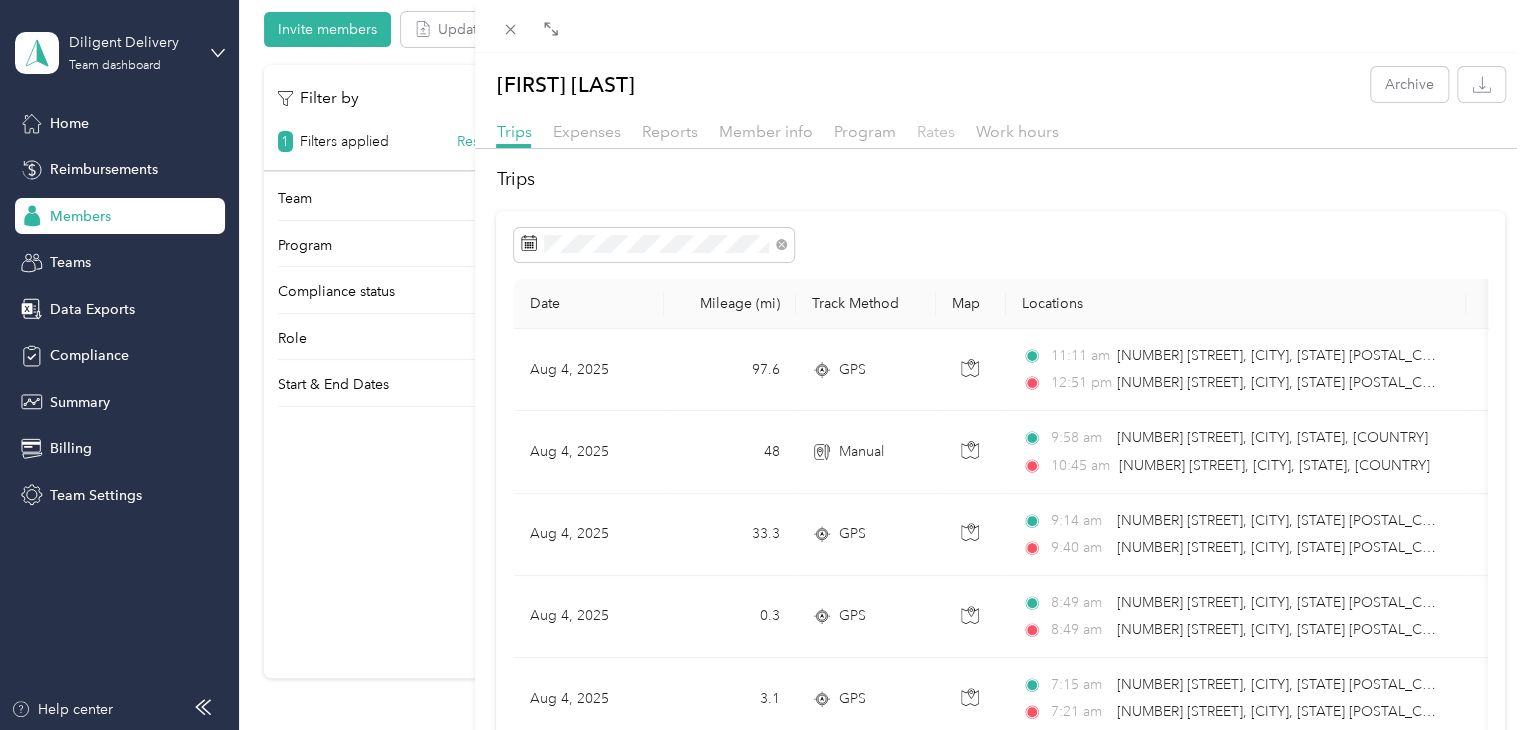 click on "Rates" at bounding box center [935, 131] 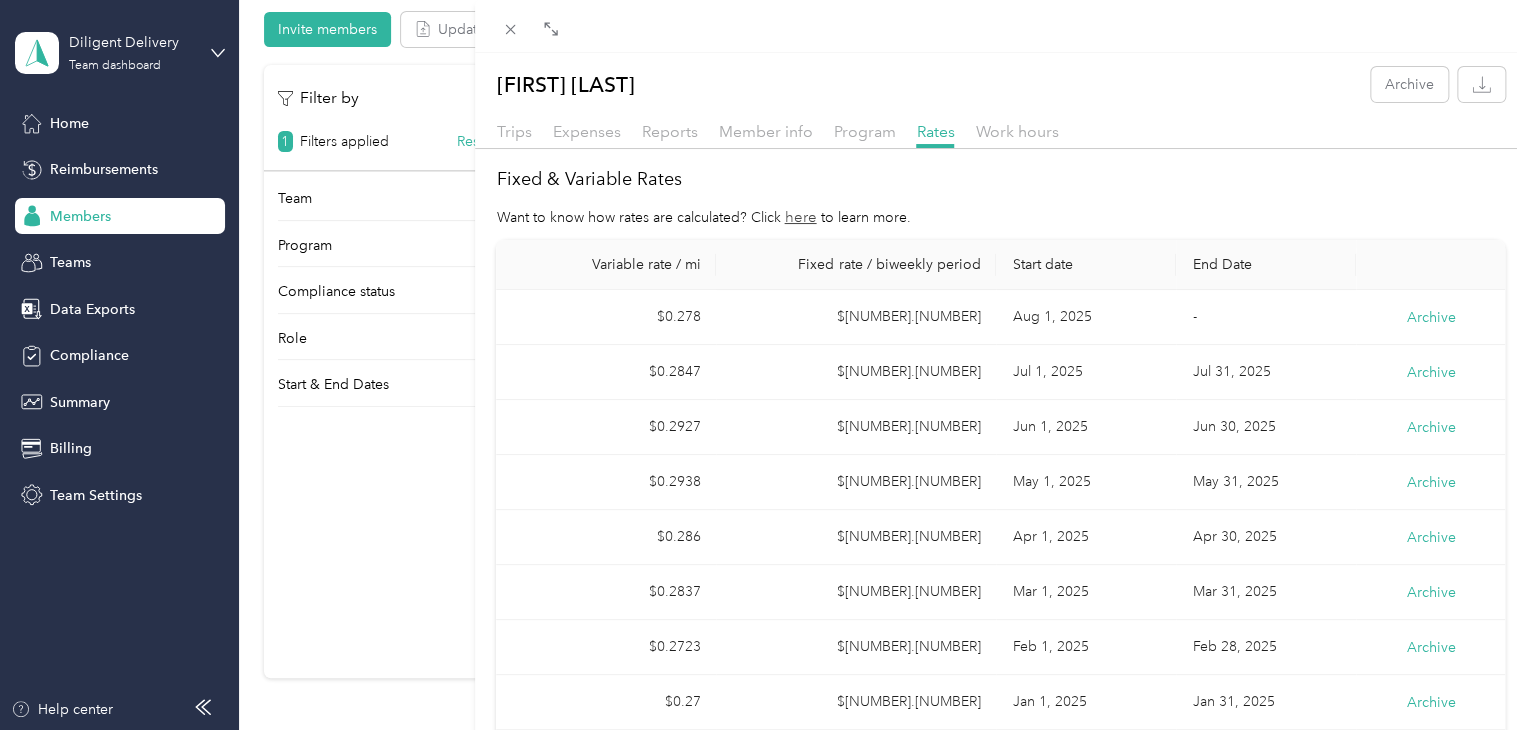 drag, startPoint x: 512, startPoint y: 26, endPoint x: 540, endPoint y: 61, distance: 44.82187 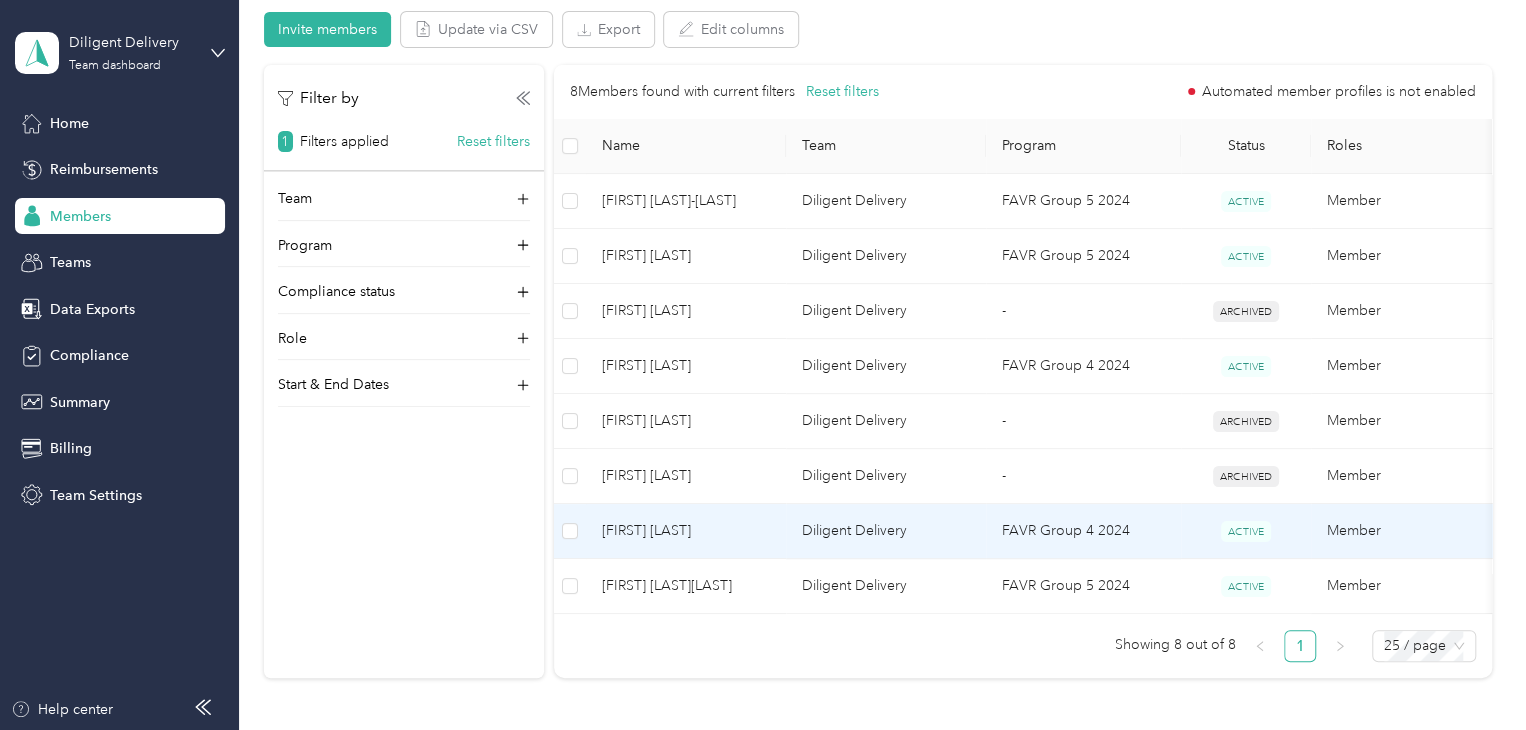 click on "[FIRST] [LAST]" at bounding box center (686, 531) 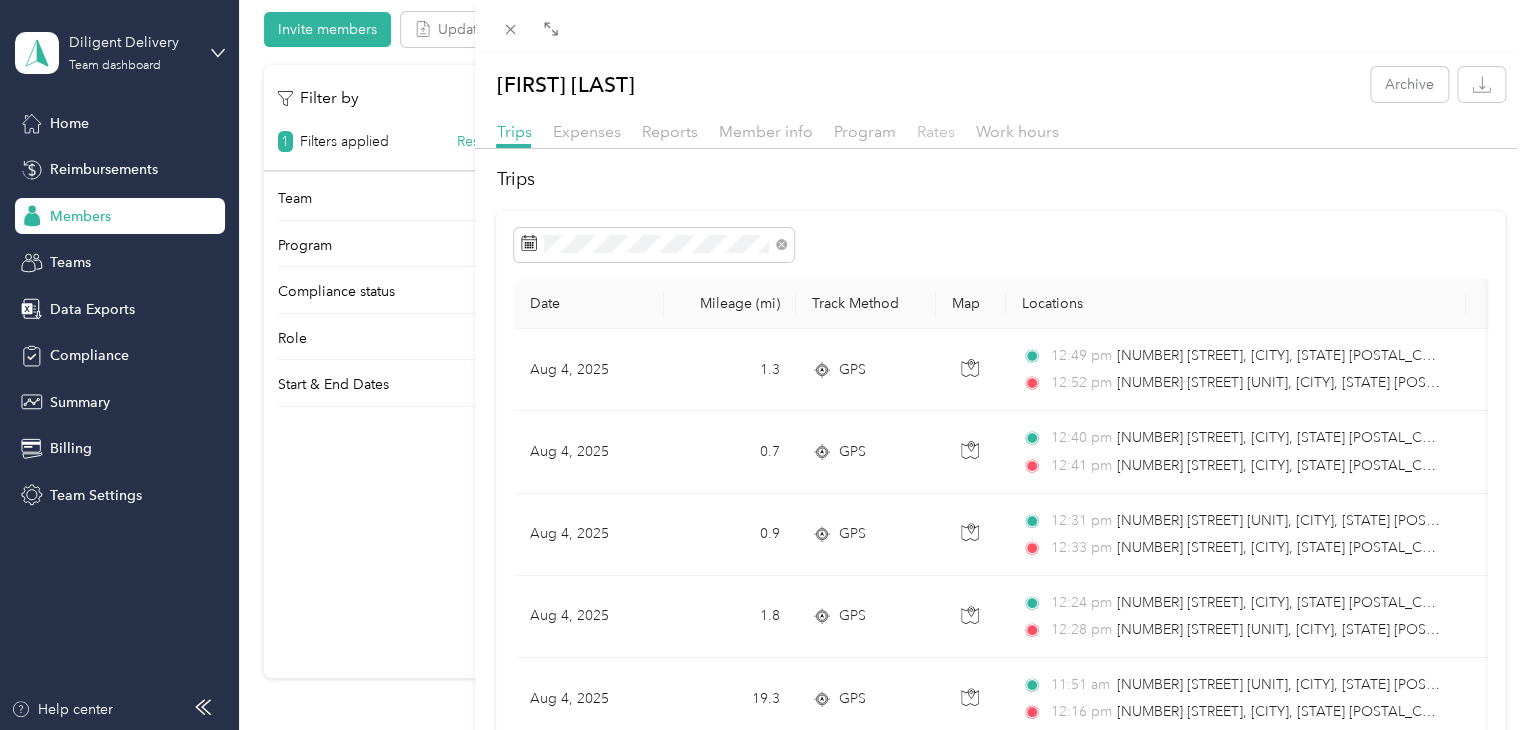 click on "Rates" at bounding box center [935, 131] 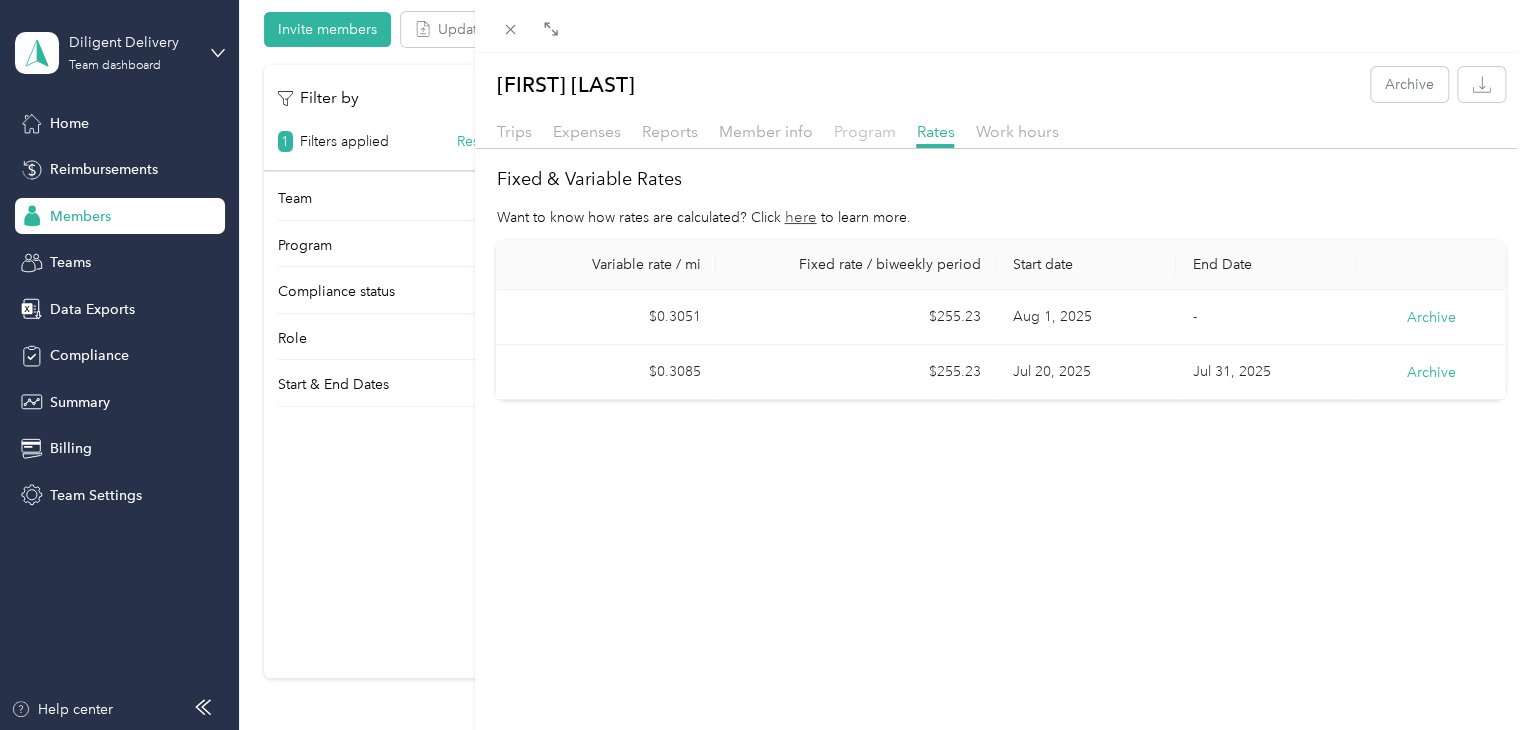 click on "Program" at bounding box center [864, 131] 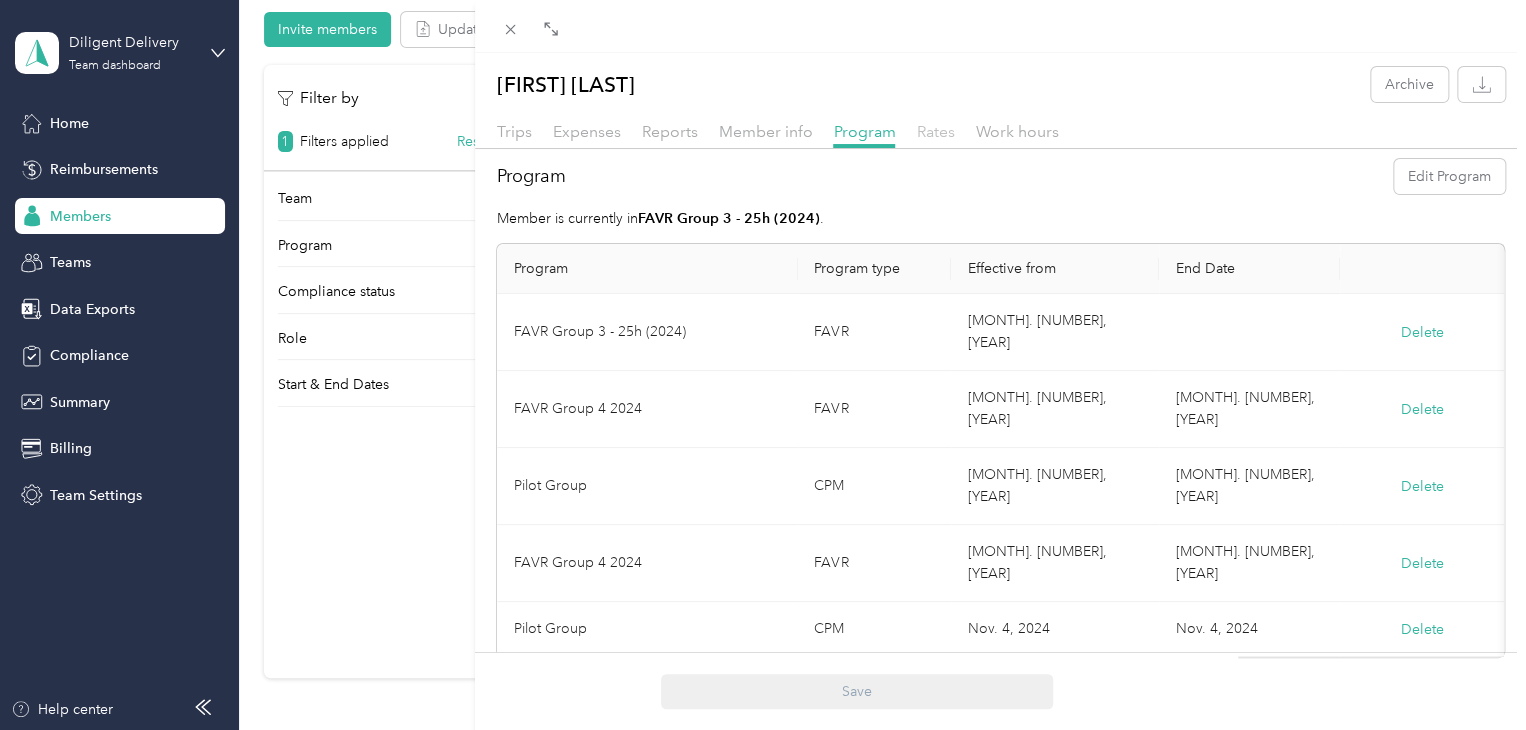 click on "Rates" at bounding box center [935, 131] 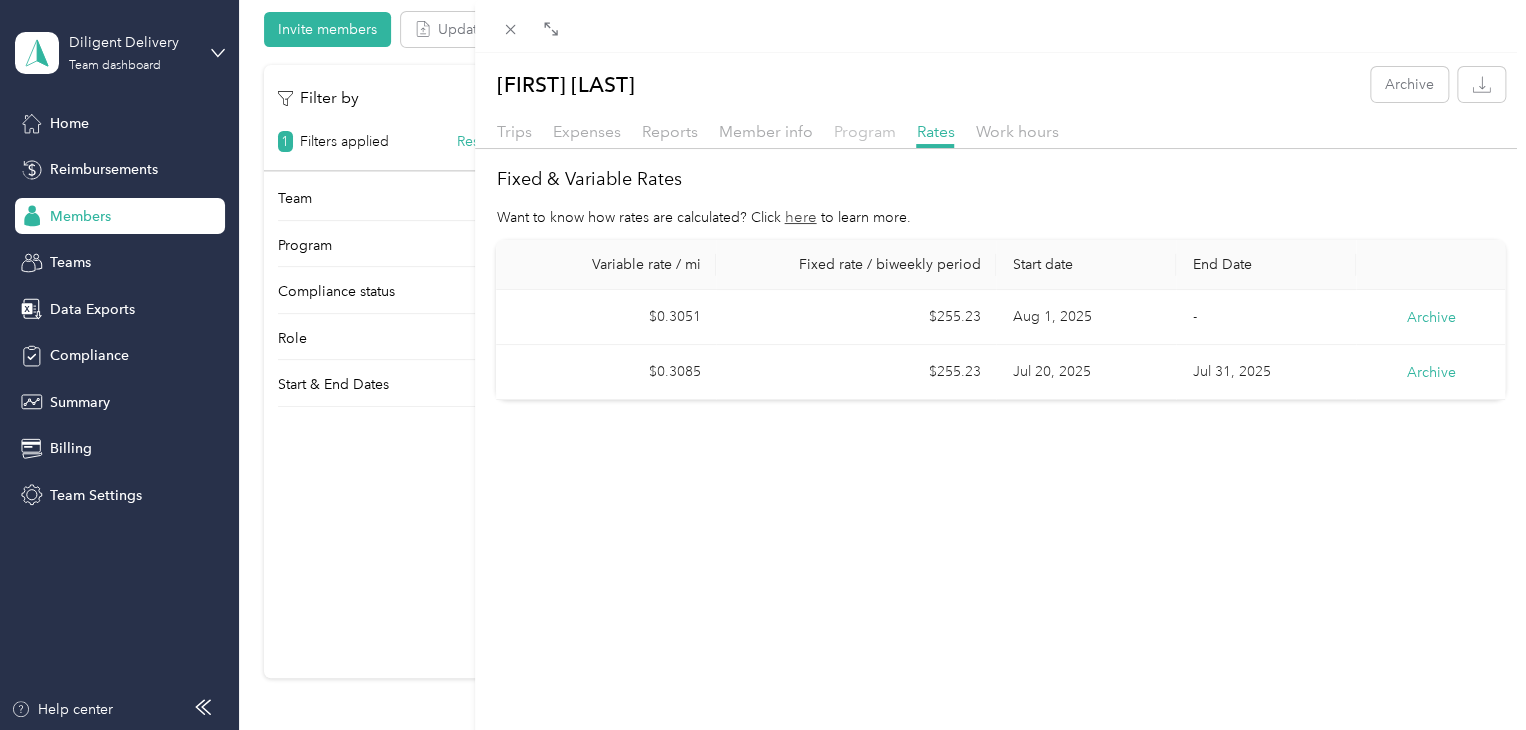 click on "Program" at bounding box center [864, 131] 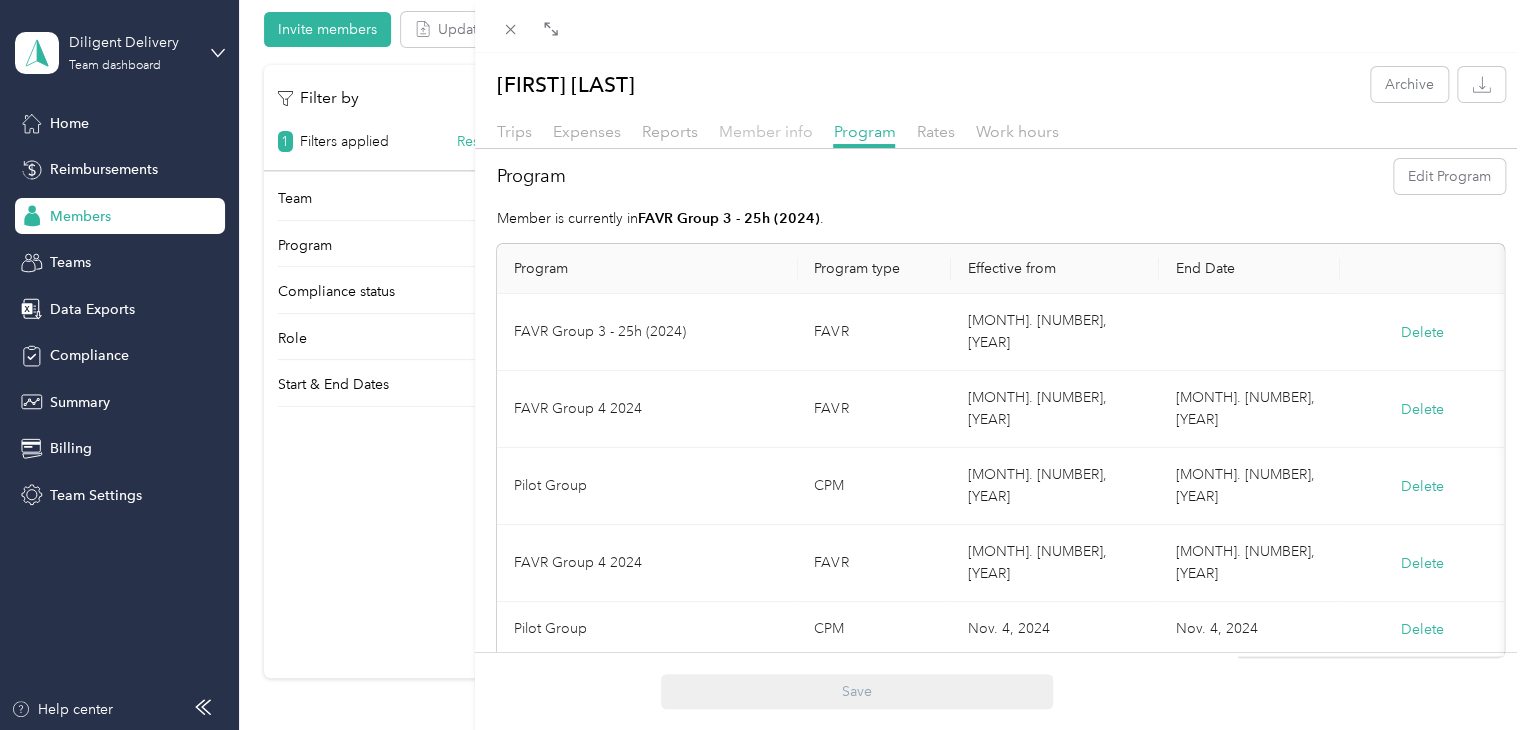 click on "Member info" at bounding box center [765, 131] 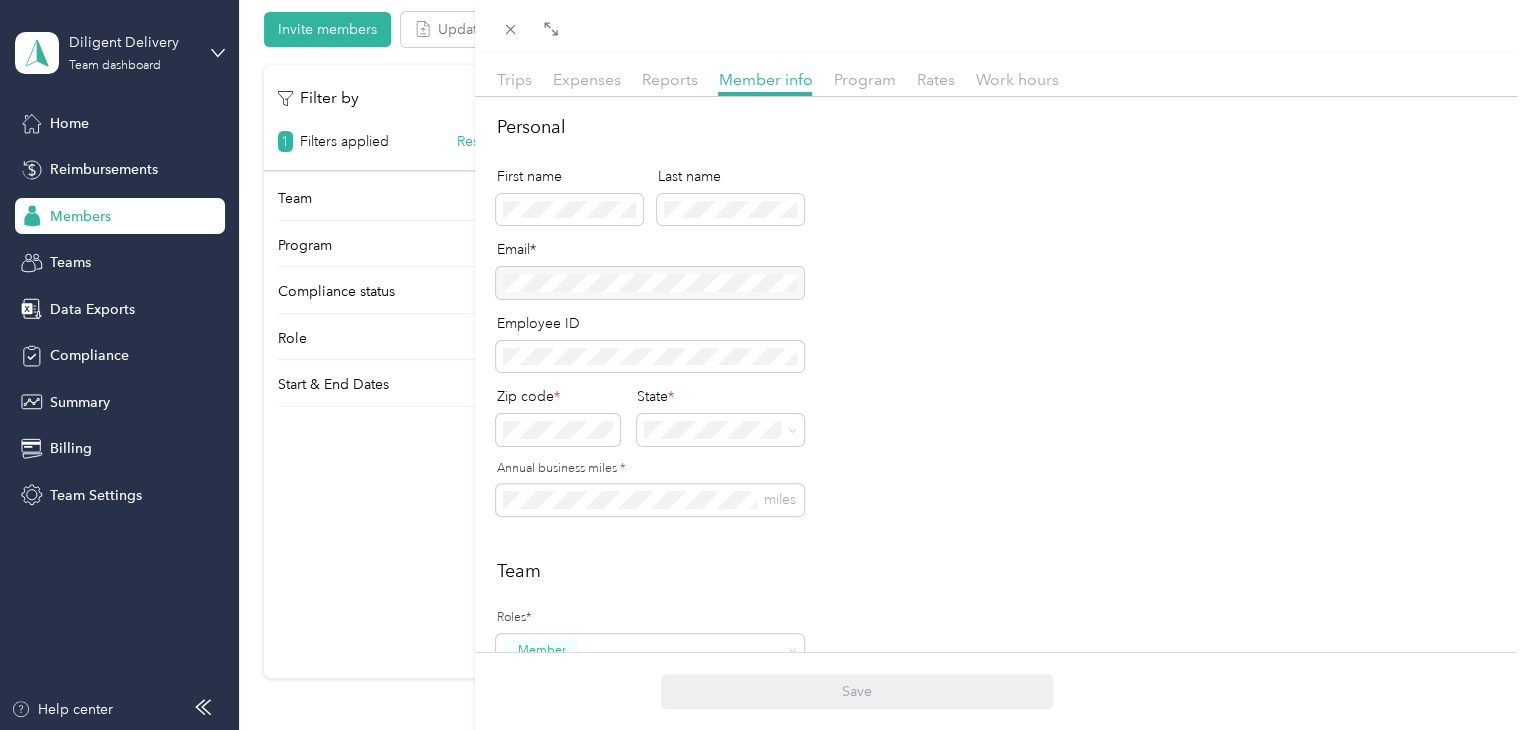 scroll, scrollTop: 0, scrollLeft: 0, axis: both 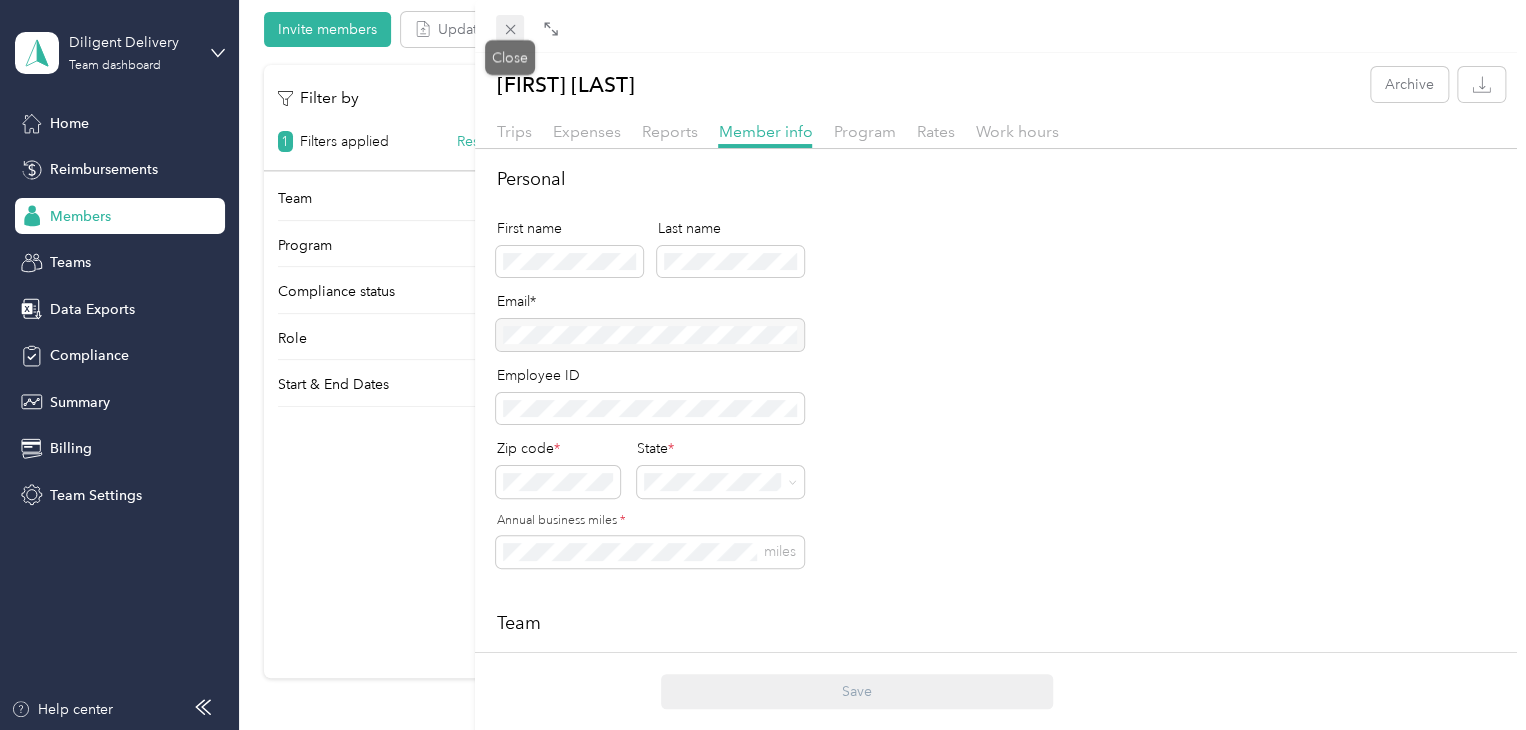 click 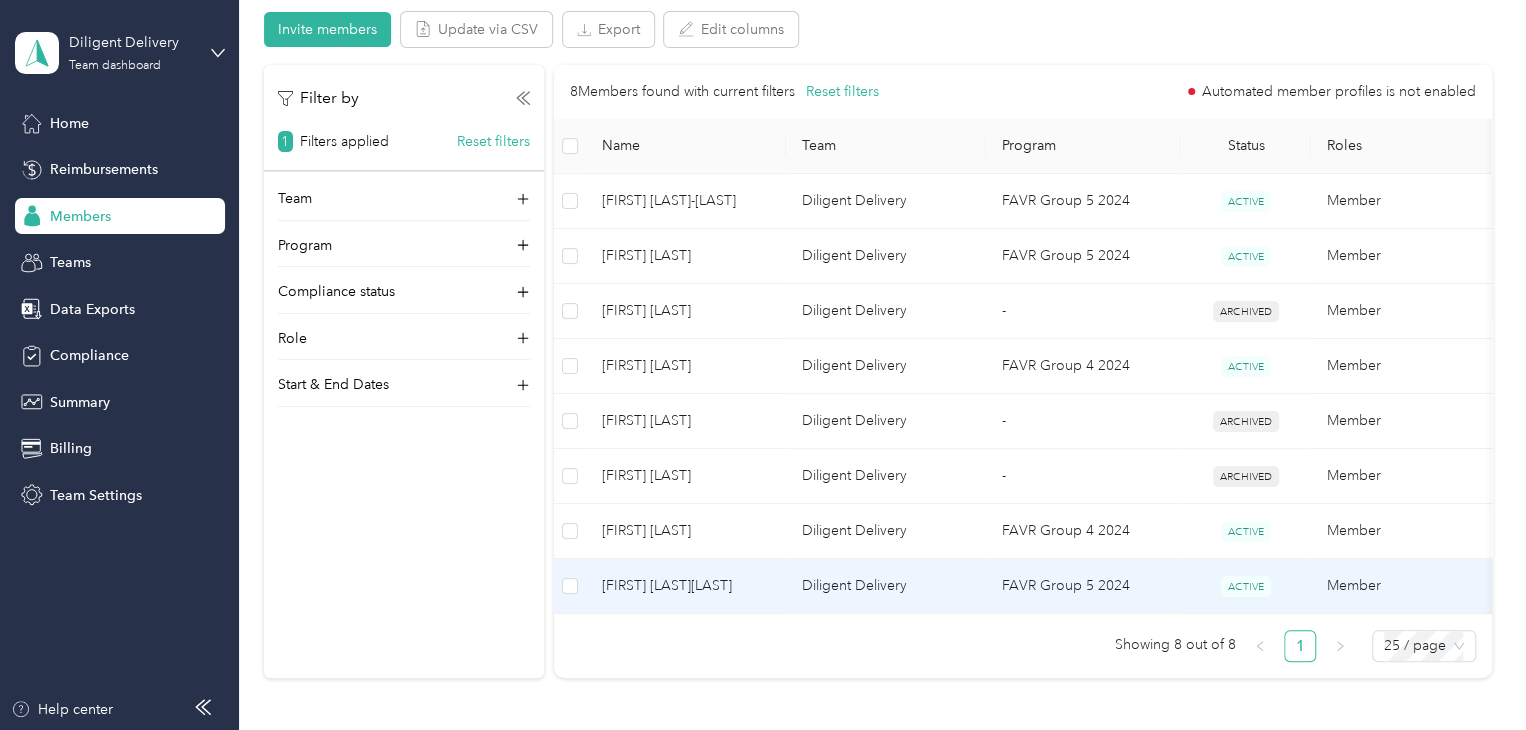 click on "Member" at bounding box center [1411, 586] 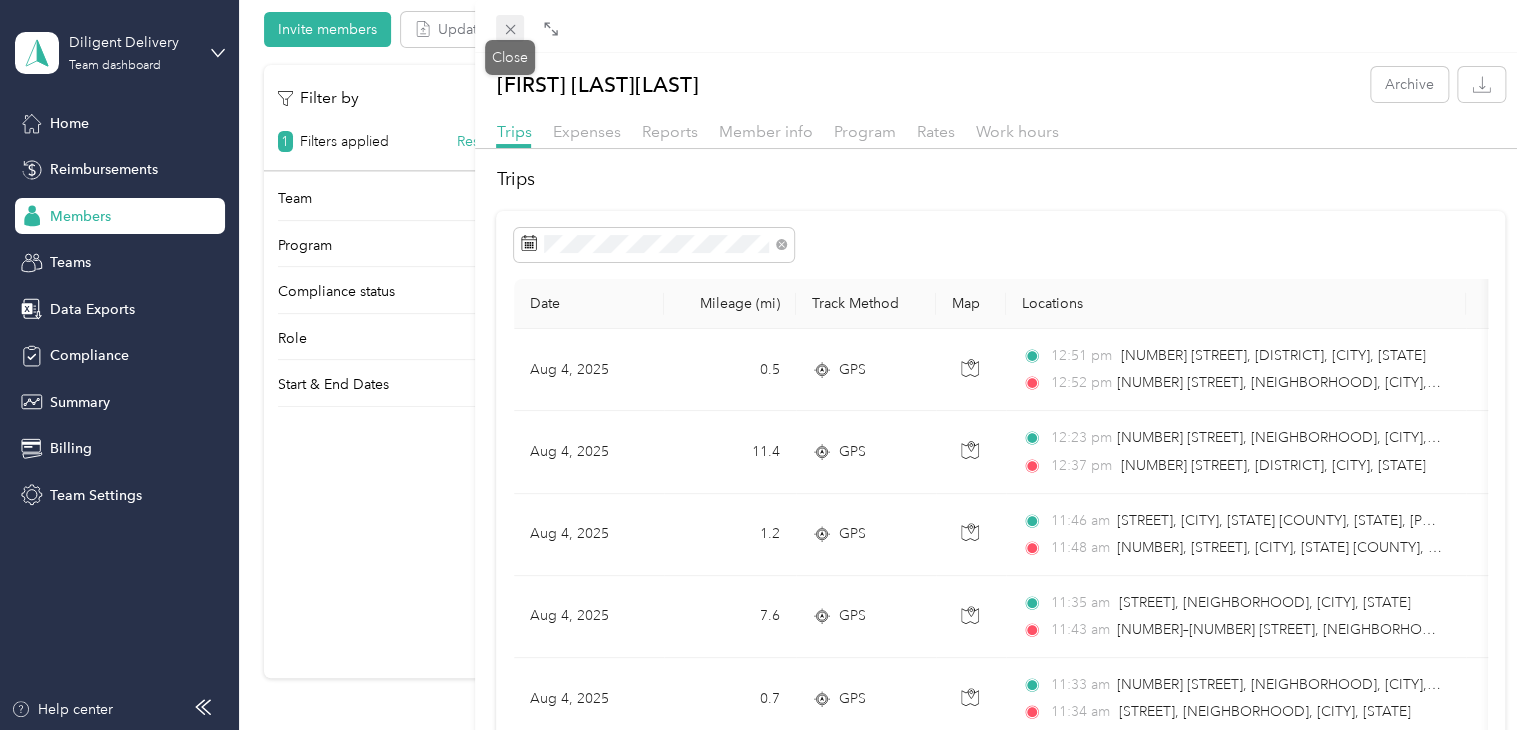 drag, startPoint x: 509, startPoint y: 32, endPoint x: 508, endPoint y: 76, distance: 44.011364 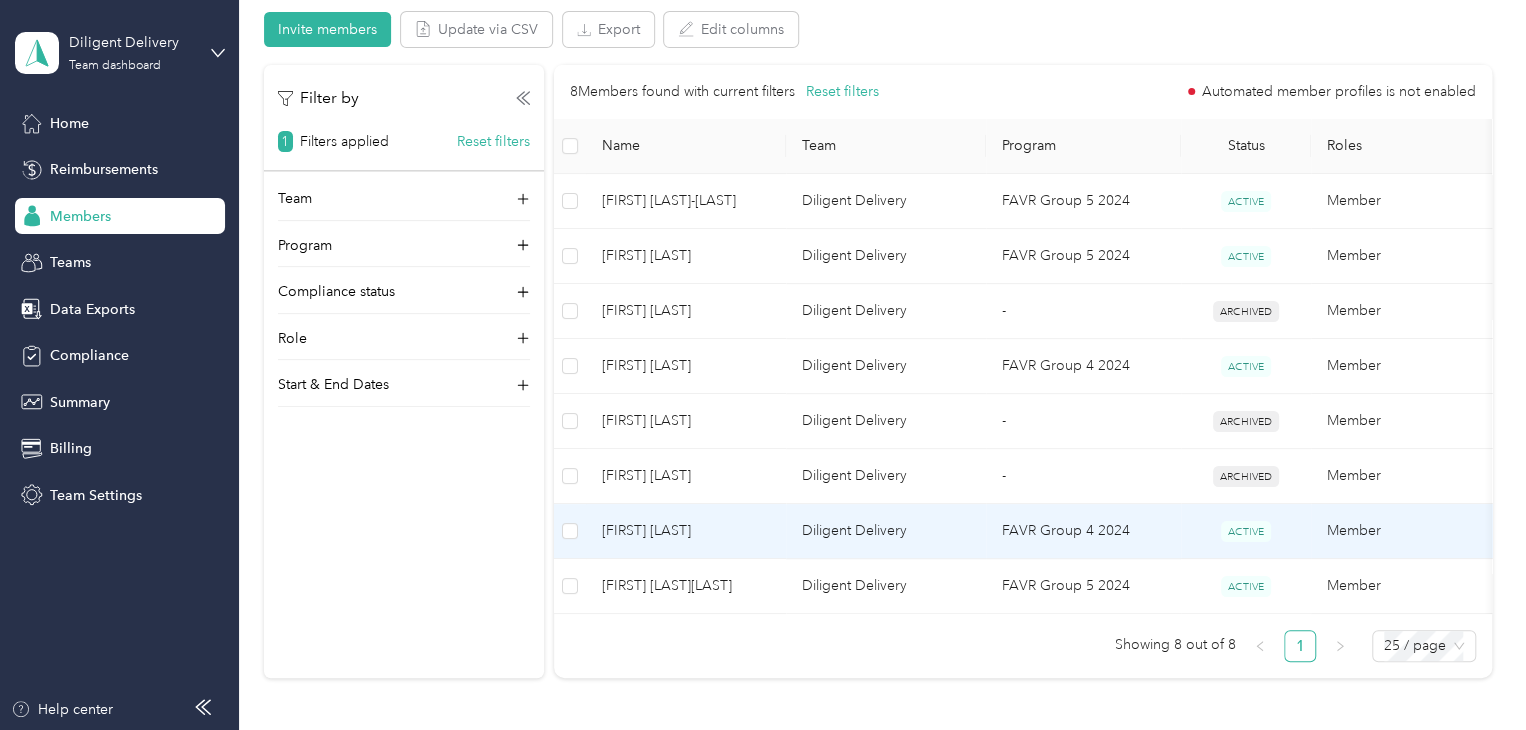 click on "[FIRST] [LAST]" at bounding box center (686, 531) 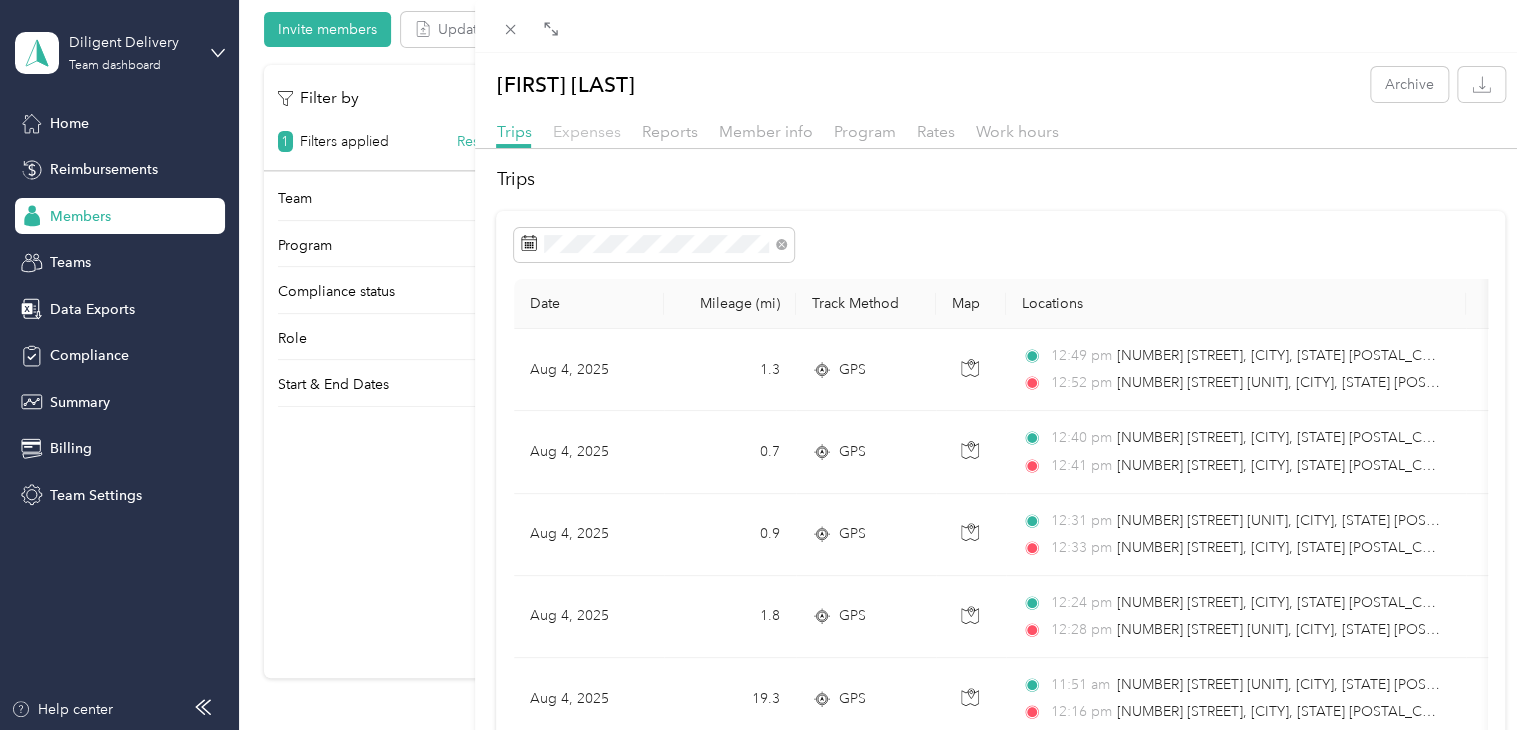 click on "Expenses" at bounding box center [586, 131] 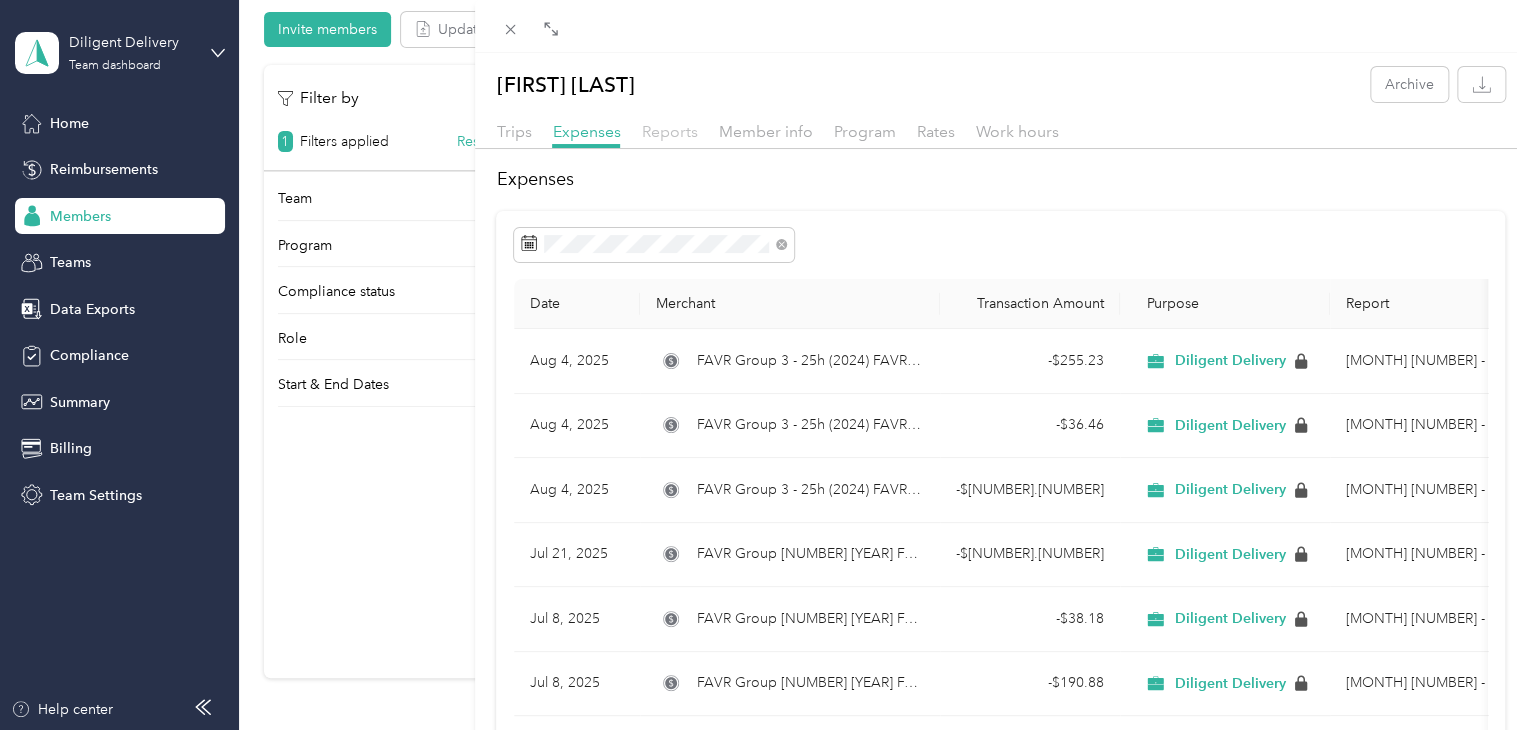 click on "Reports" at bounding box center [669, 131] 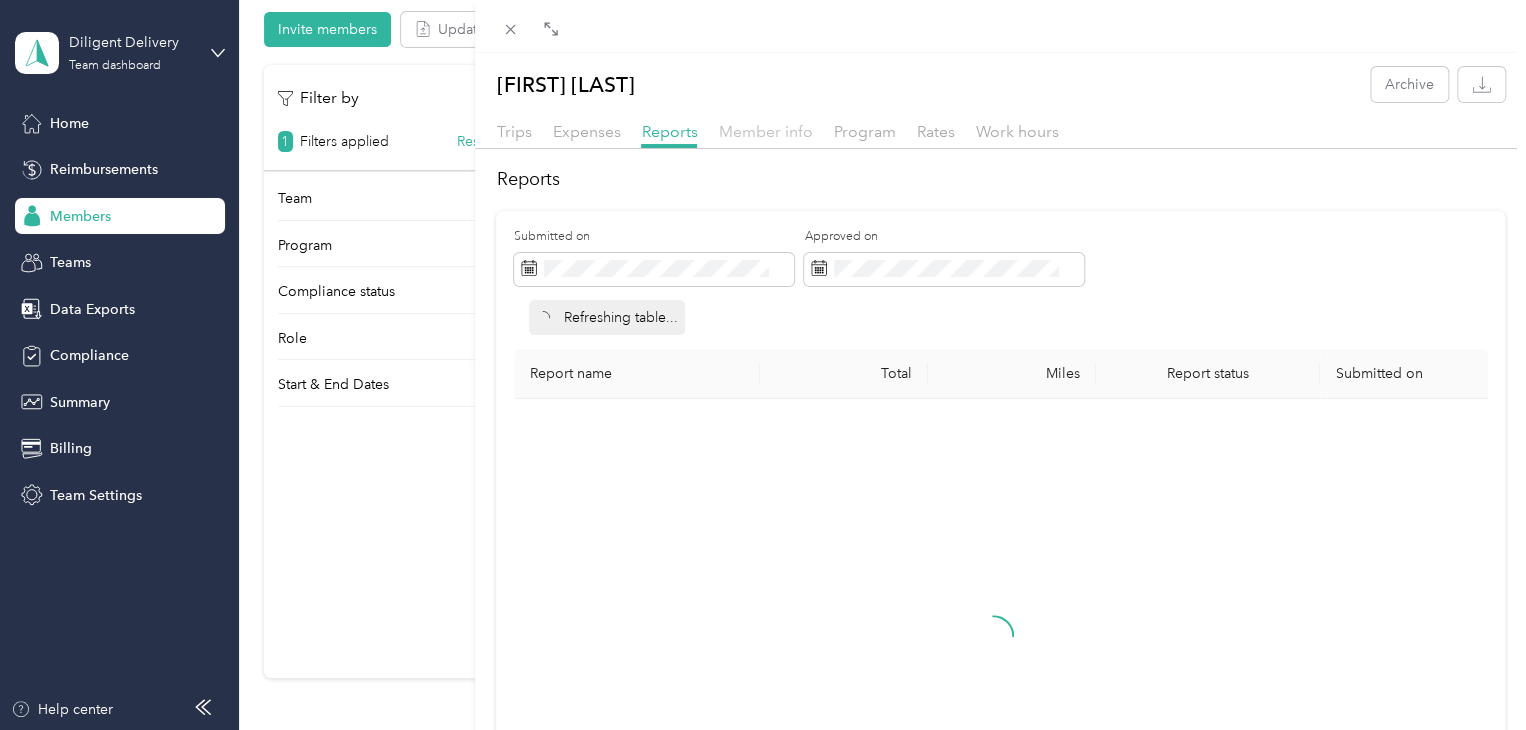 click on "Member info" at bounding box center (765, 131) 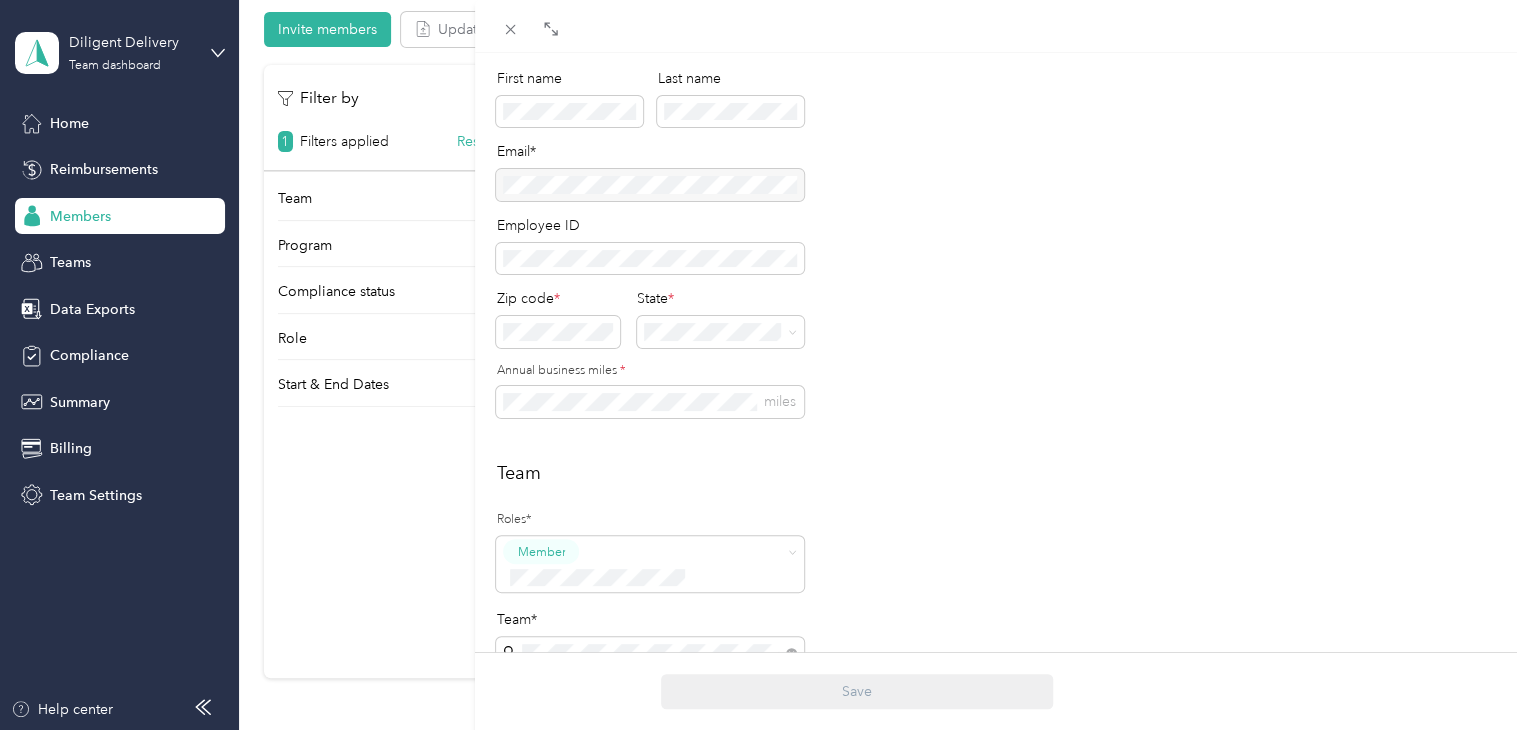 scroll, scrollTop: 0, scrollLeft: 0, axis: both 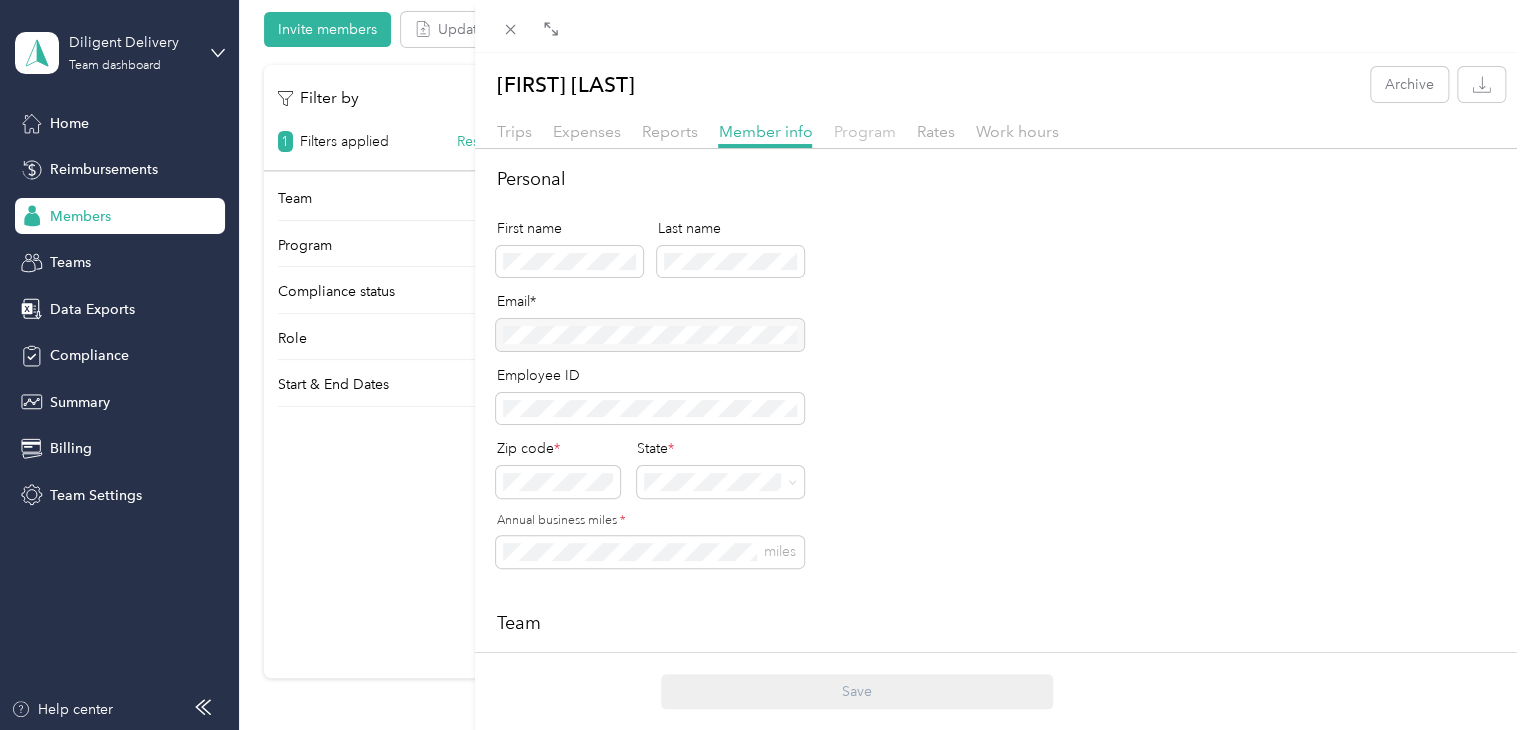 click on "Program" at bounding box center [864, 131] 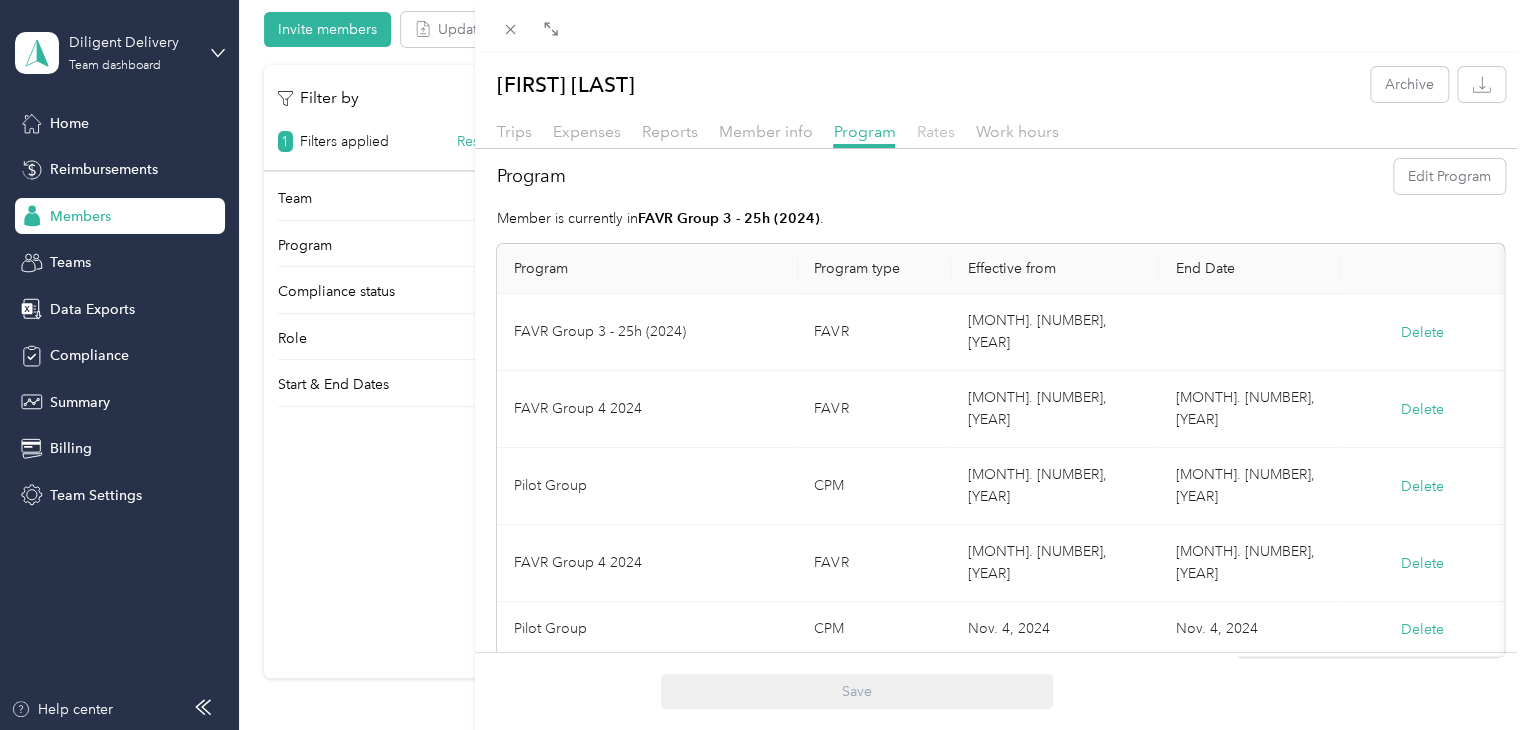 click on "Rates" at bounding box center (935, 131) 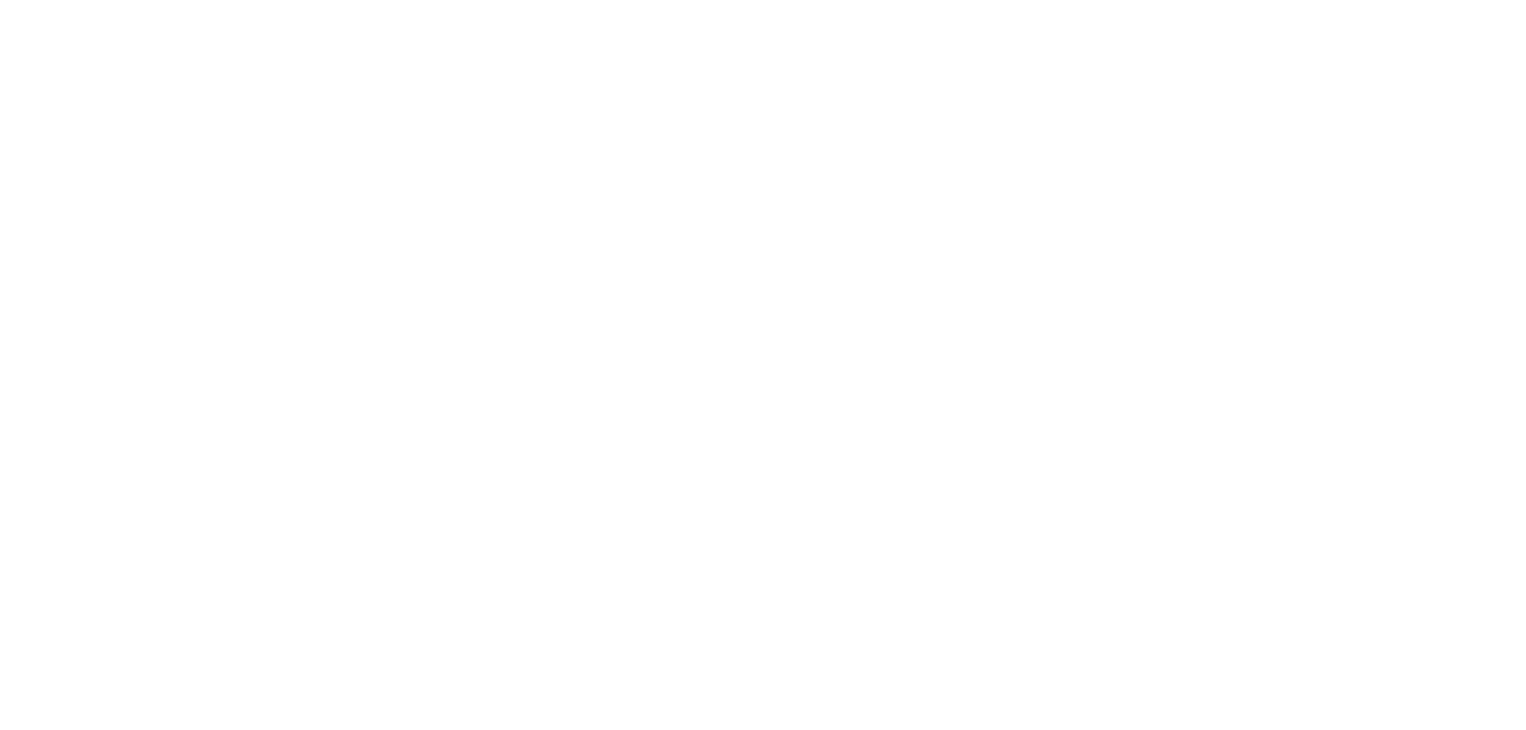 scroll, scrollTop: 0, scrollLeft: 0, axis: both 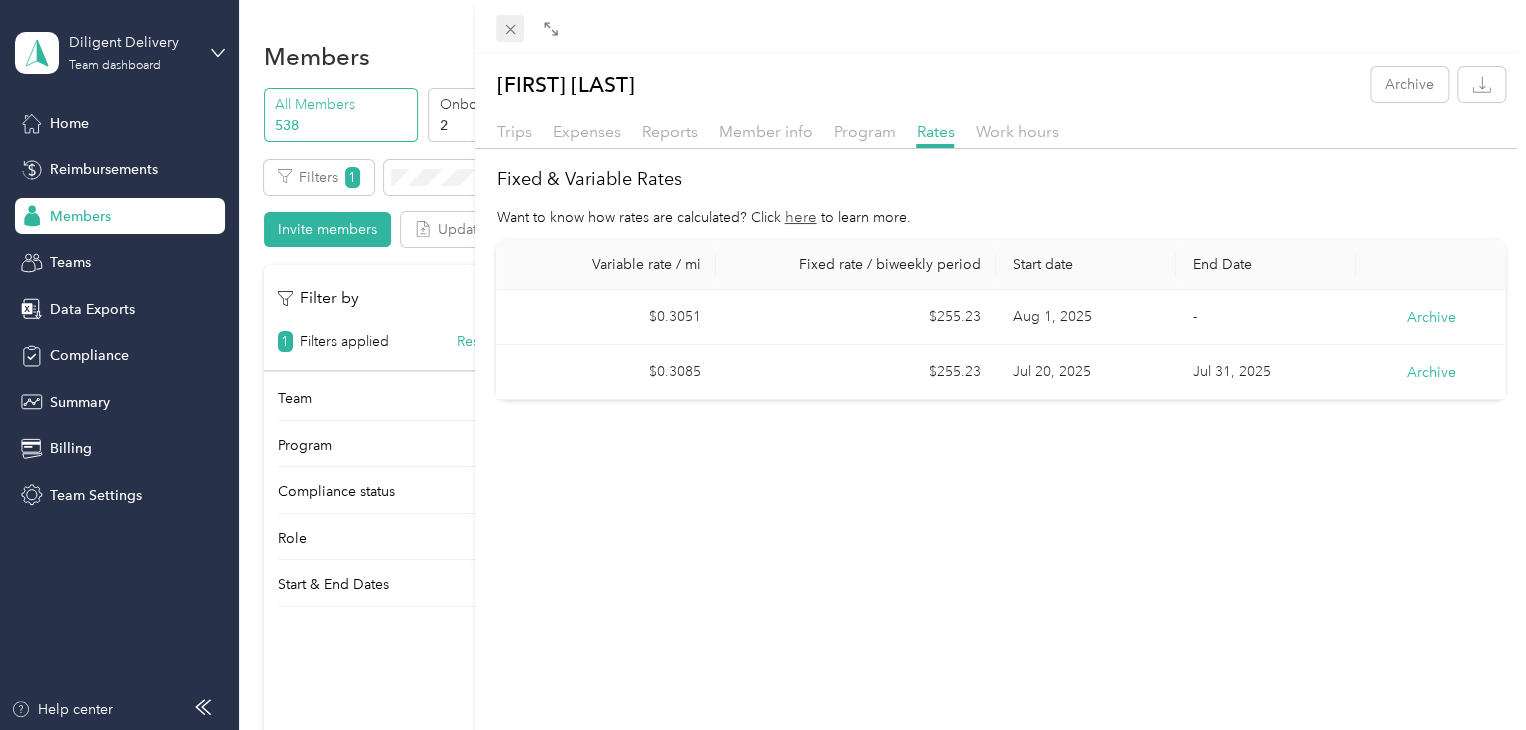 click 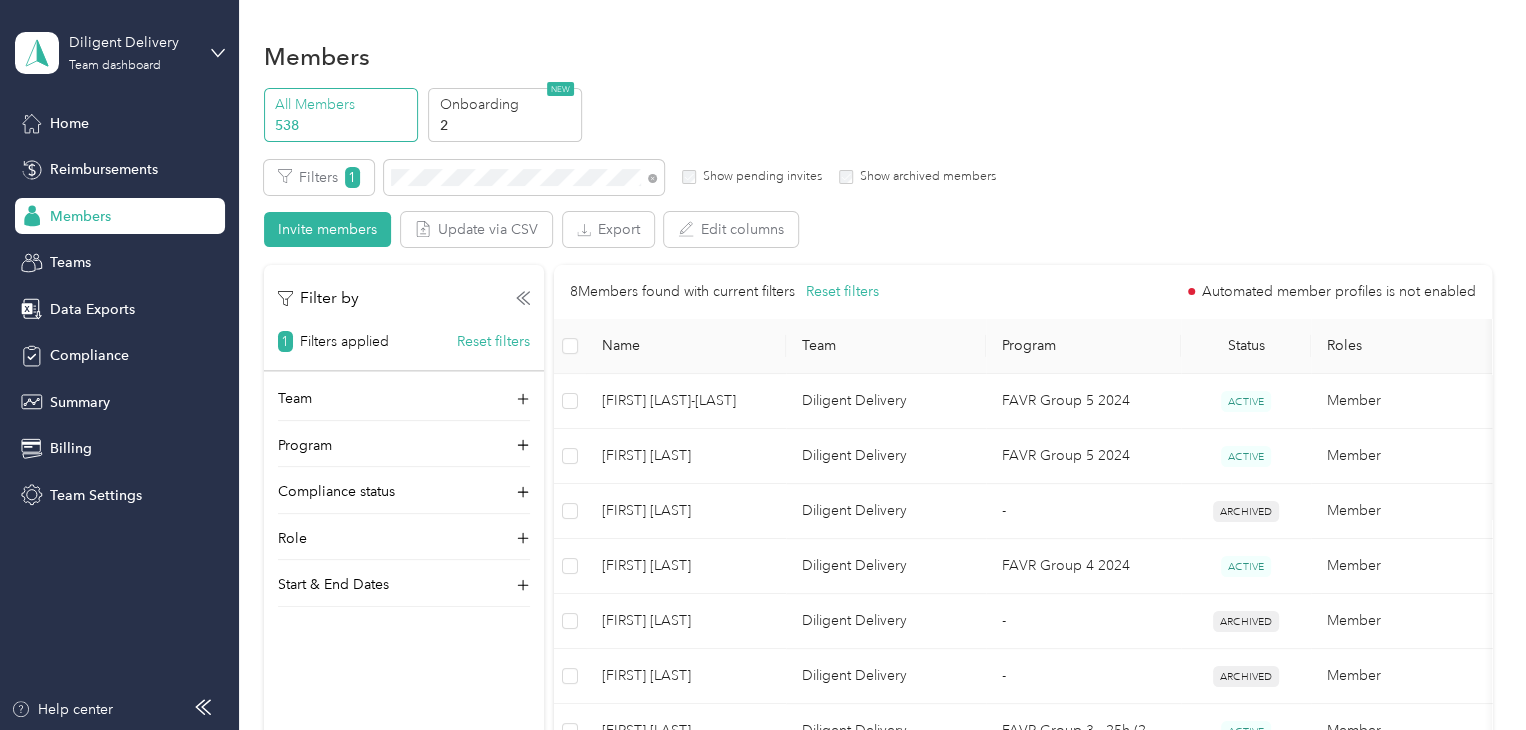 click on "Members" at bounding box center [80, 216] 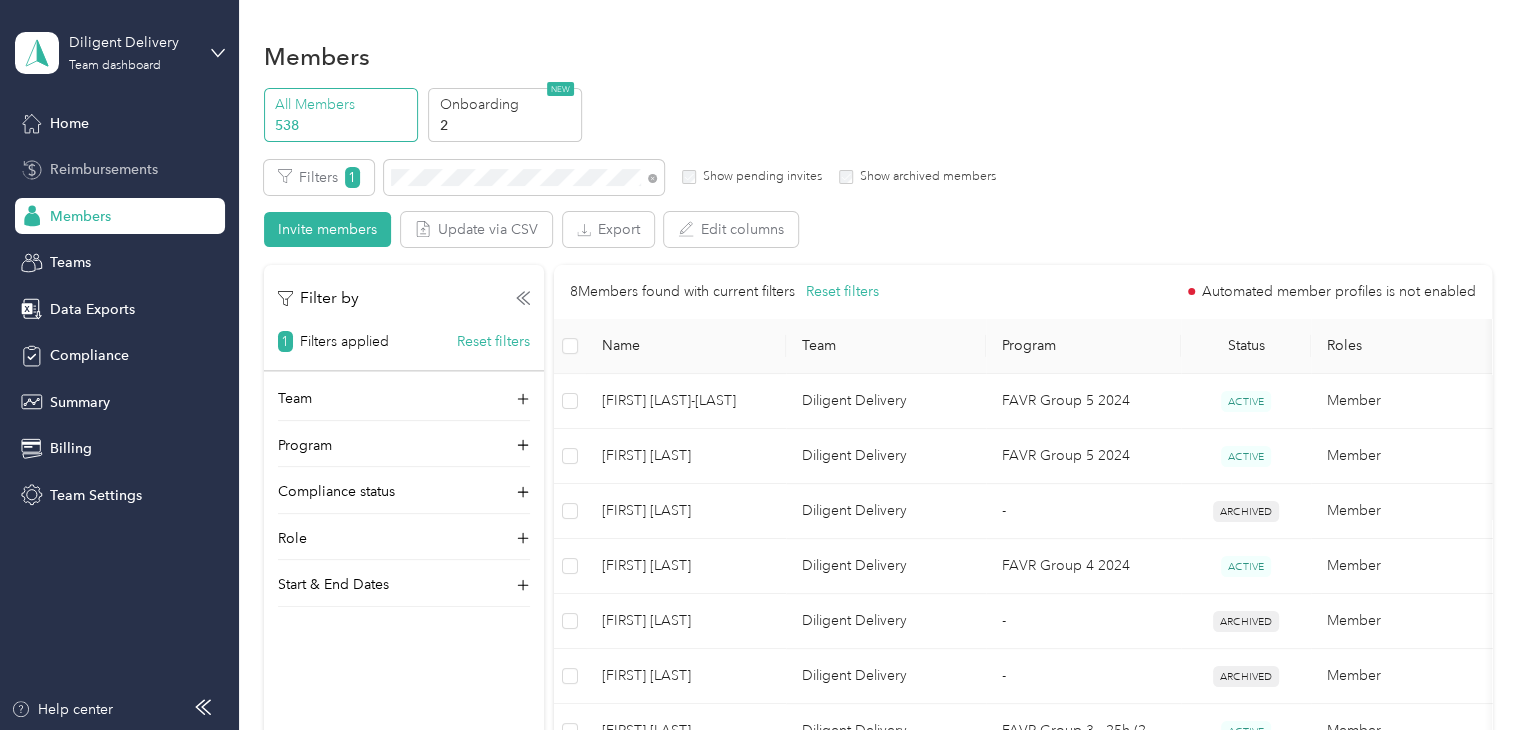 click on "Reimbursements" at bounding box center [120, 170] 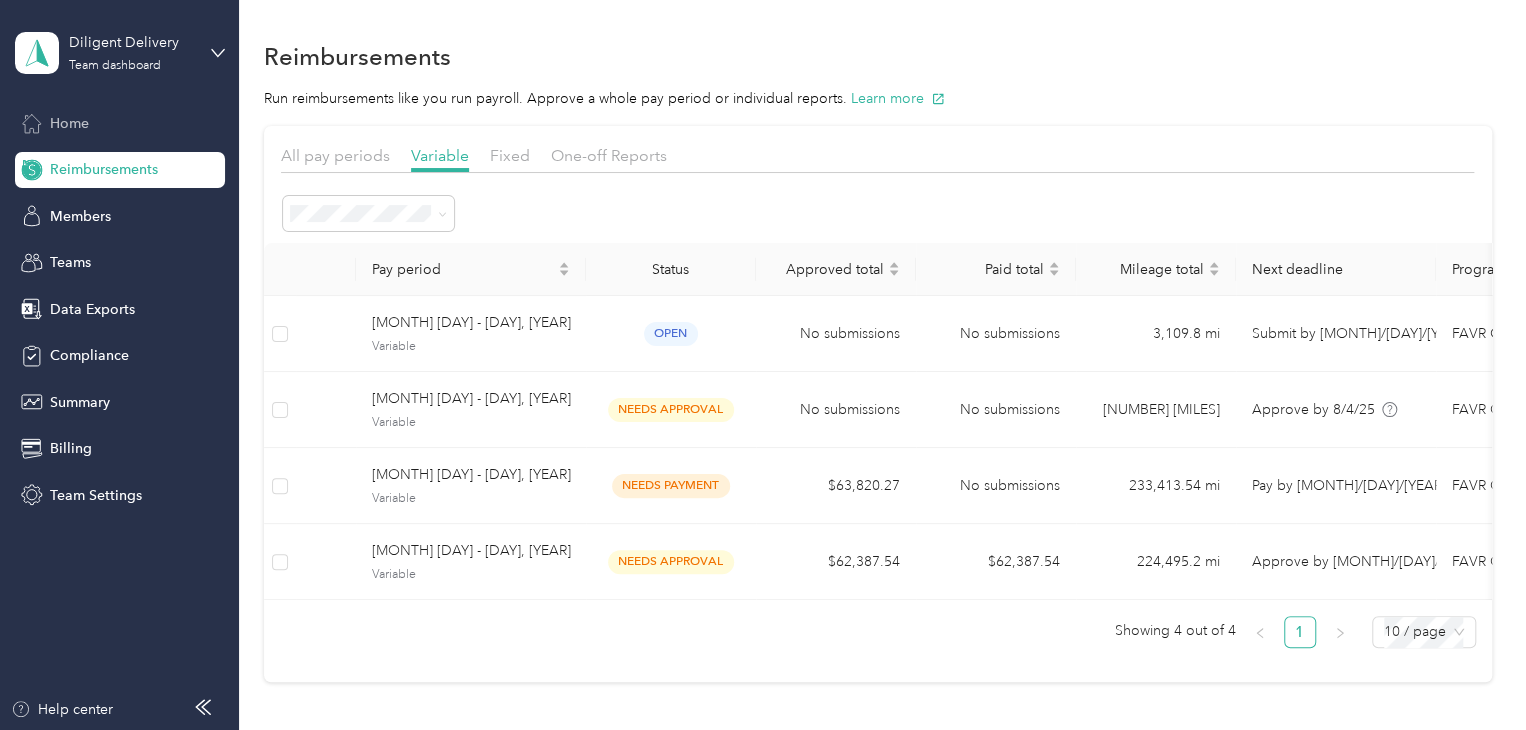 drag, startPoint x: 60, startPoint y: 121, endPoint x: 72, endPoint y: 130, distance: 15 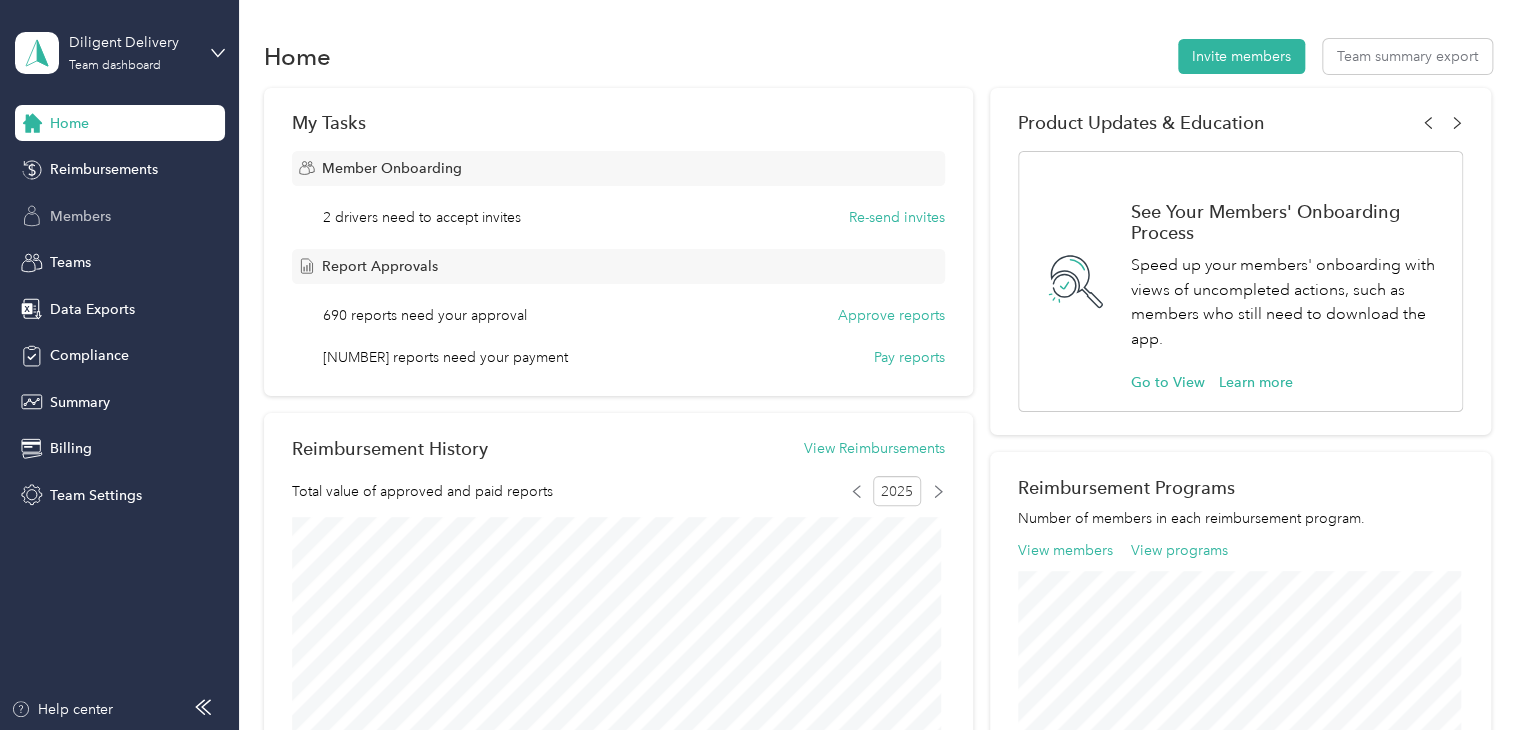 click on "Members" at bounding box center (80, 216) 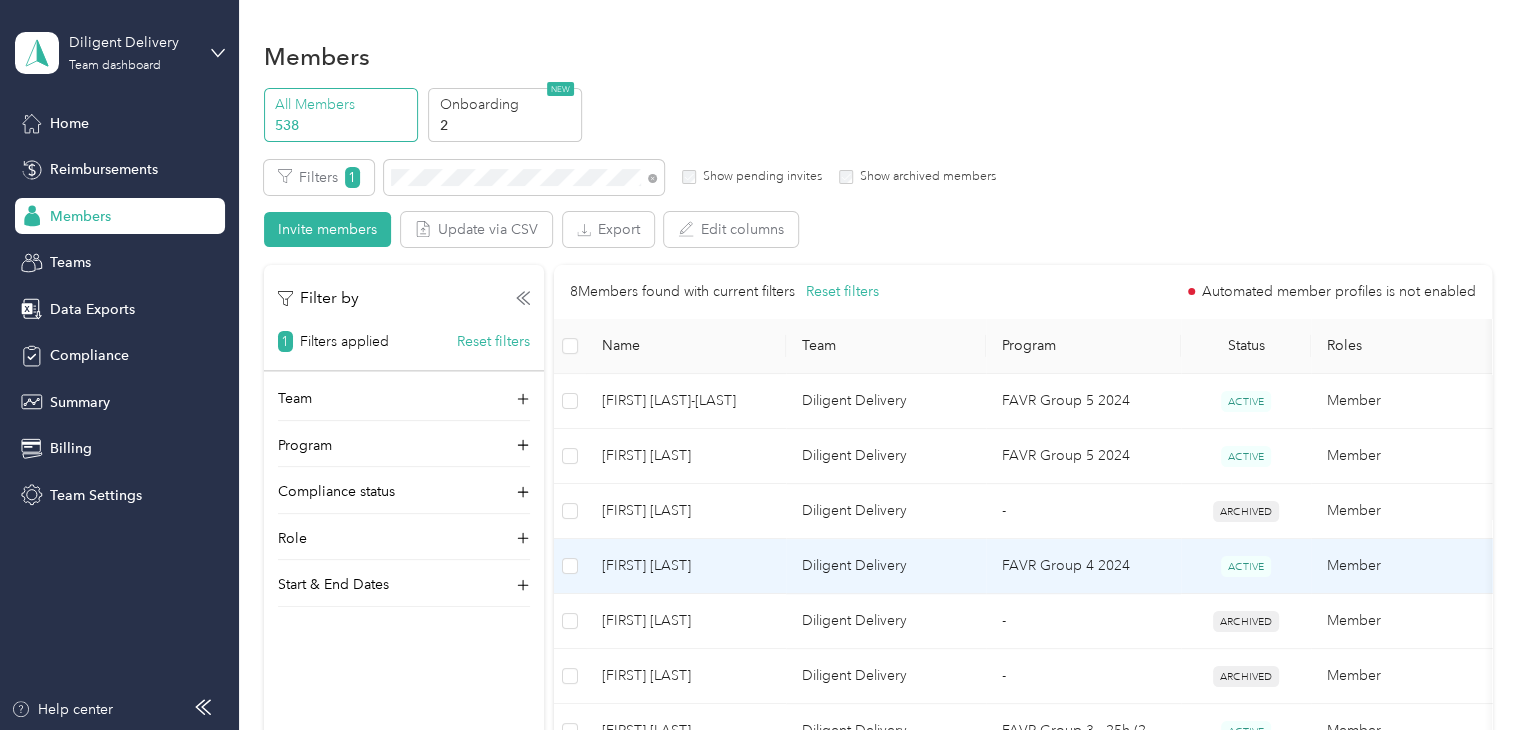 click on "[FIRST] [LAST]" at bounding box center [686, 566] 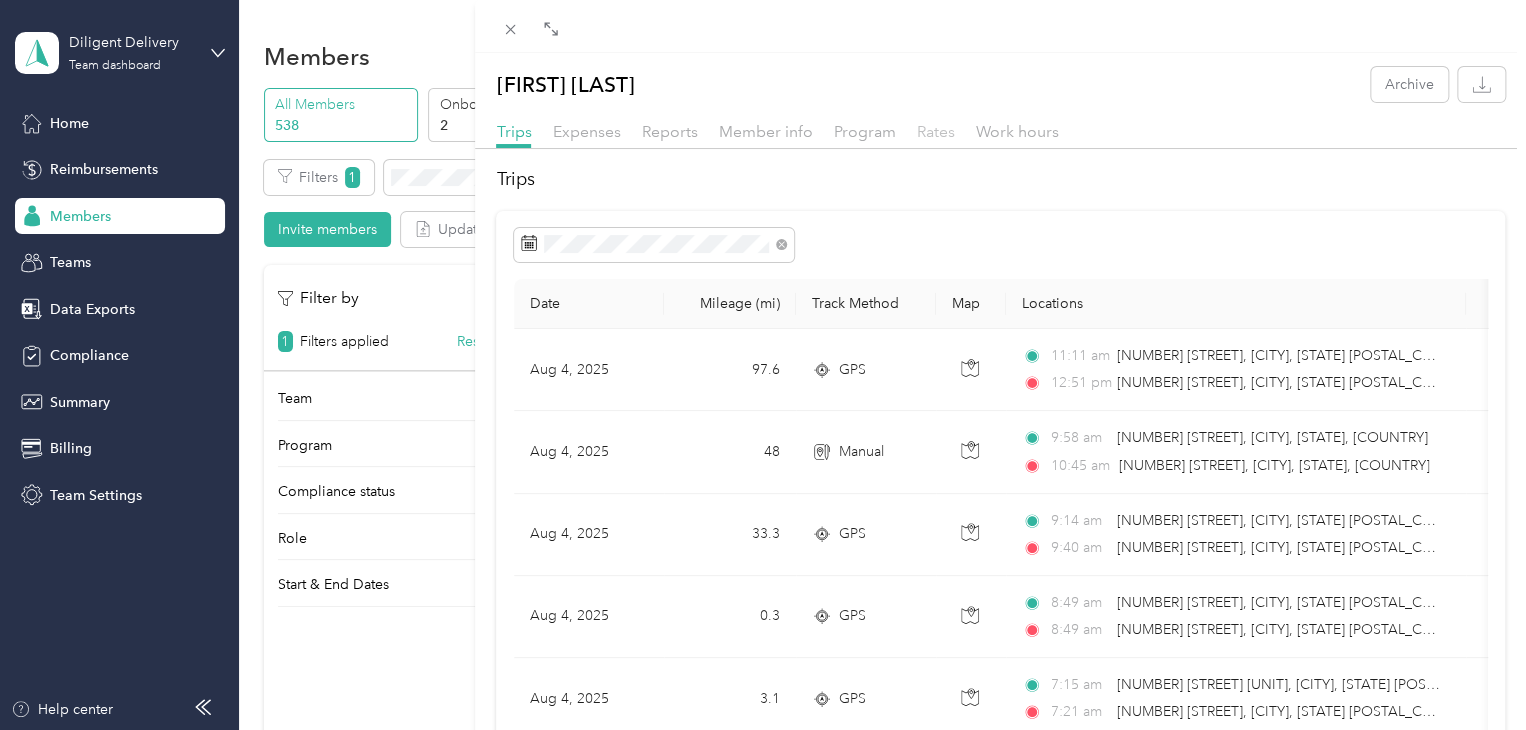 click on "Rates" at bounding box center (935, 131) 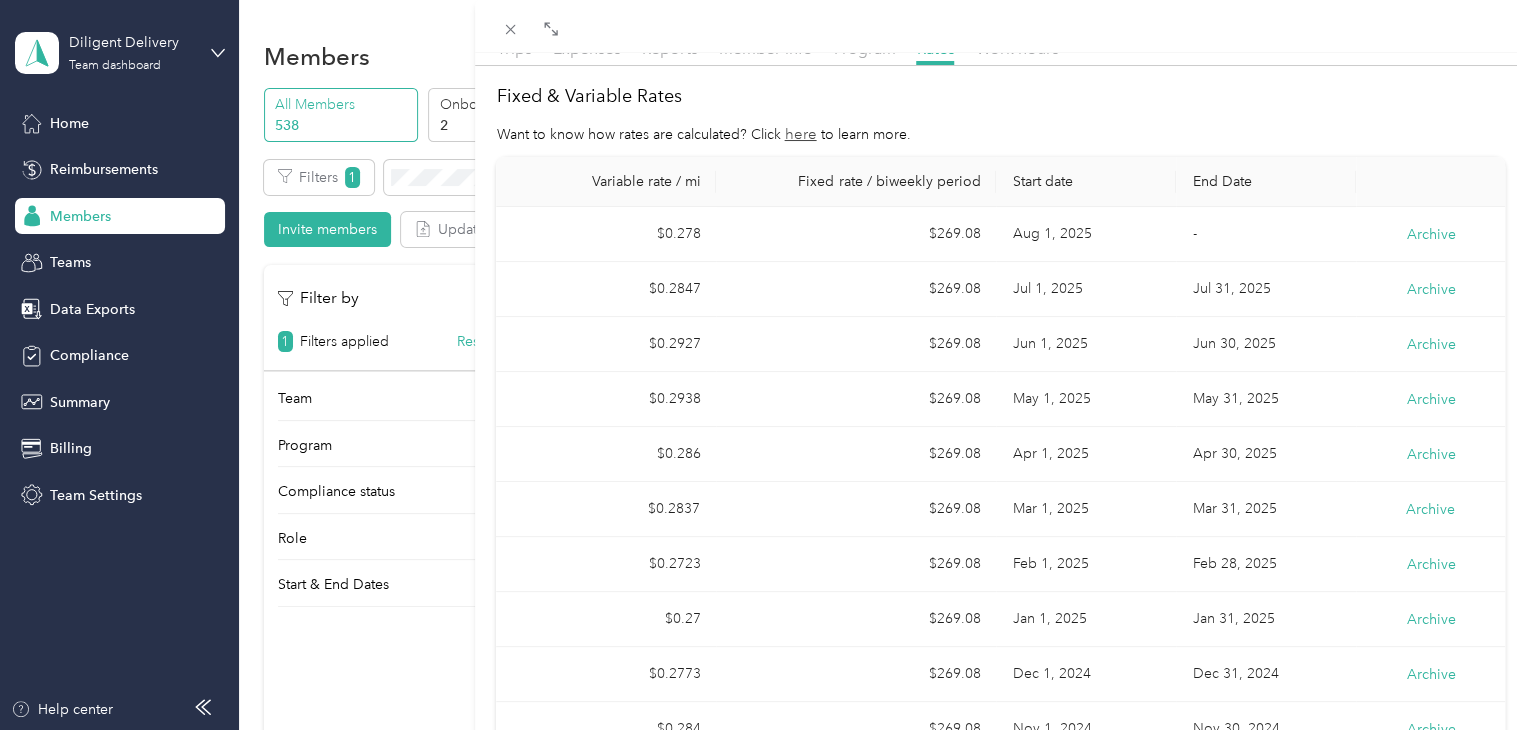 scroll, scrollTop: 0, scrollLeft: 0, axis: both 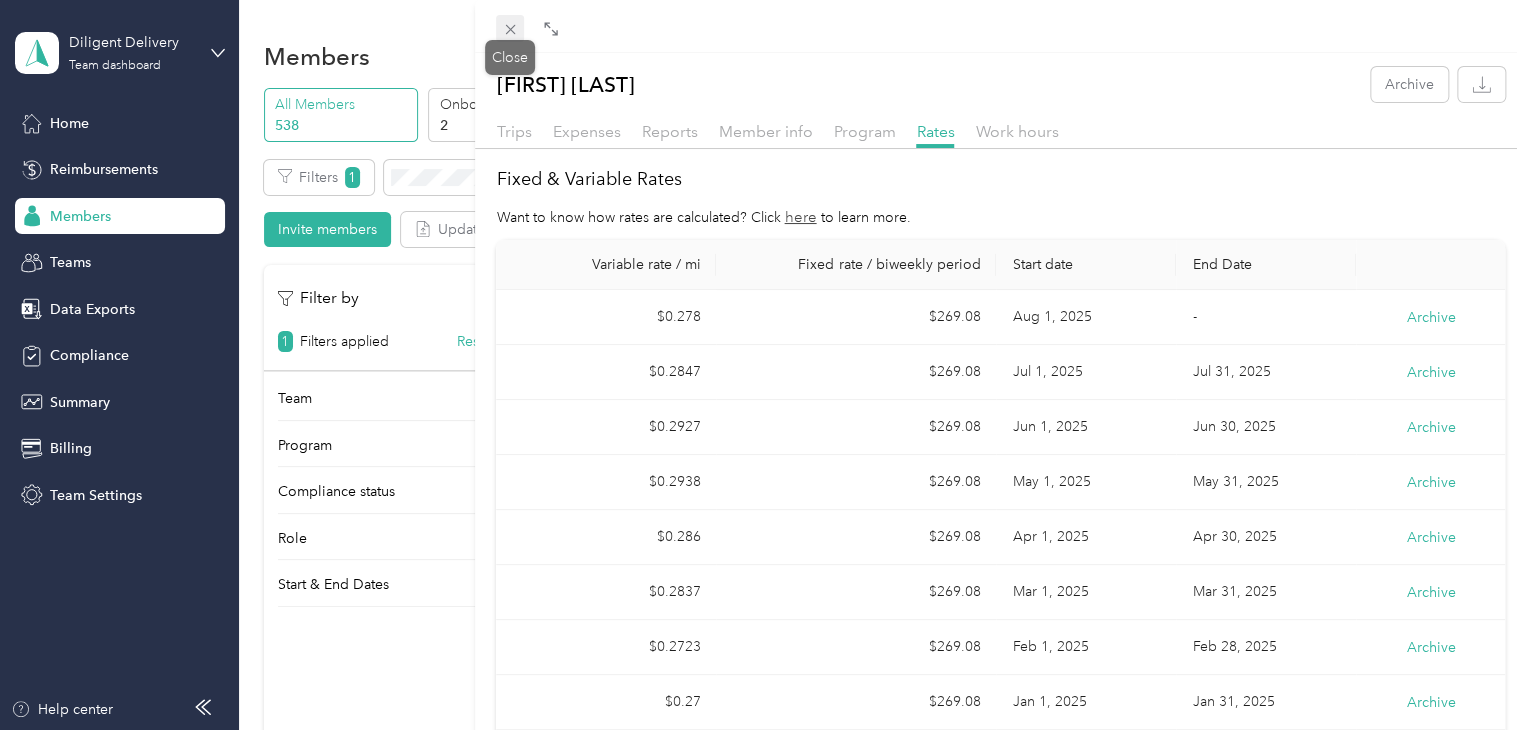 drag, startPoint x: 506, startPoint y: 24, endPoint x: 628, endPoint y: 339, distance: 337.80023 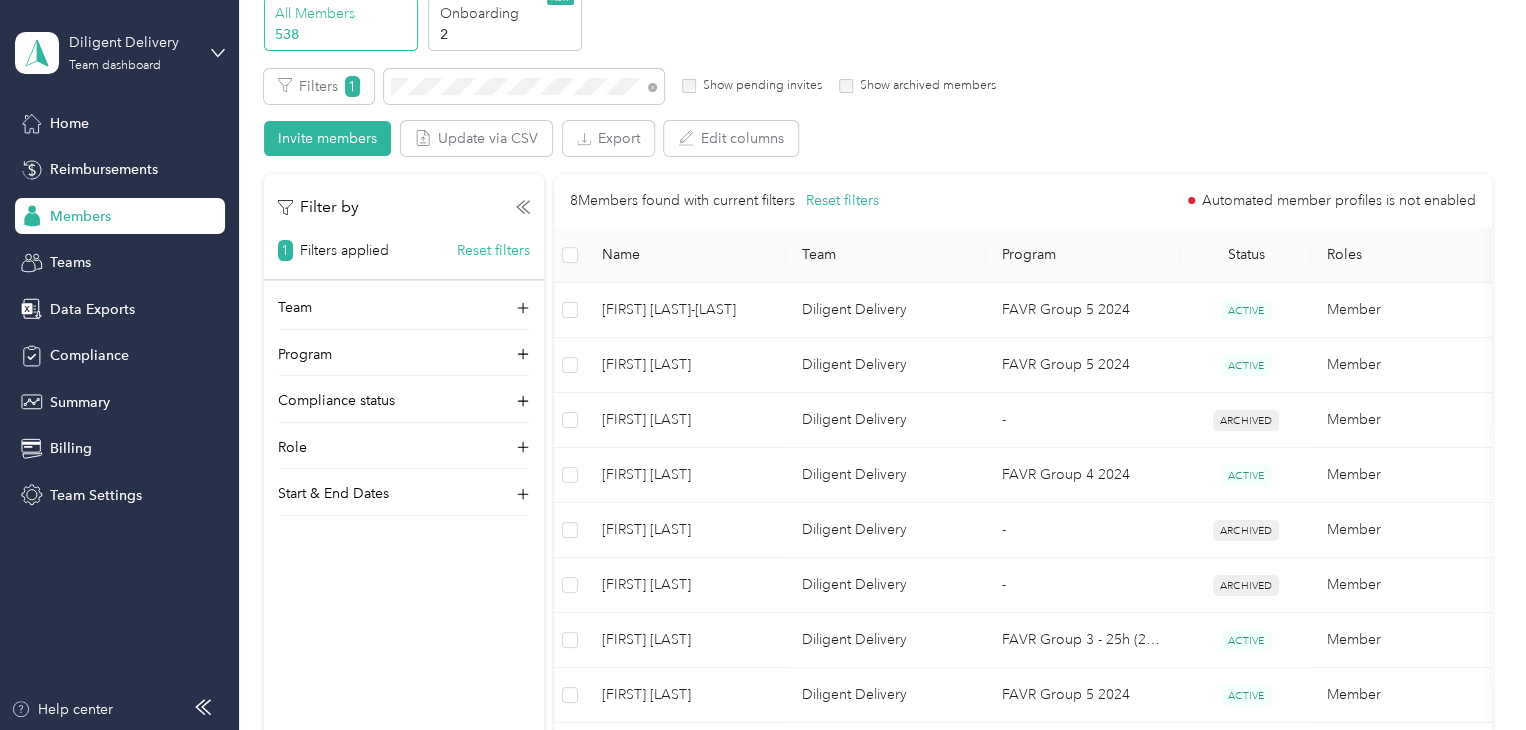 scroll, scrollTop: 200, scrollLeft: 0, axis: vertical 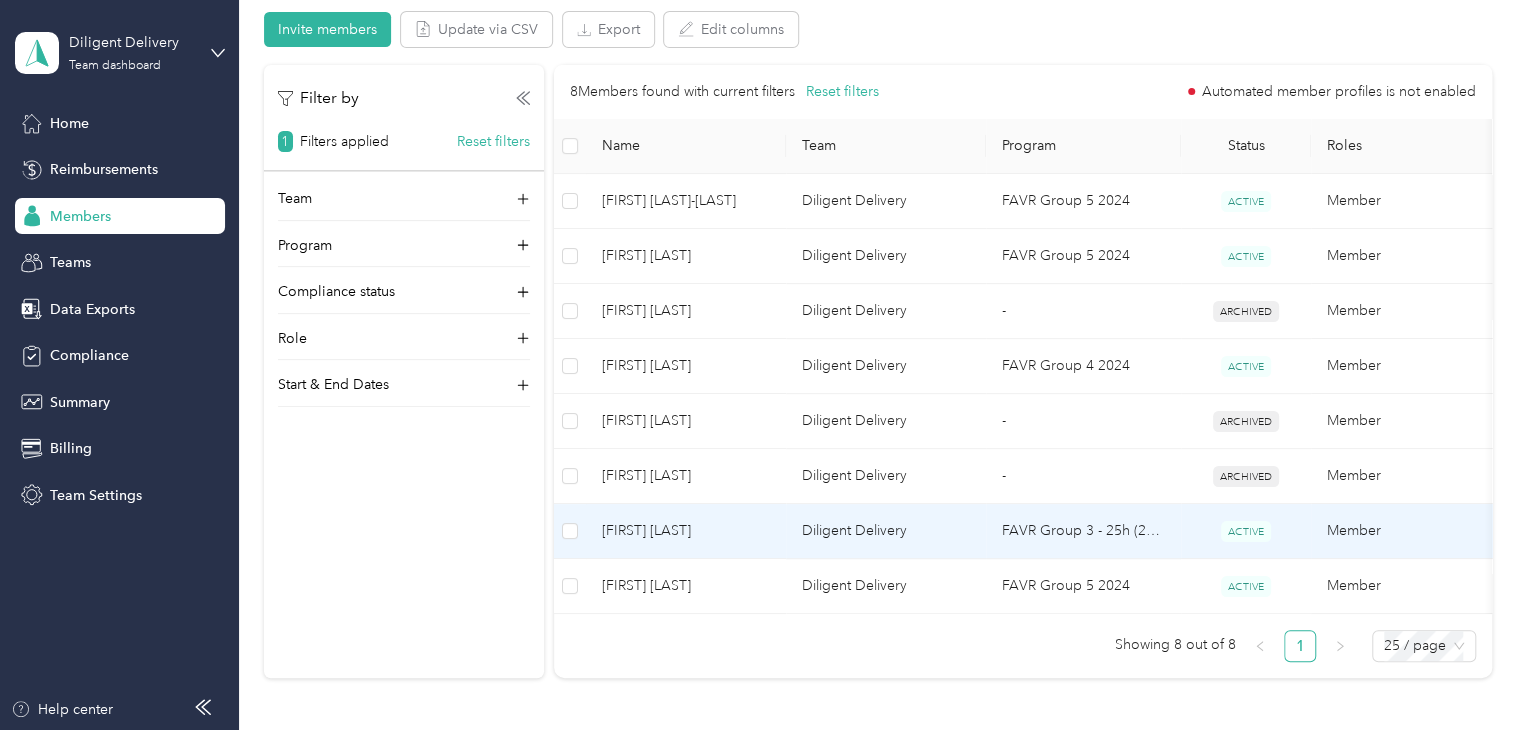 click on "[FIRST] [LAST]" at bounding box center [686, 531] 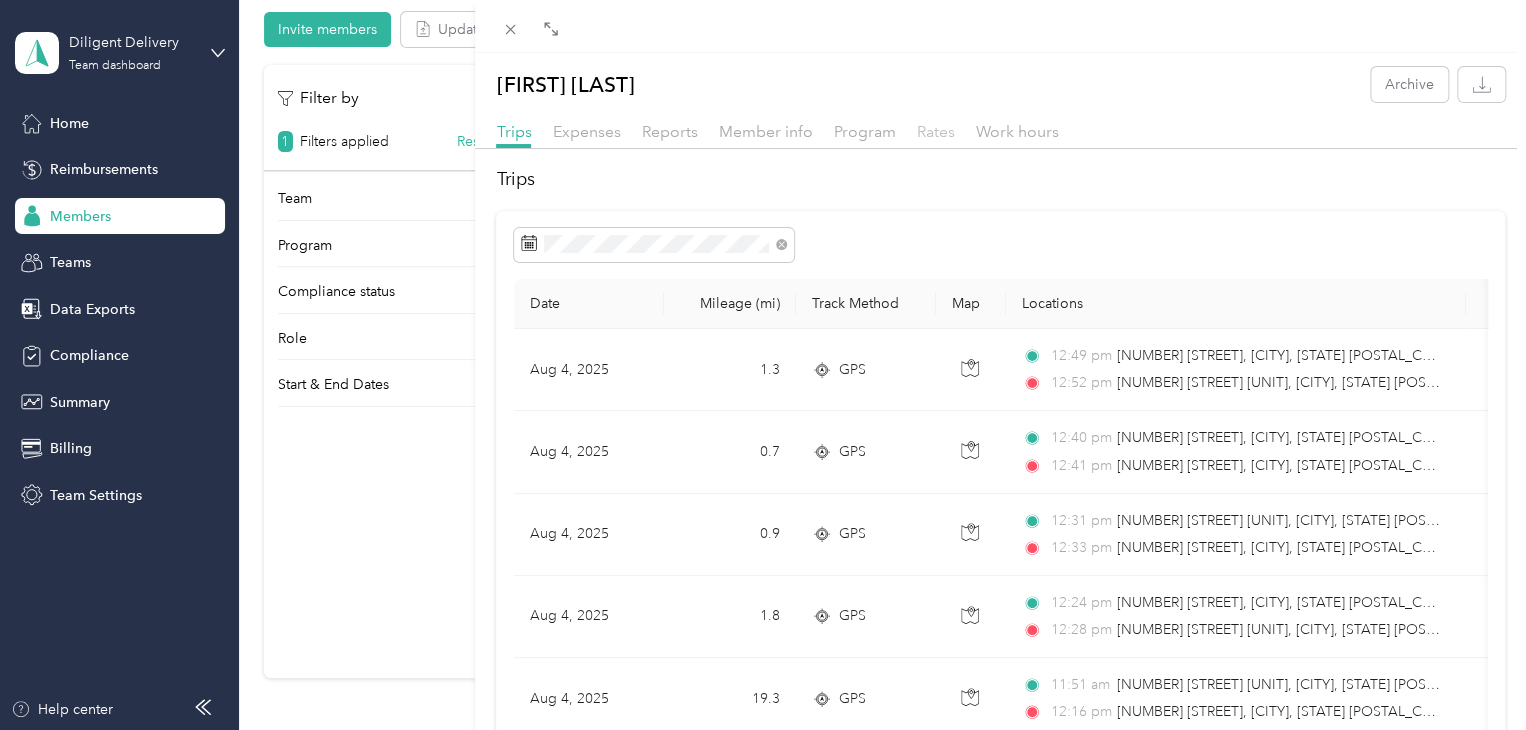 click on "Rates" at bounding box center (935, 131) 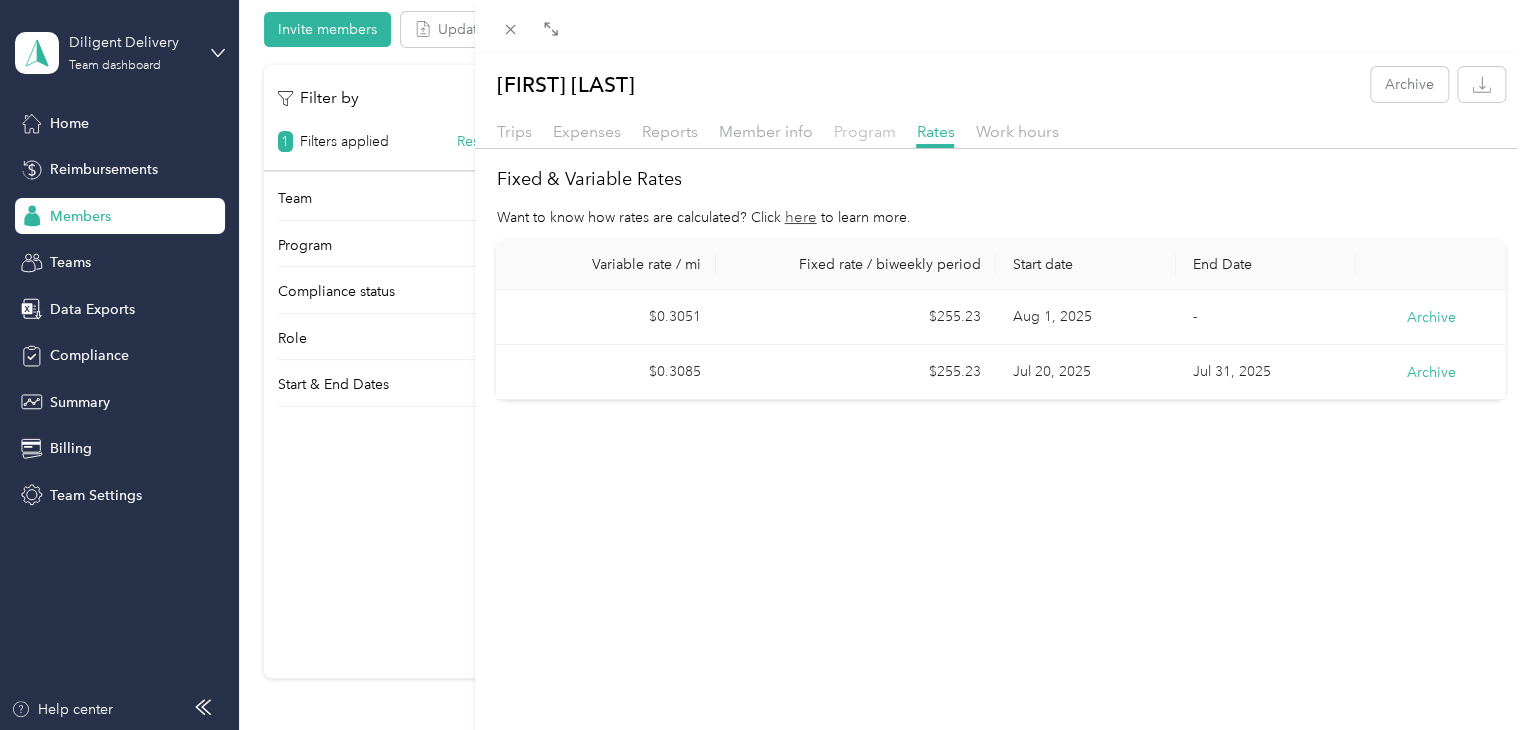 click on "Program" at bounding box center (864, 131) 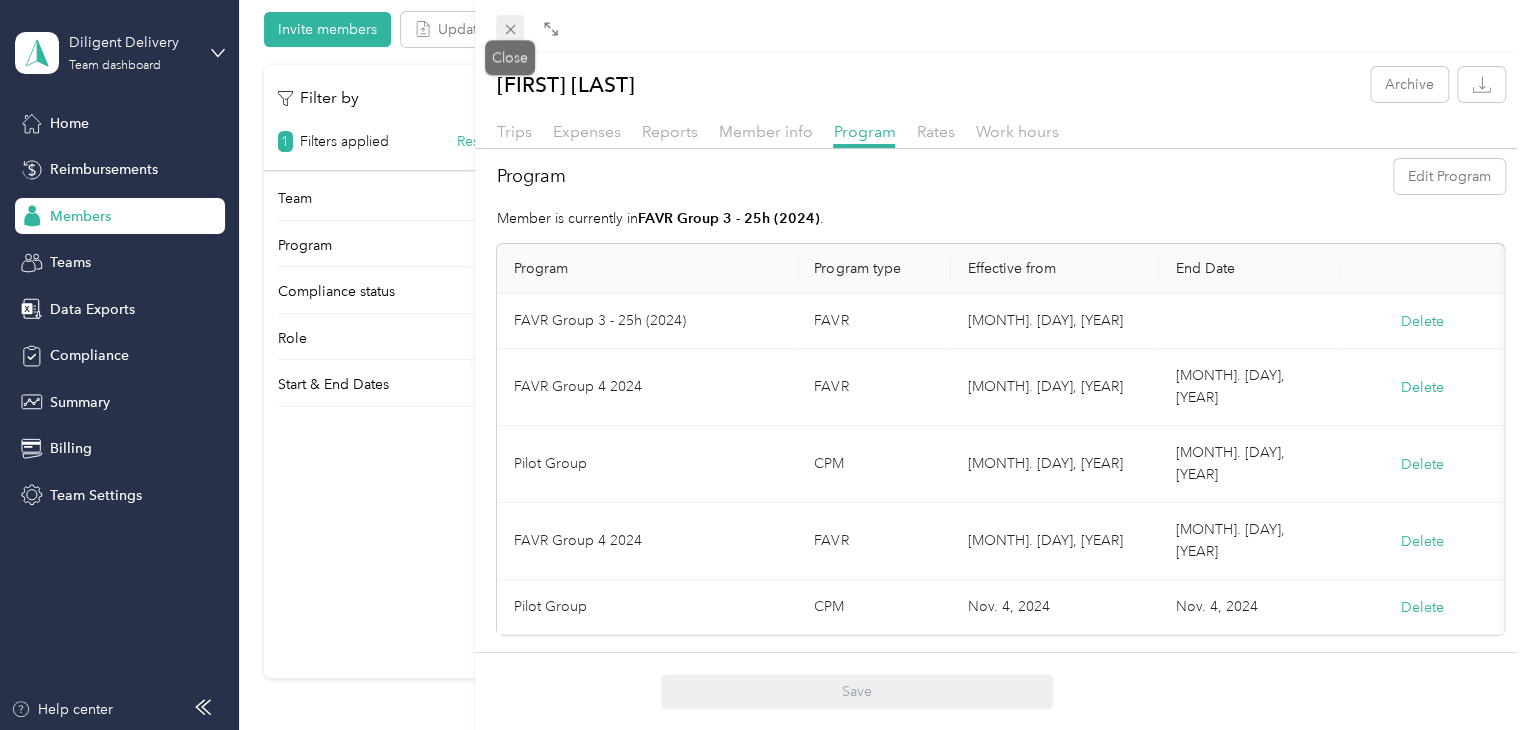 click 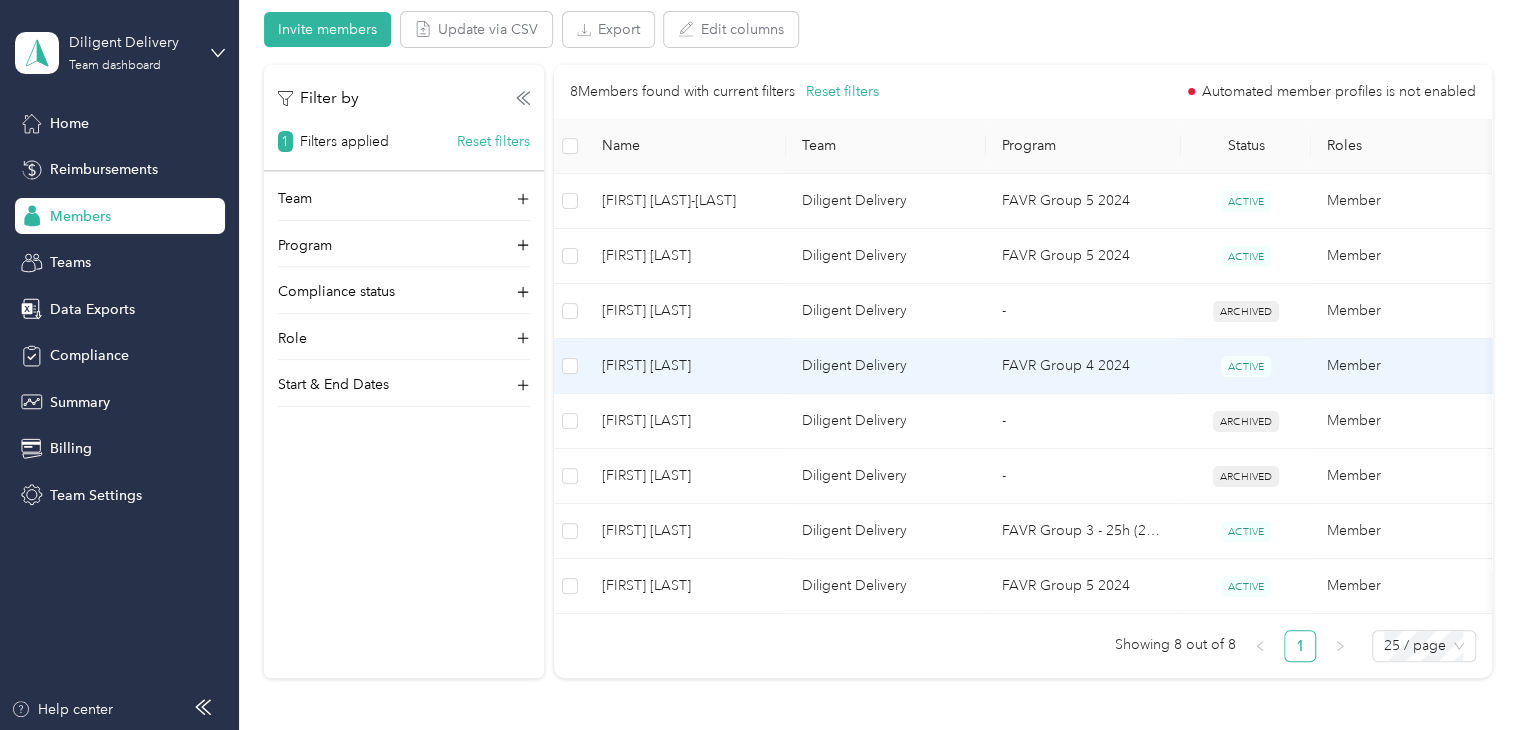 click on "[FIRST] [LAST]" at bounding box center (686, 366) 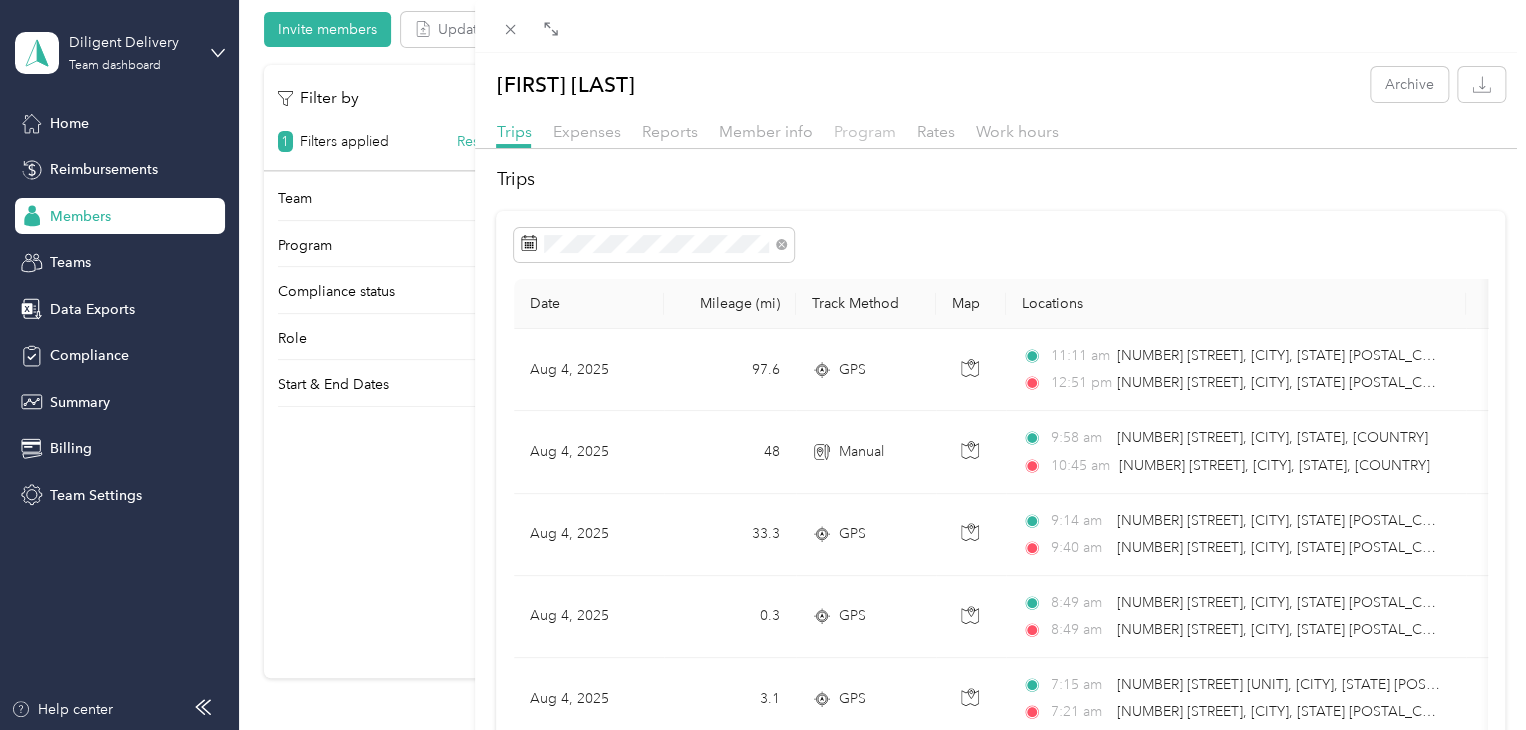 click on "Program" at bounding box center [864, 131] 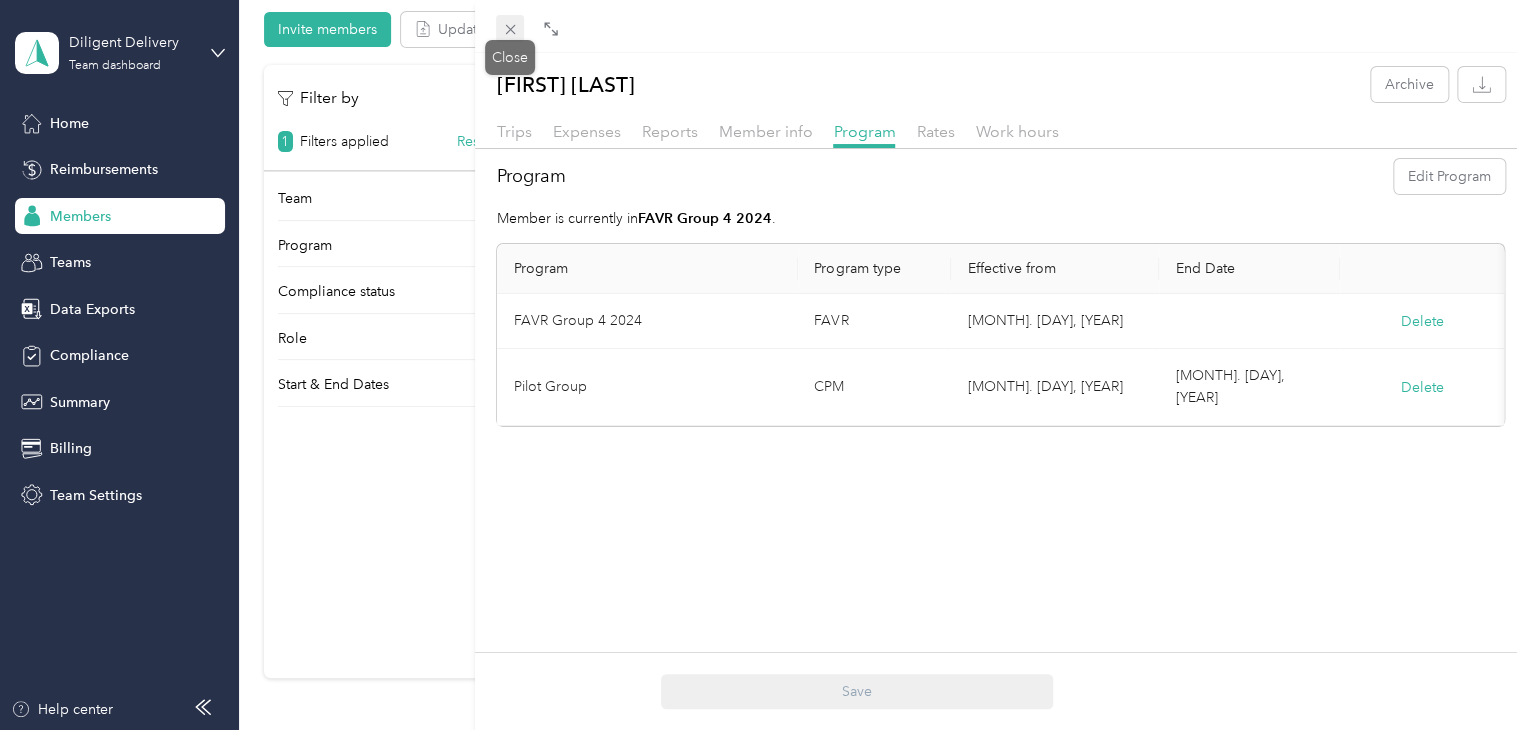 click 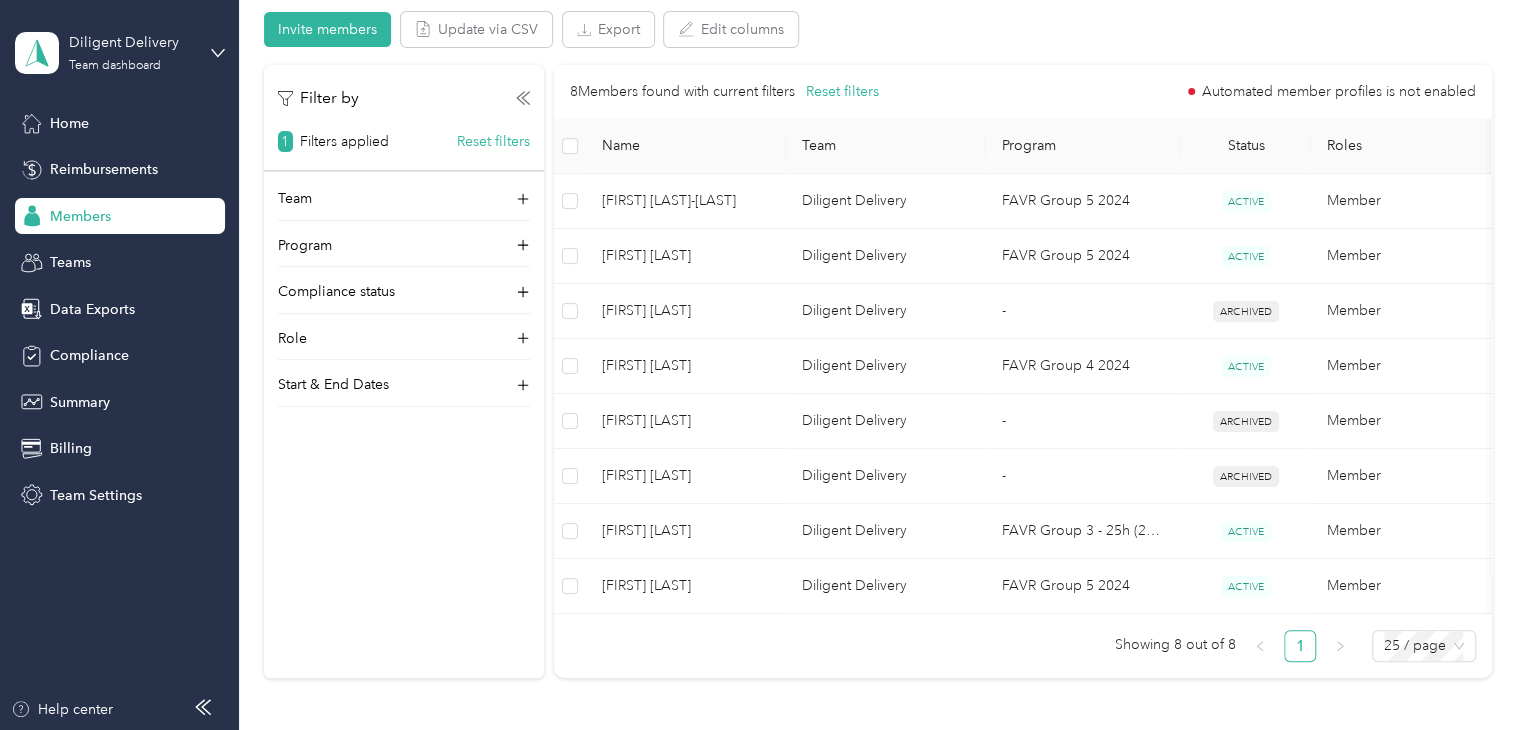 click on "Reimbursements" at bounding box center (104, 169) 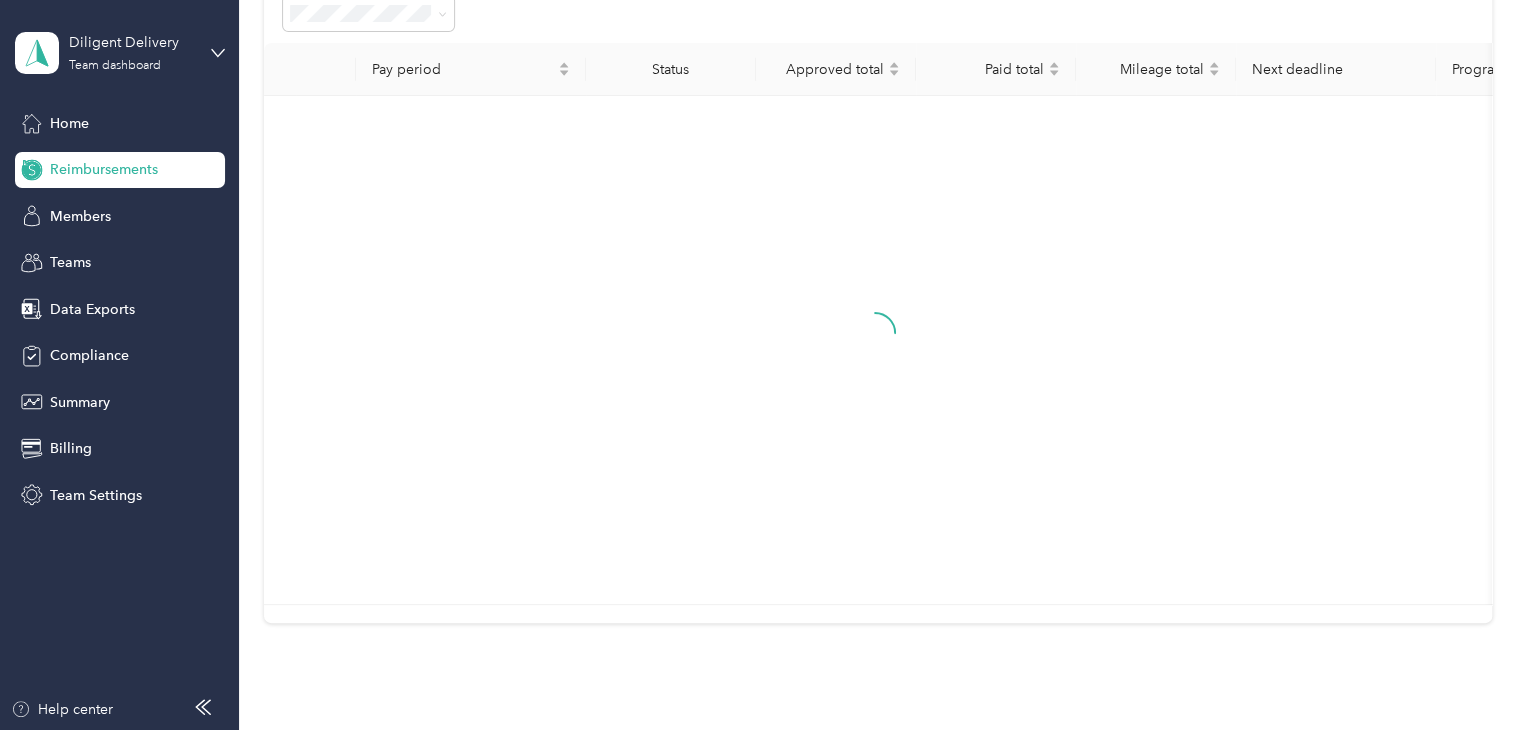 scroll, scrollTop: 172, scrollLeft: 0, axis: vertical 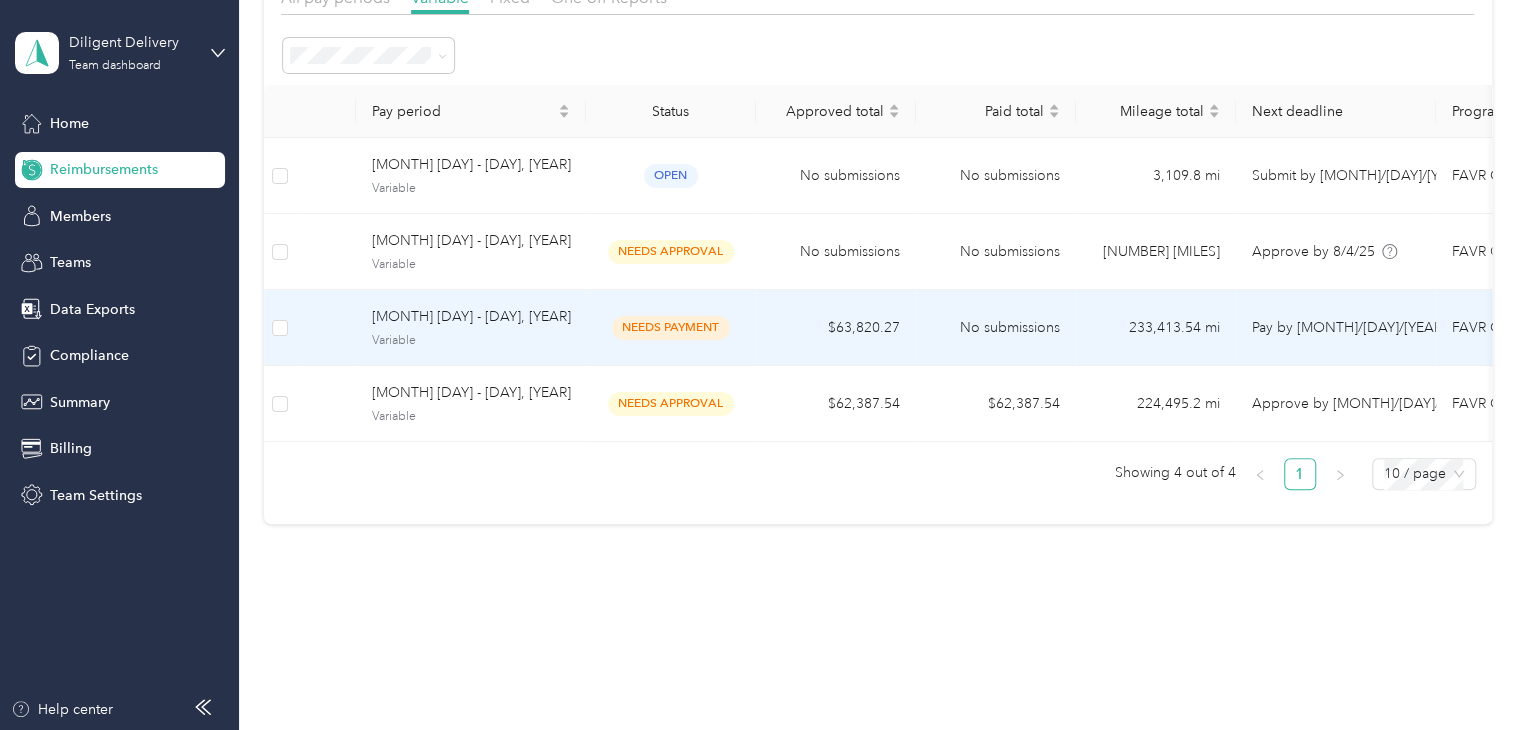 click on "July 6 - 19, 2025 Variable" at bounding box center [471, 327] 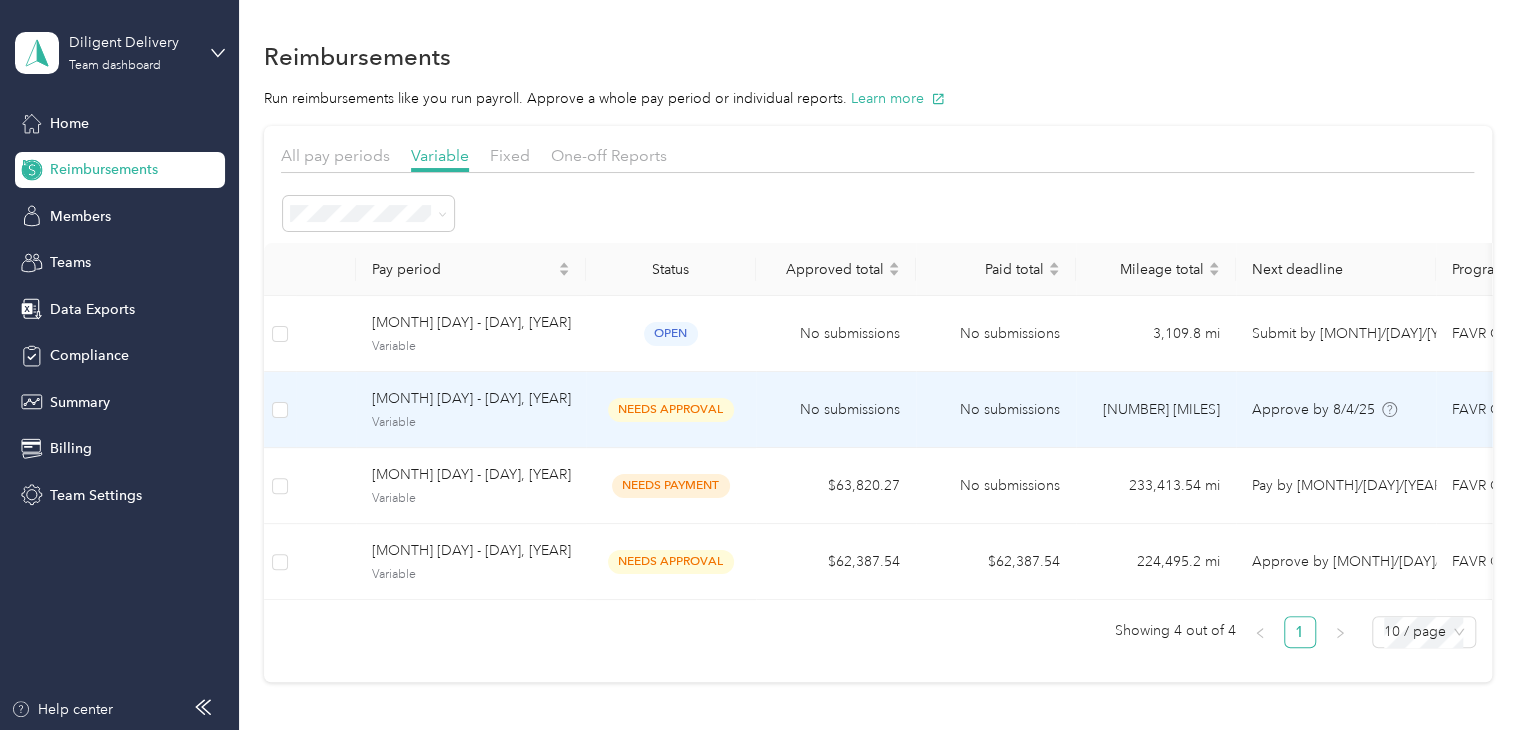 click on "[MONTH] [NUMBER] - [NUMBER], [YEAR]" at bounding box center (471, 399) 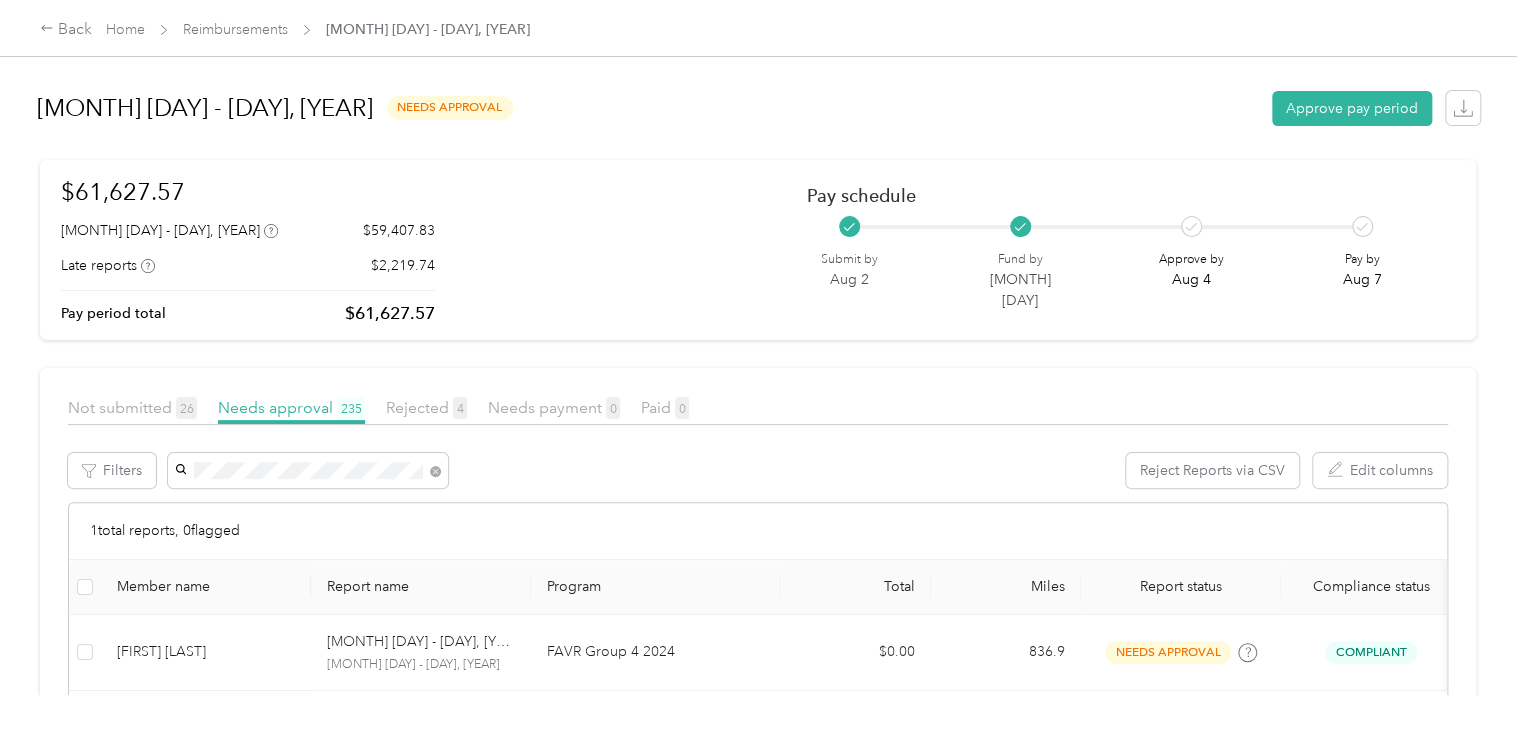 click on "[FIRST] [LAST]" at bounding box center (225, 433) 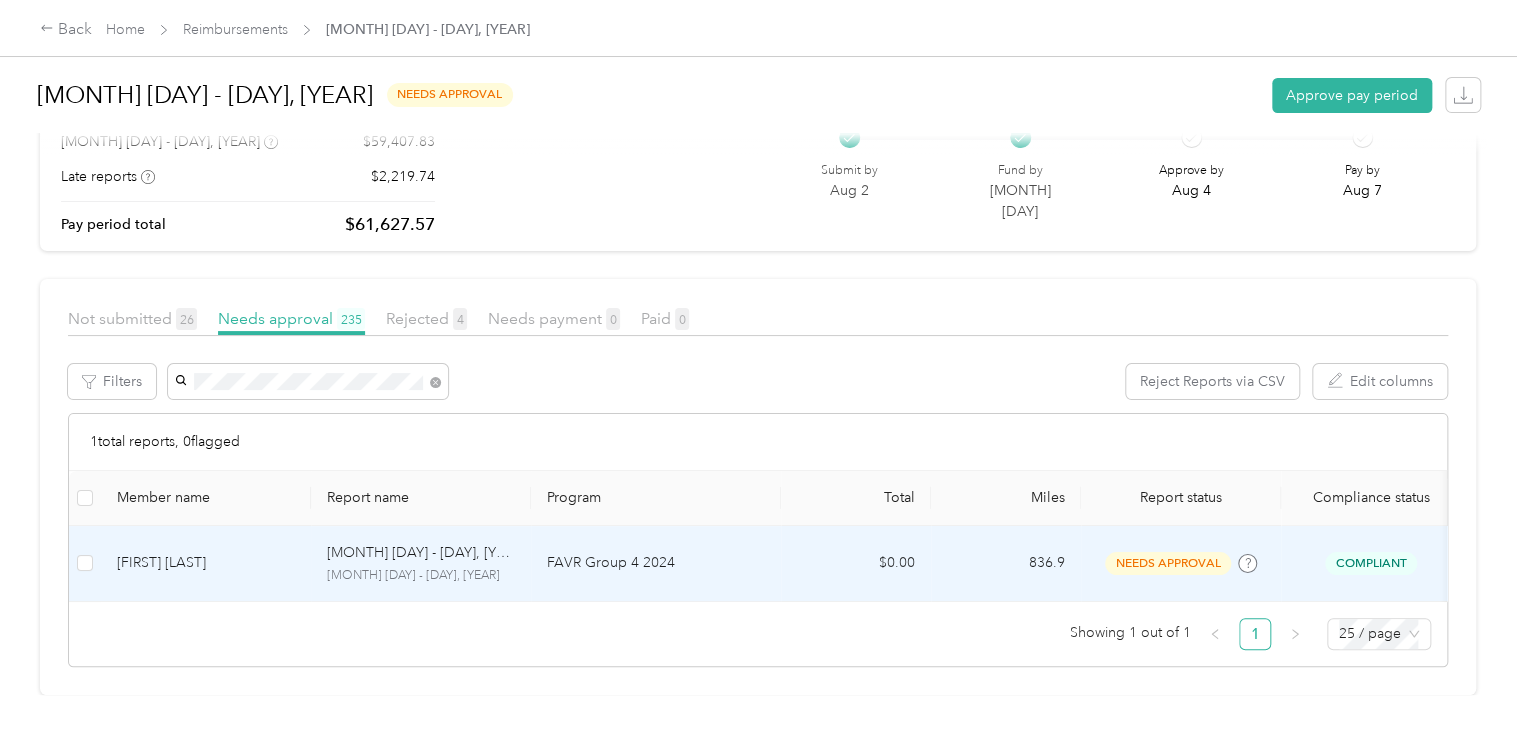 scroll, scrollTop: 119, scrollLeft: 0, axis: vertical 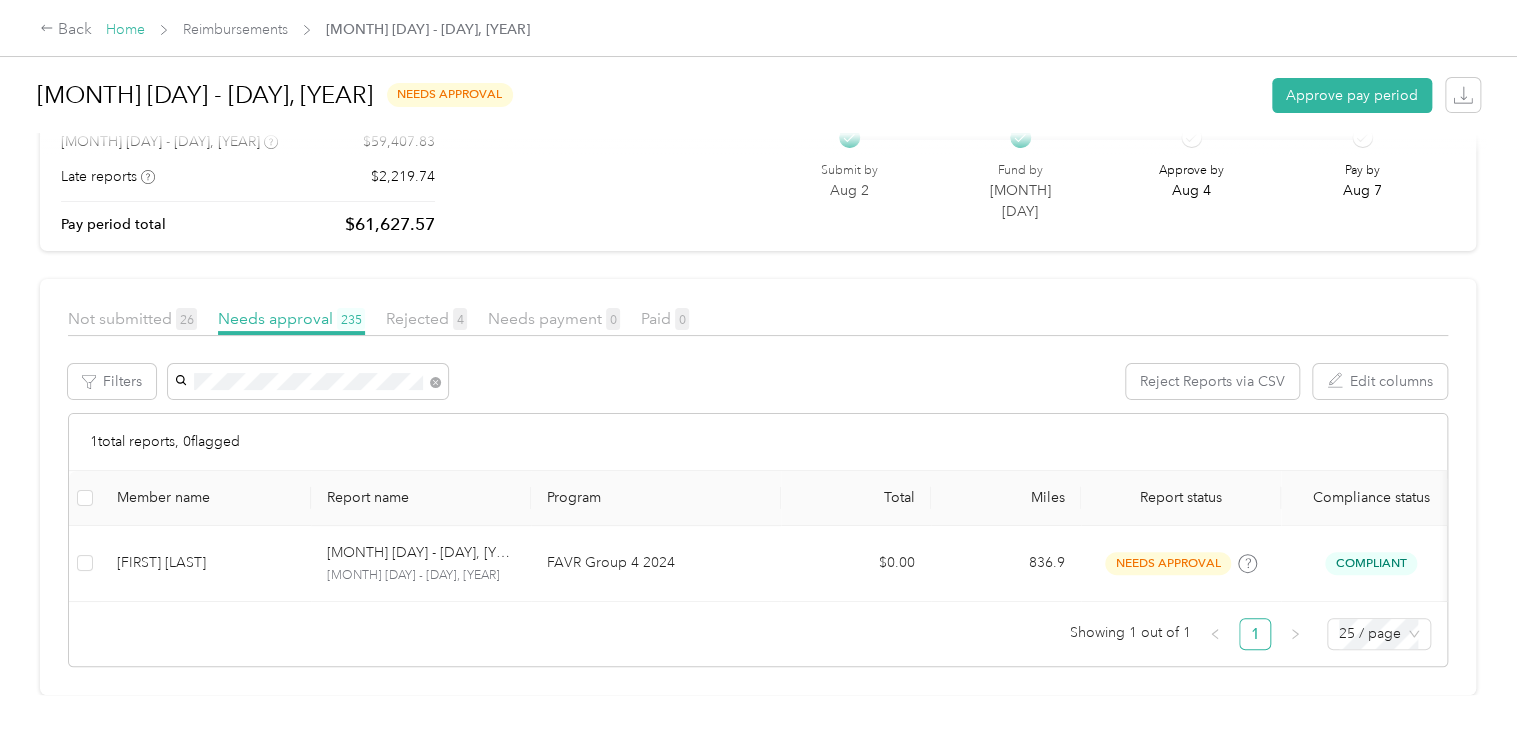 click on "Home" at bounding box center [125, 29] 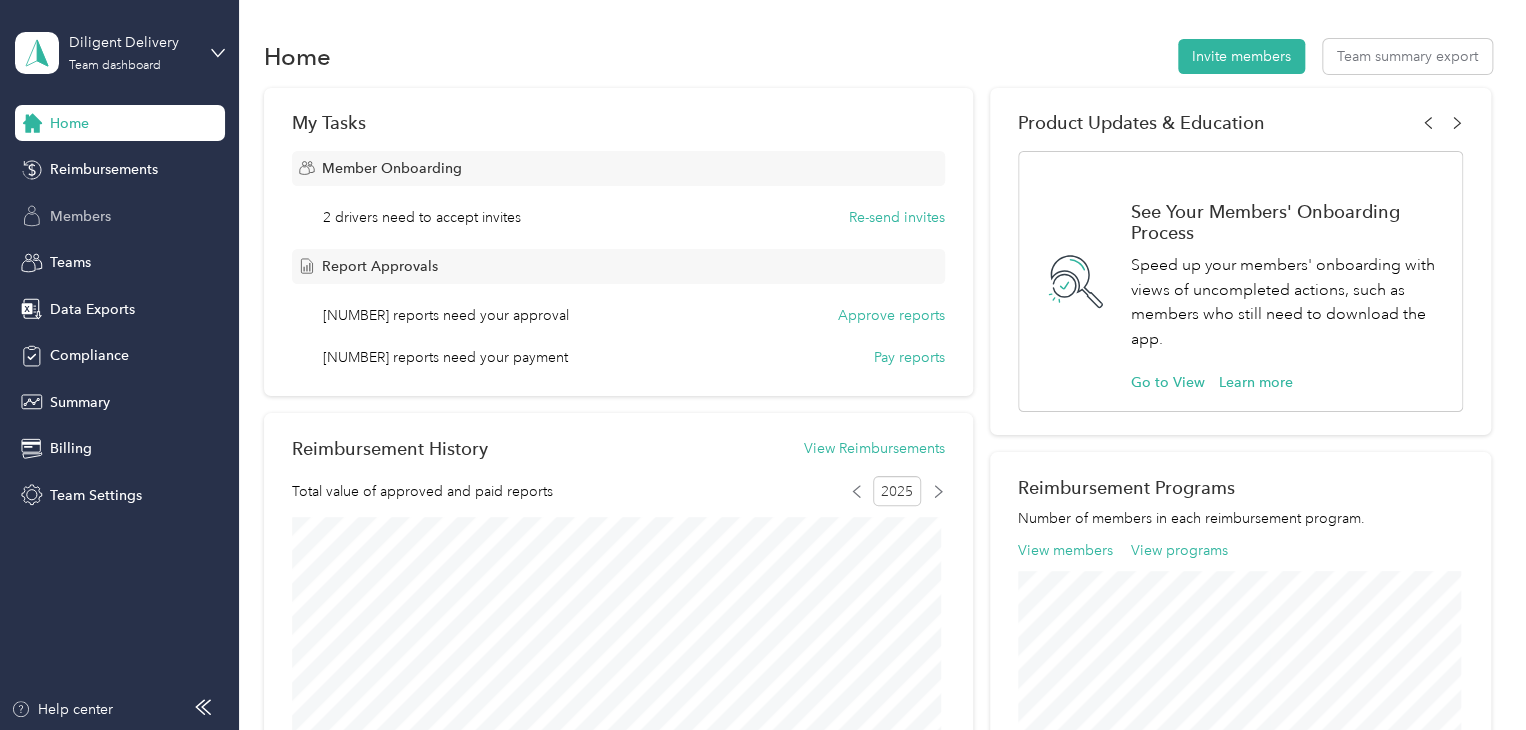 drag, startPoint x: 83, startPoint y: 209, endPoint x: 120, endPoint y: 199, distance: 38.327538 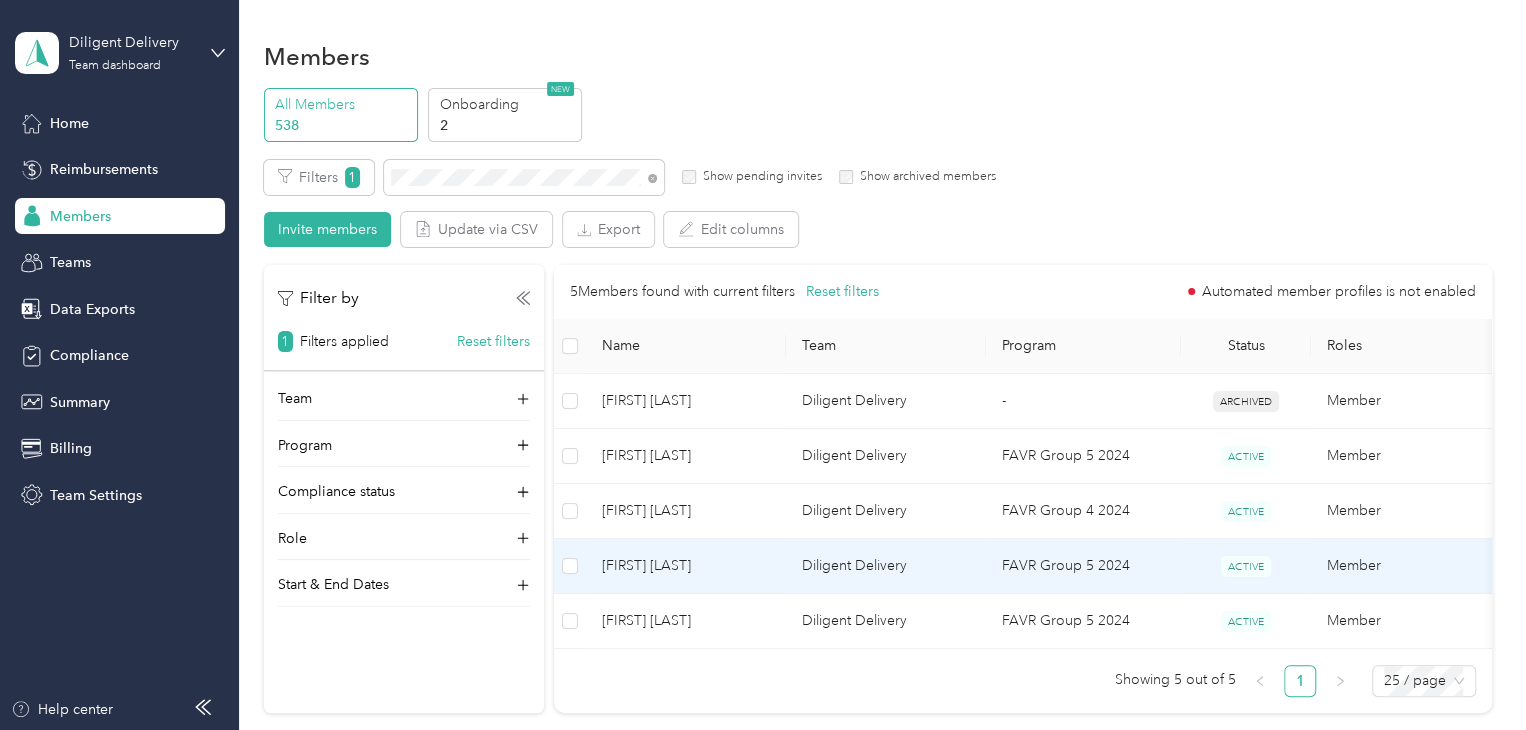 click on "Juan Martinez" at bounding box center [686, 566] 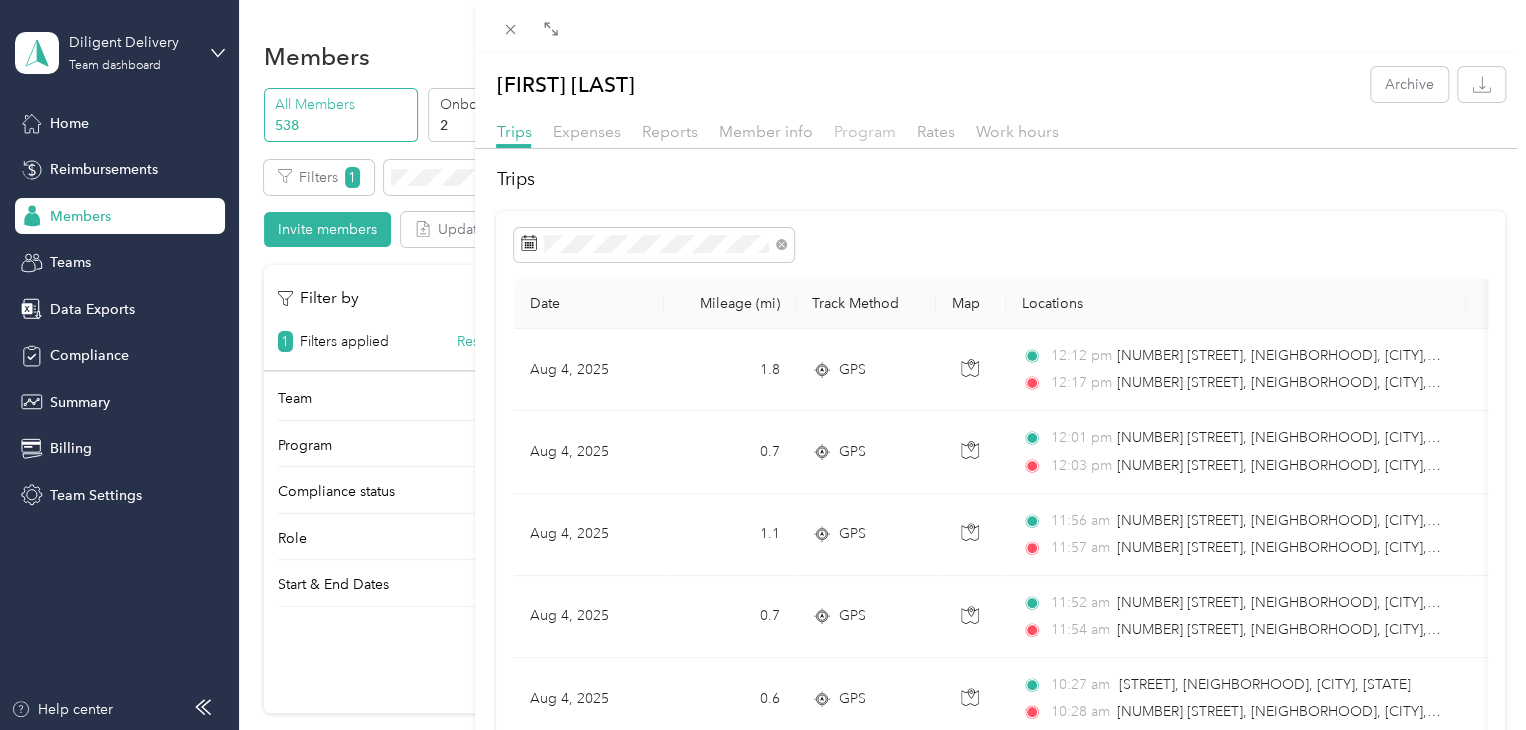 click on "Program" at bounding box center (864, 131) 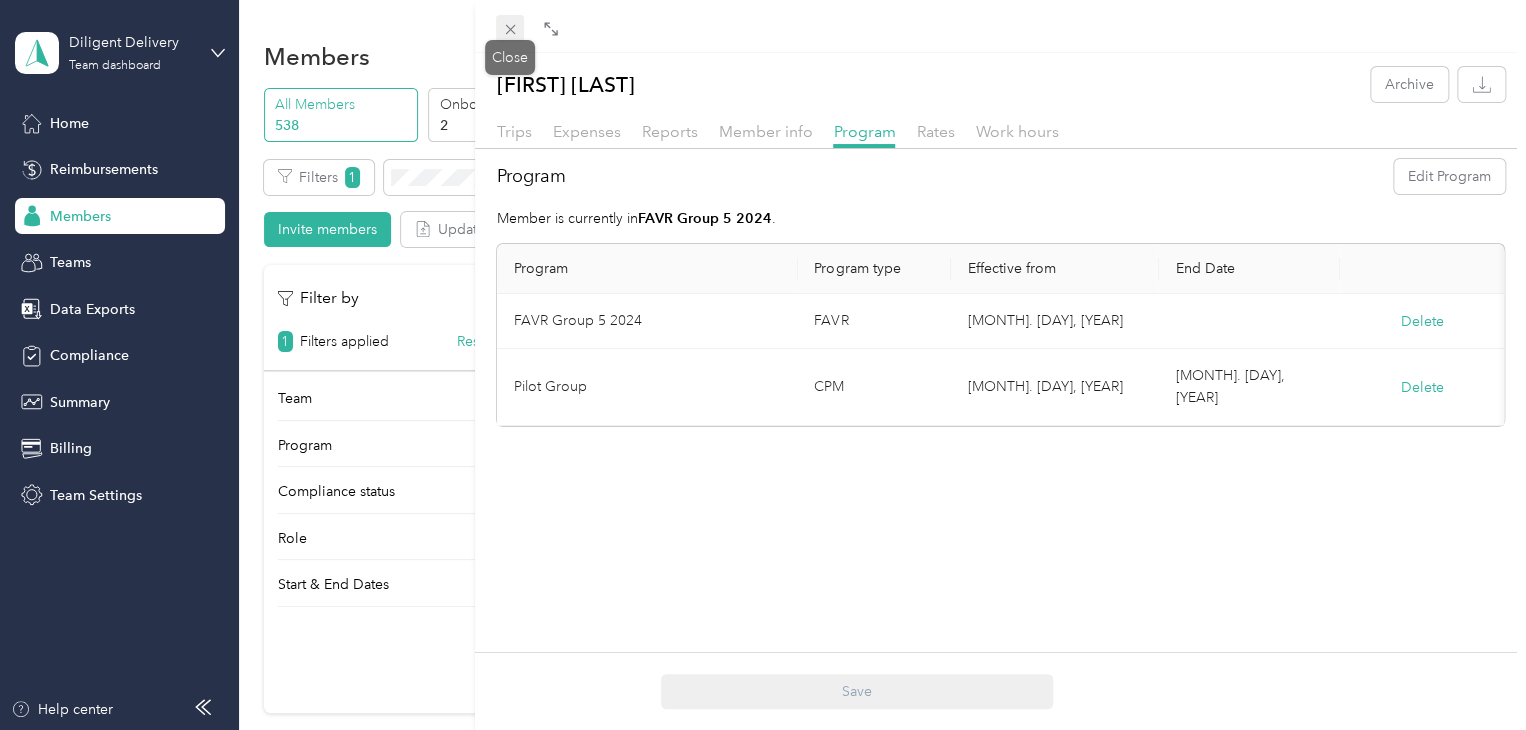 drag, startPoint x: 508, startPoint y: 26, endPoint x: 545, endPoint y: 134, distance: 114.16216 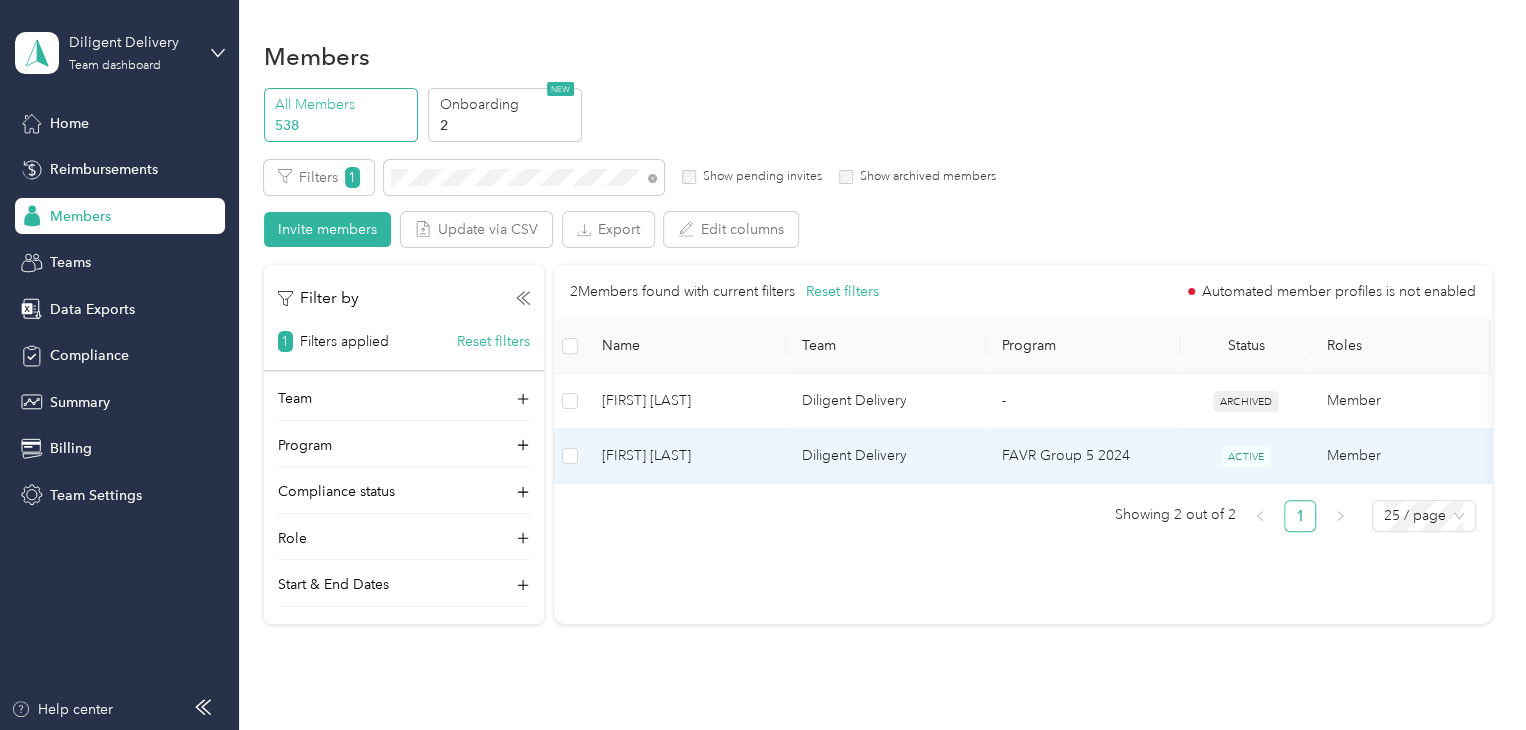 click on "Diligent Delivery" at bounding box center (886, 456) 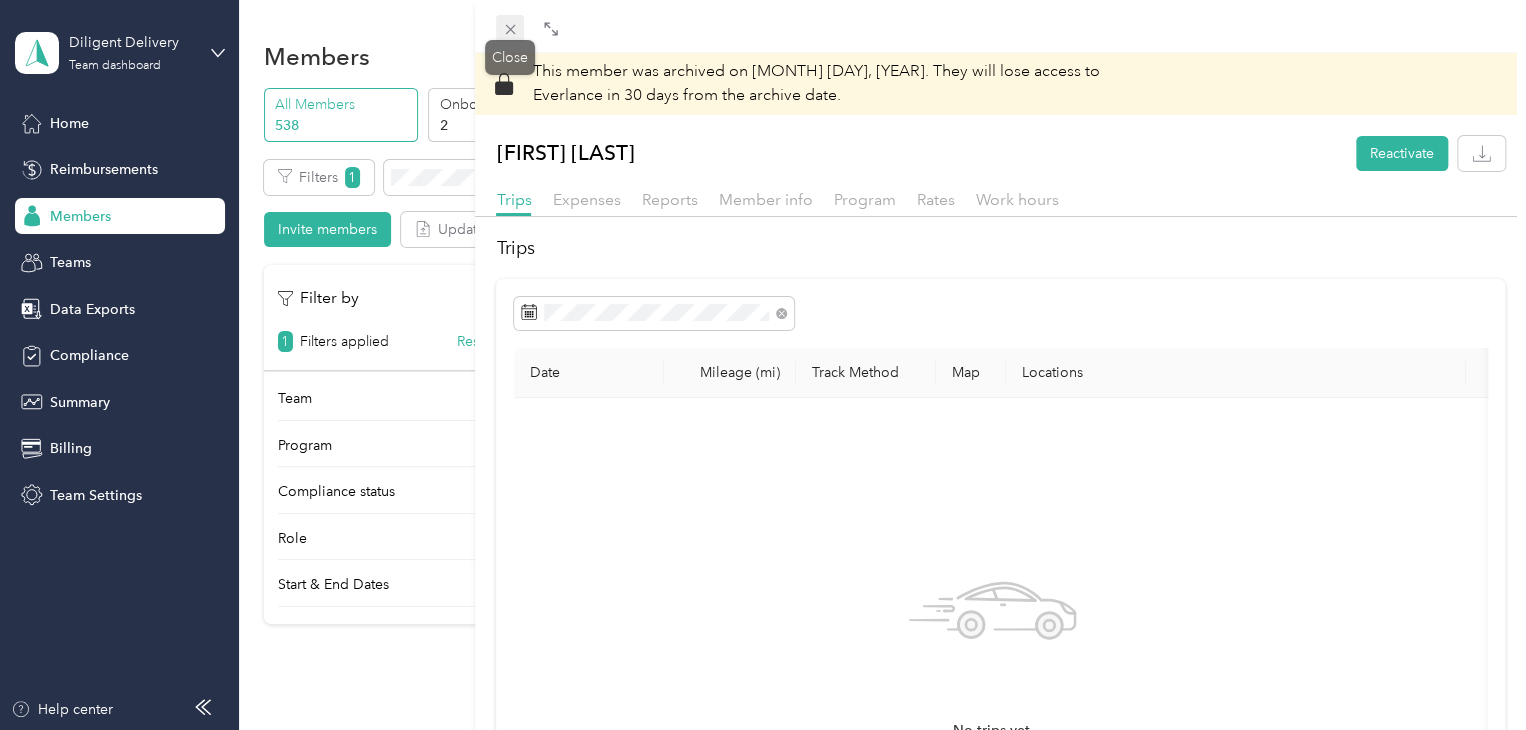 click 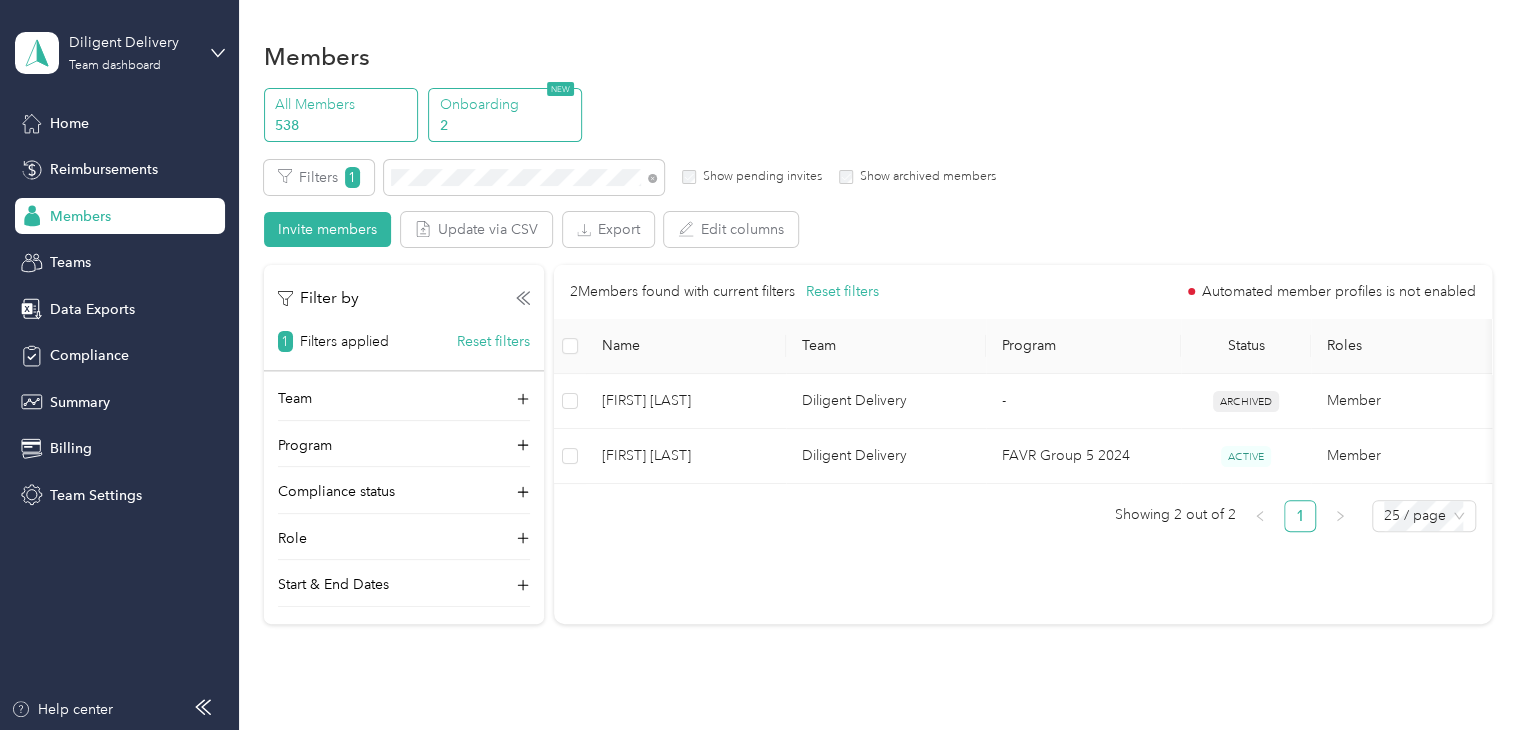 click on "2" at bounding box center (508, 125) 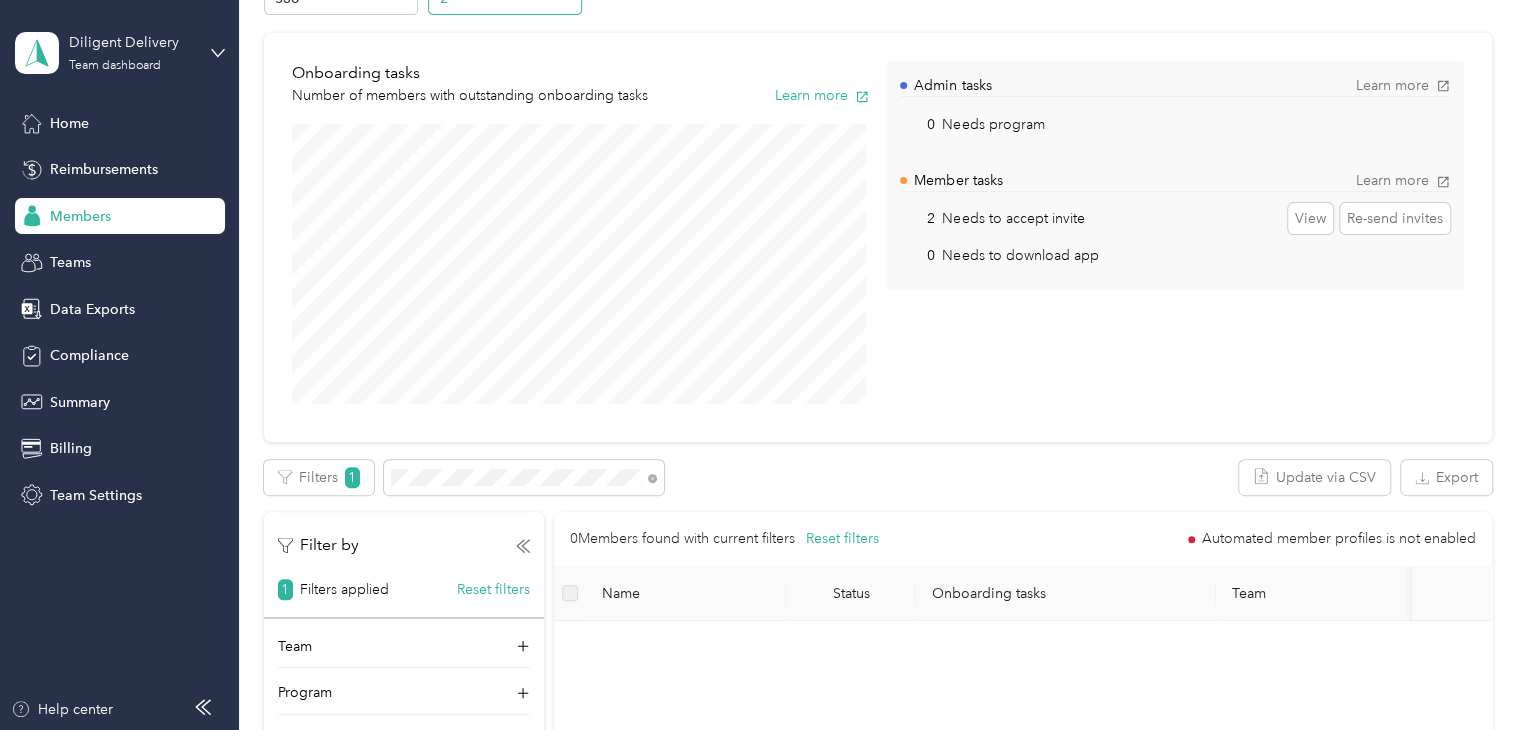 scroll, scrollTop: 0, scrollLeft: 0, axis: both 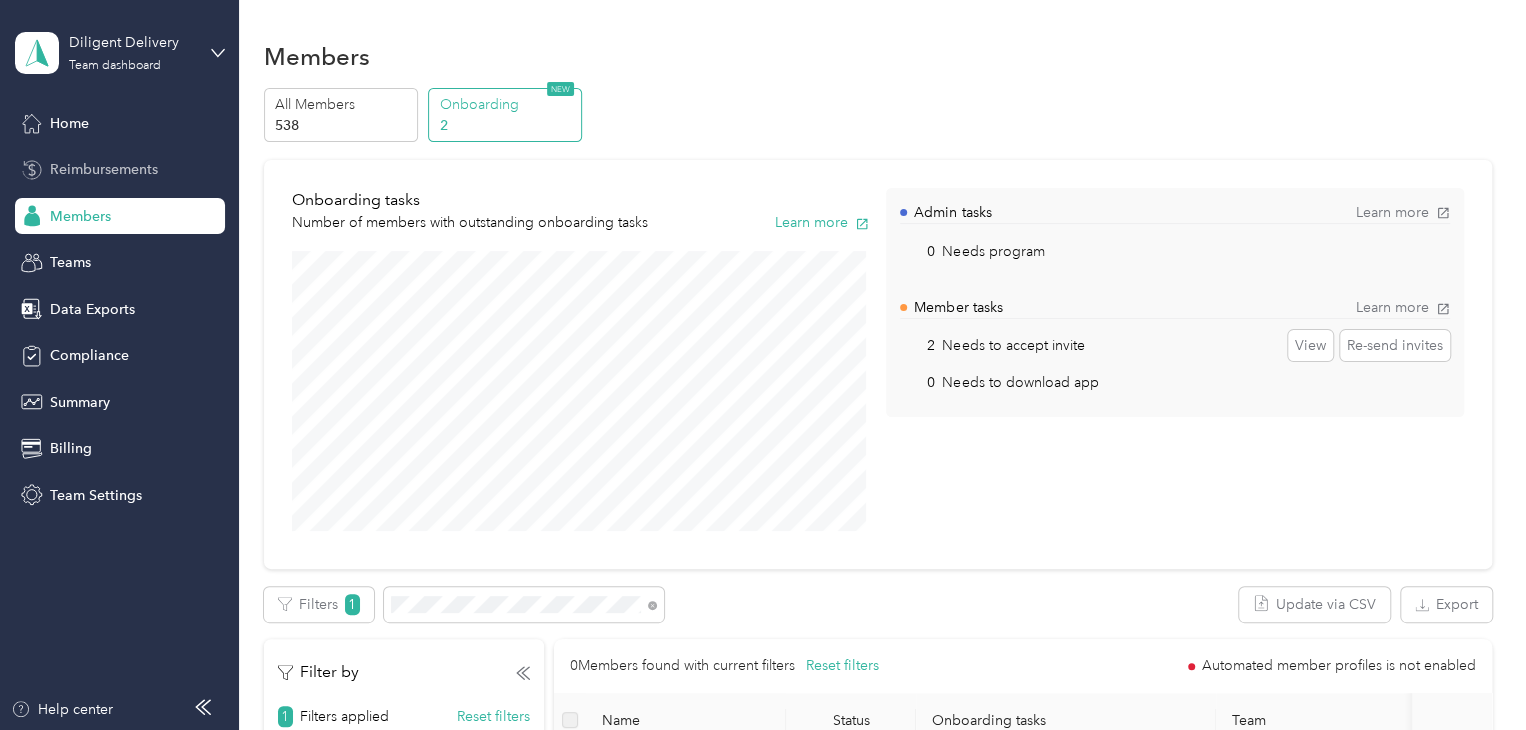 drag, startPoint x: 81, startPoint y: 168, endPoint x: 98, endPoint y: 175, distance: 18.384777 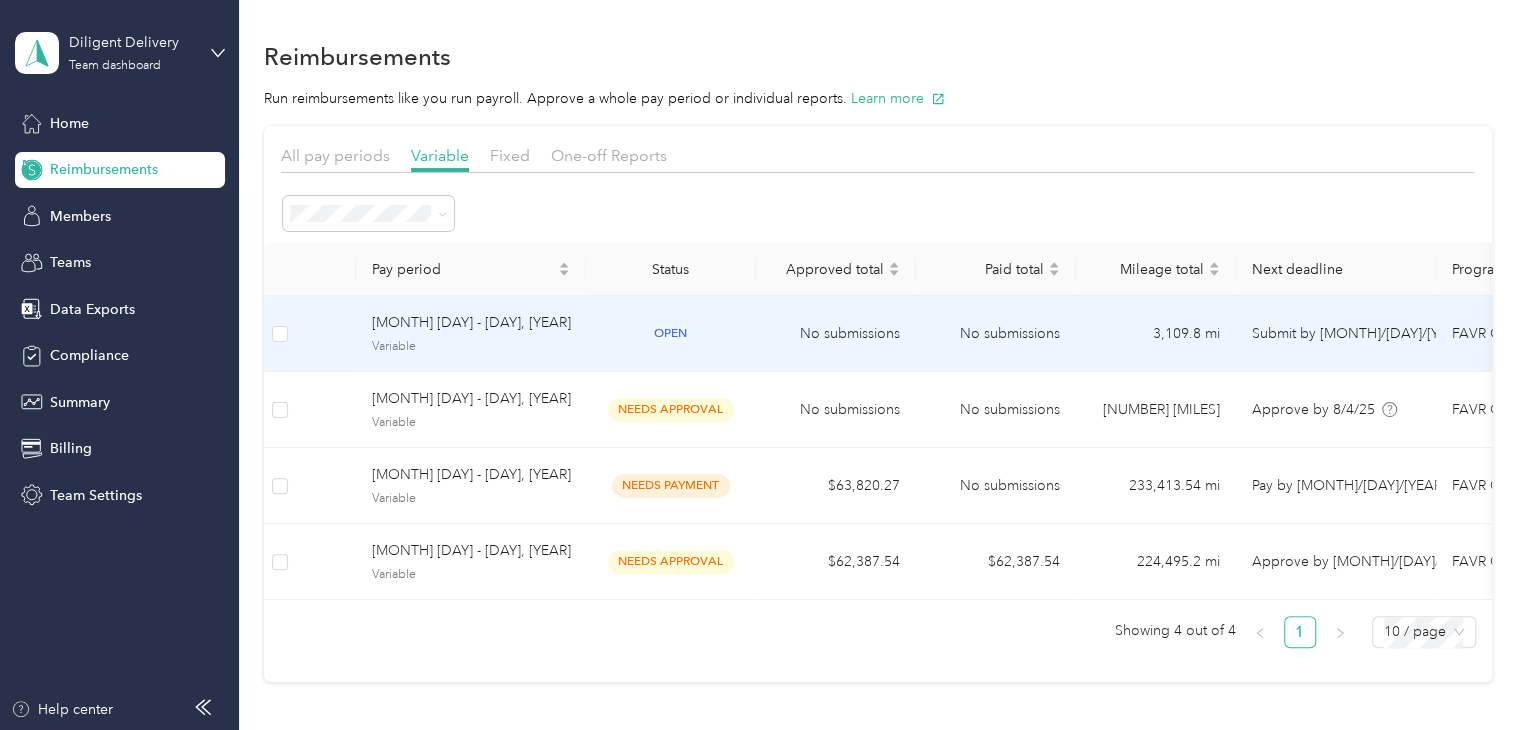 click on "[MONTH] [NUMBER] - [NUMBER], [YEAR]" at bounding box center [471, 323] 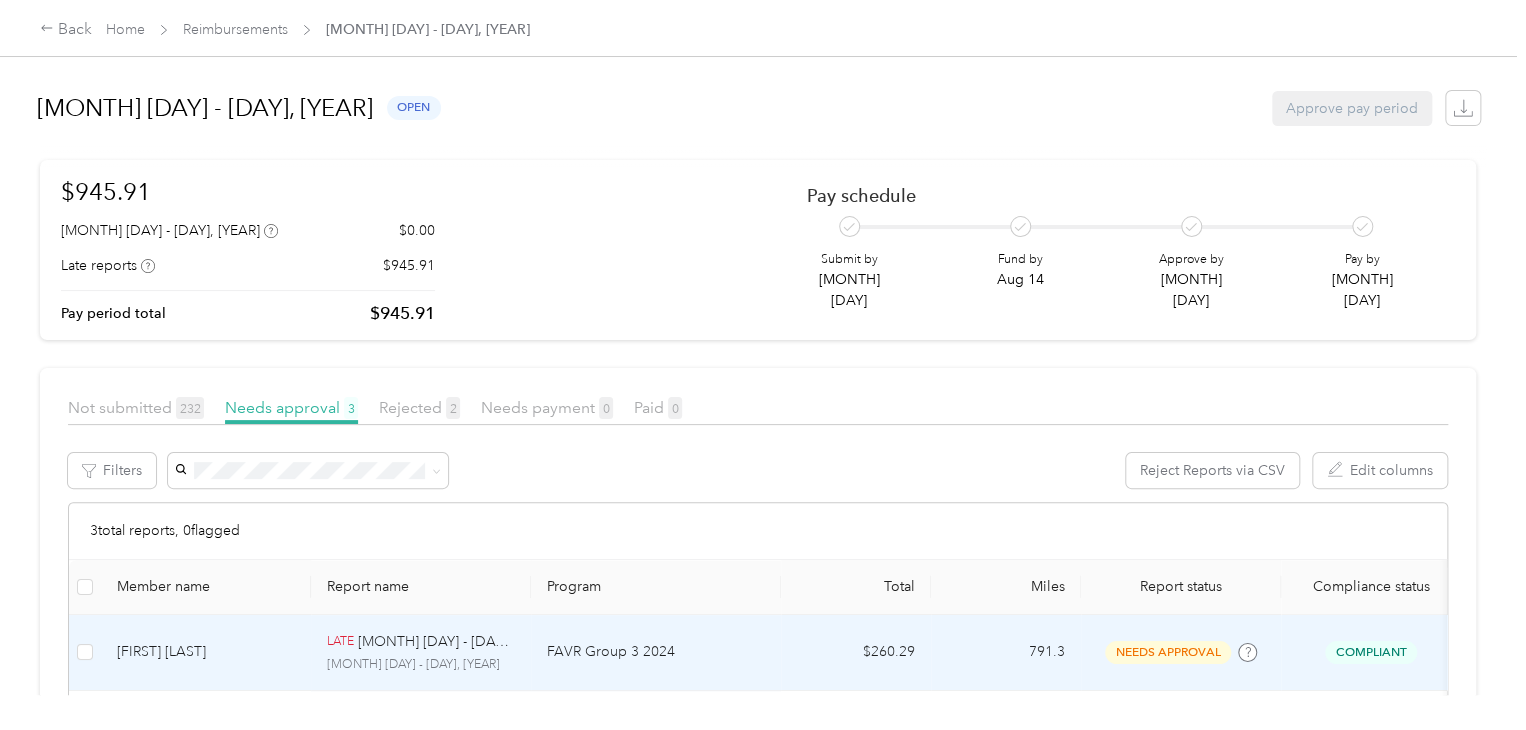 scroll, scrollTop: 0, scrollLeft: 0, axis: both 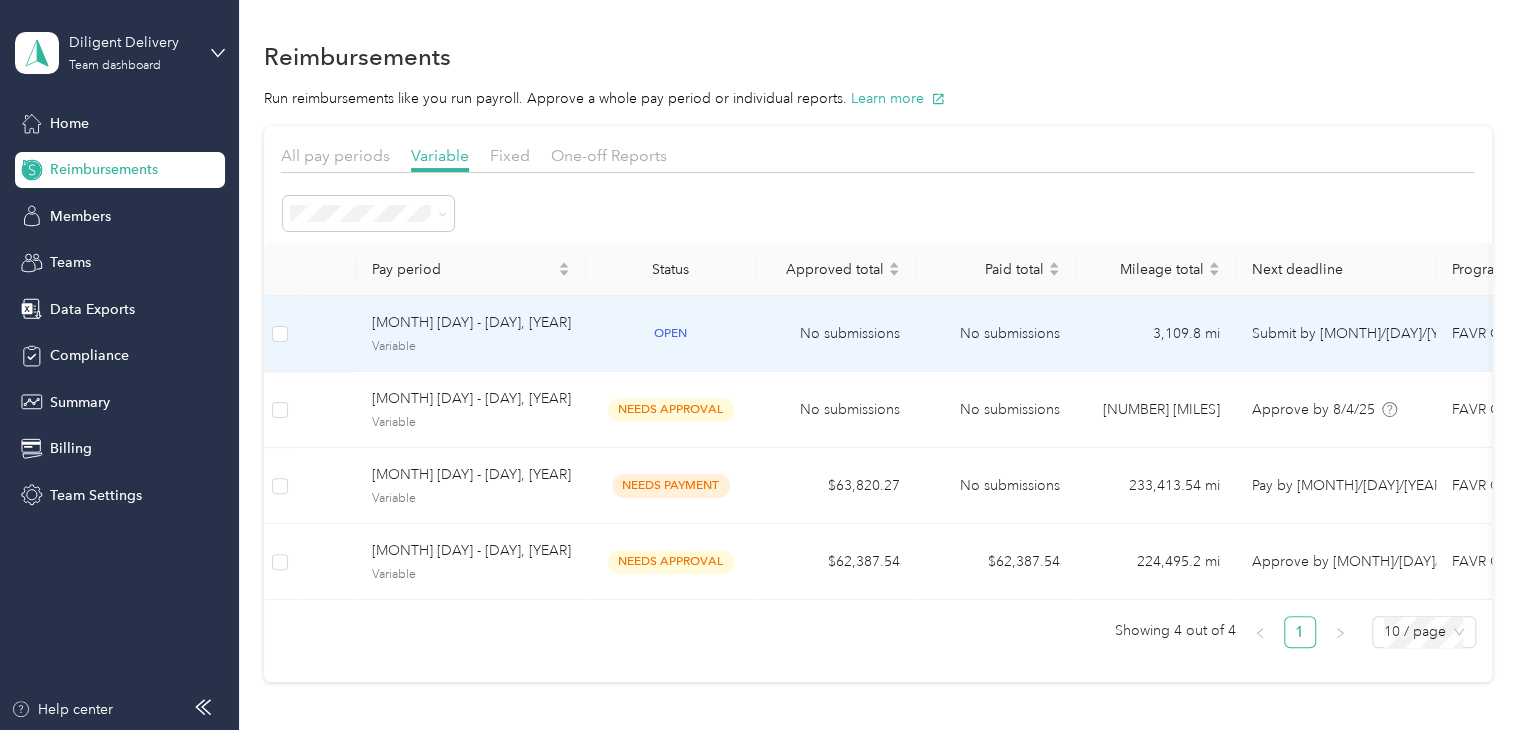 click on "open" at bounding box center (671, 334) 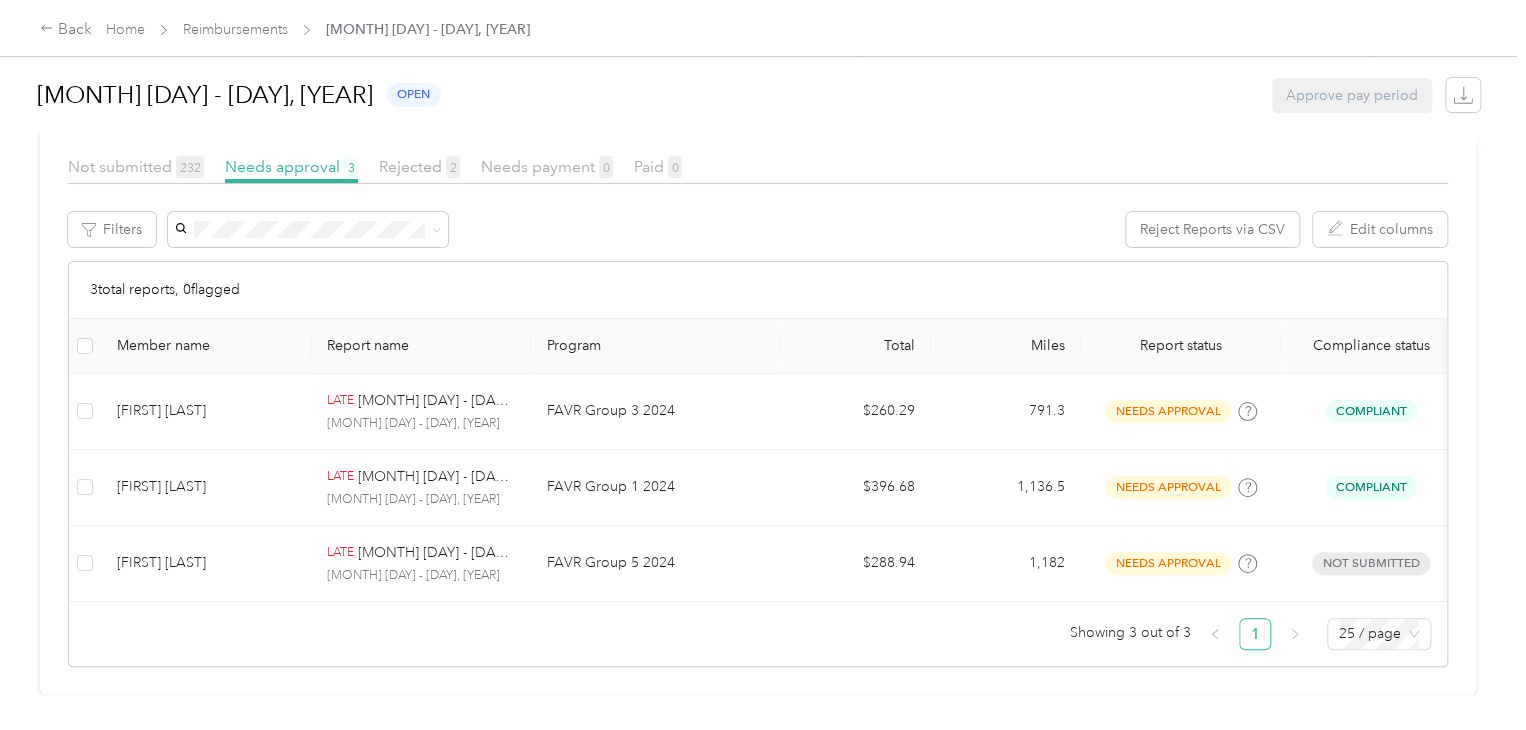 scroll, scrollTop: 0, scrollLeft: 0, axis: both 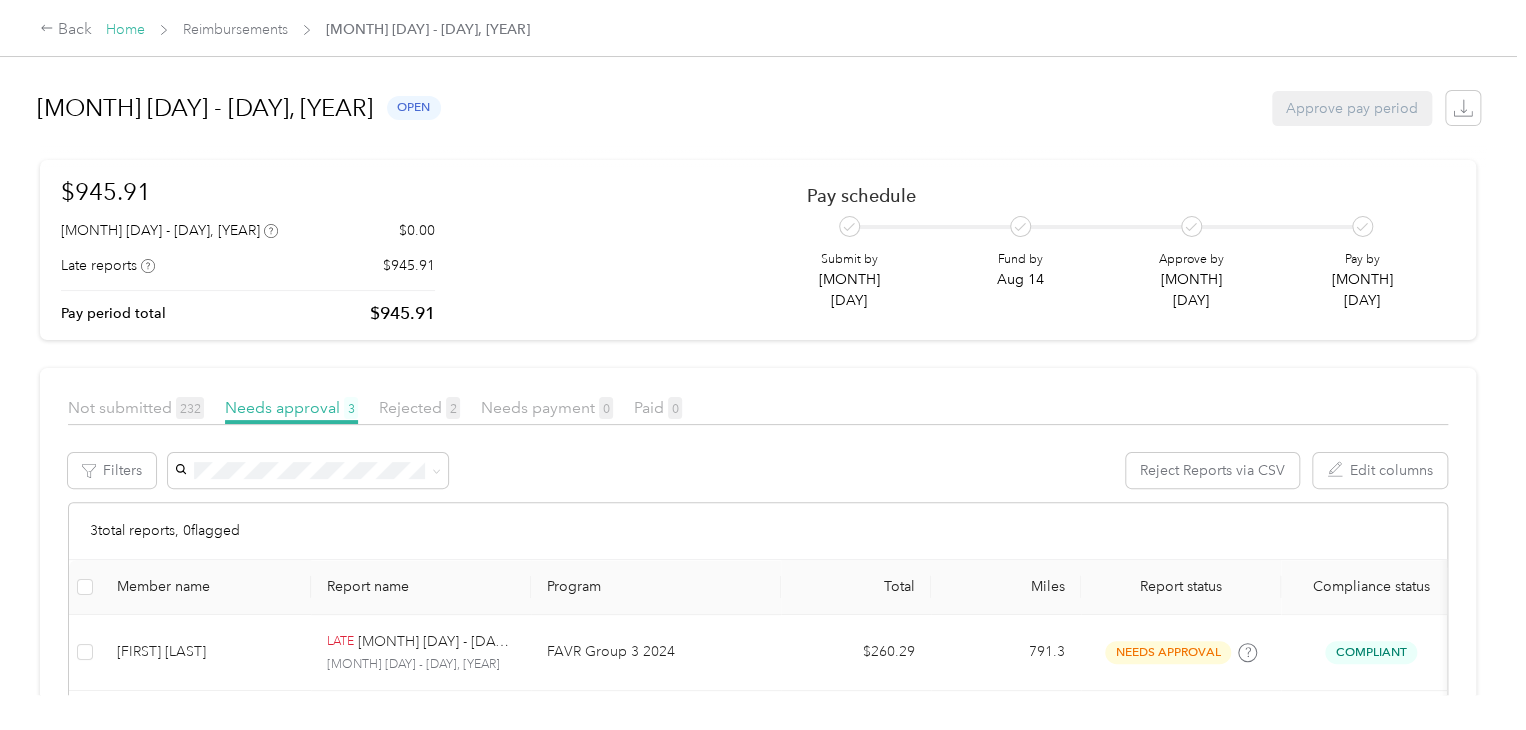 click on "Home" at bounding box center [125, 29] 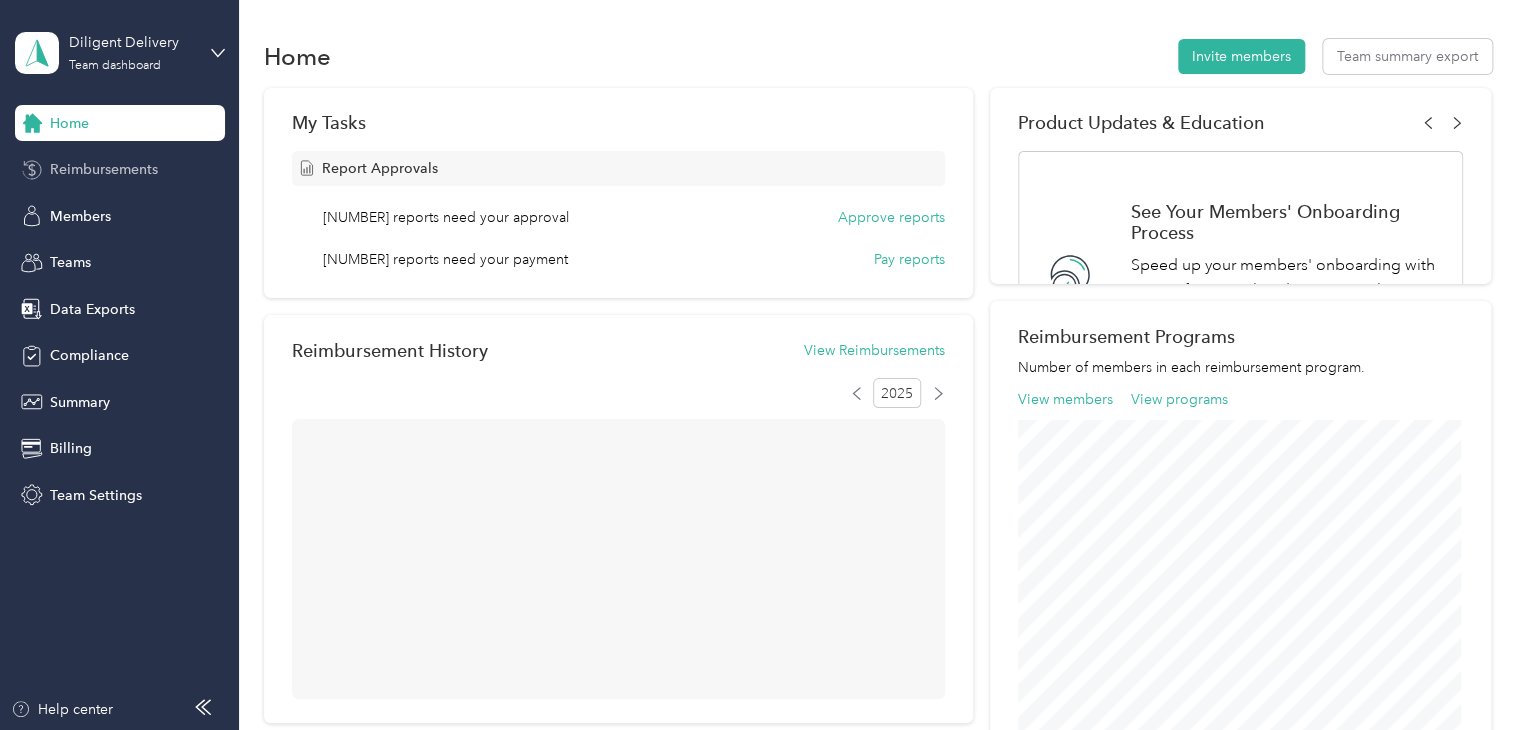 click on "Reimbursements" at bounding box center [104, 169] 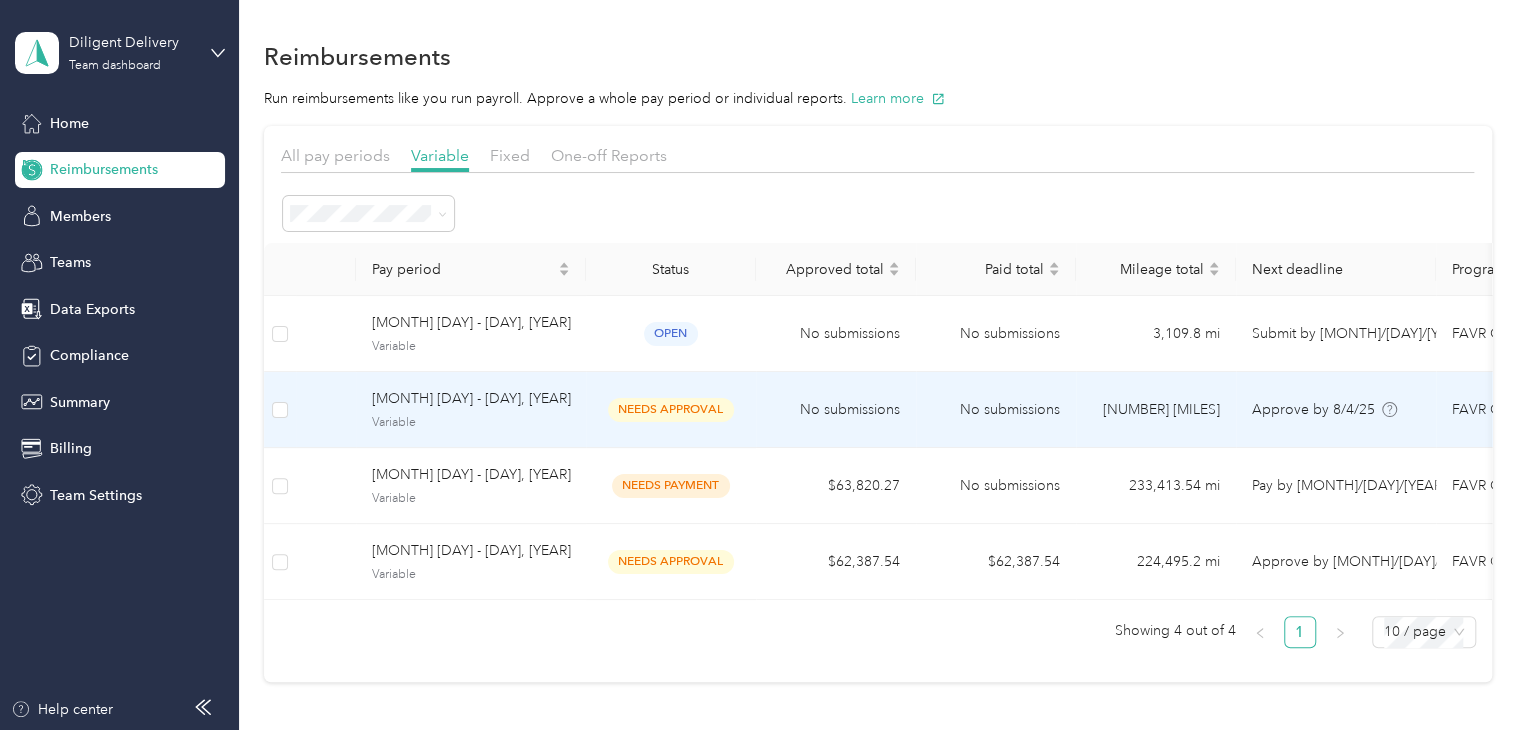 click on "Variable" at bounding box center (471, 423) 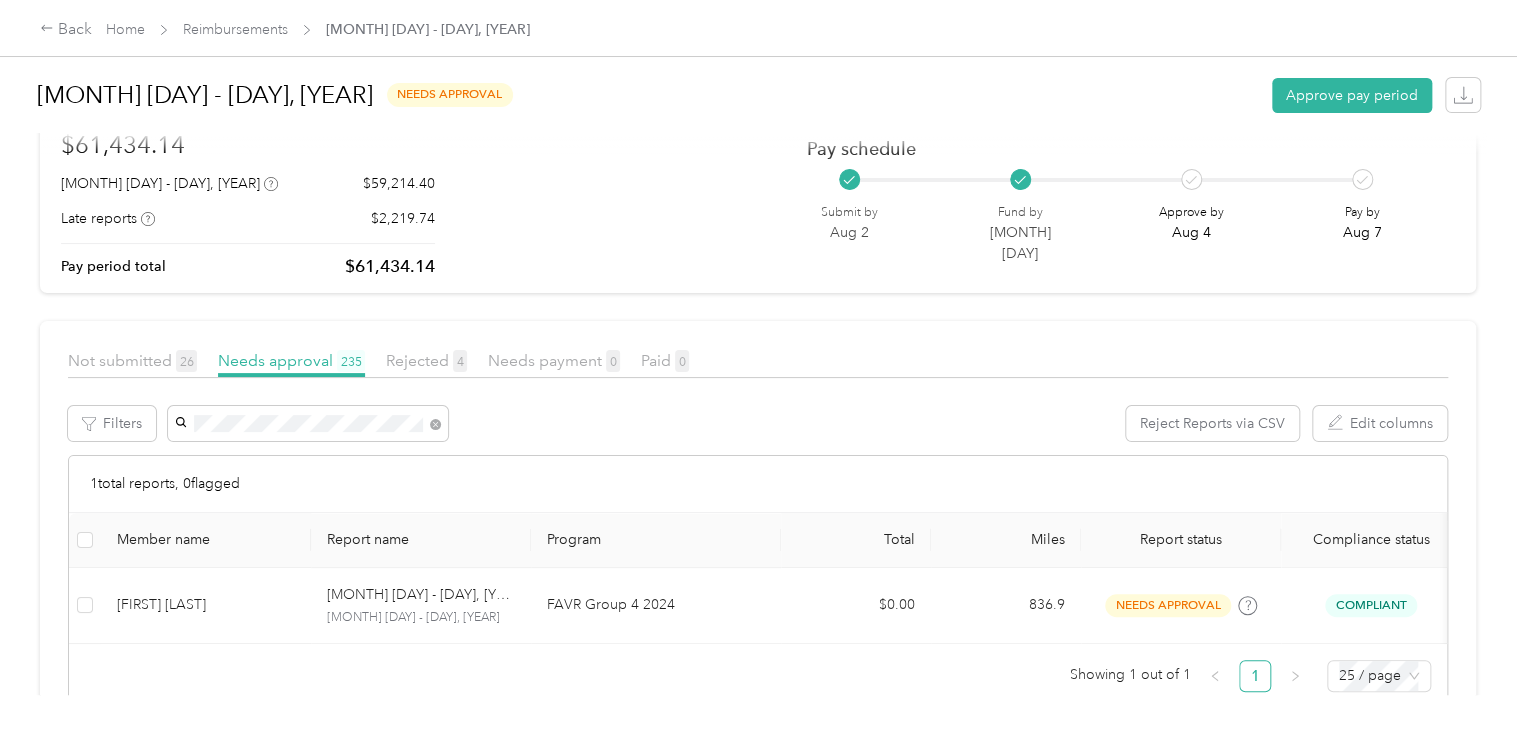 scroll, scrollTop: 0, scrollLeft: 0, axis: both 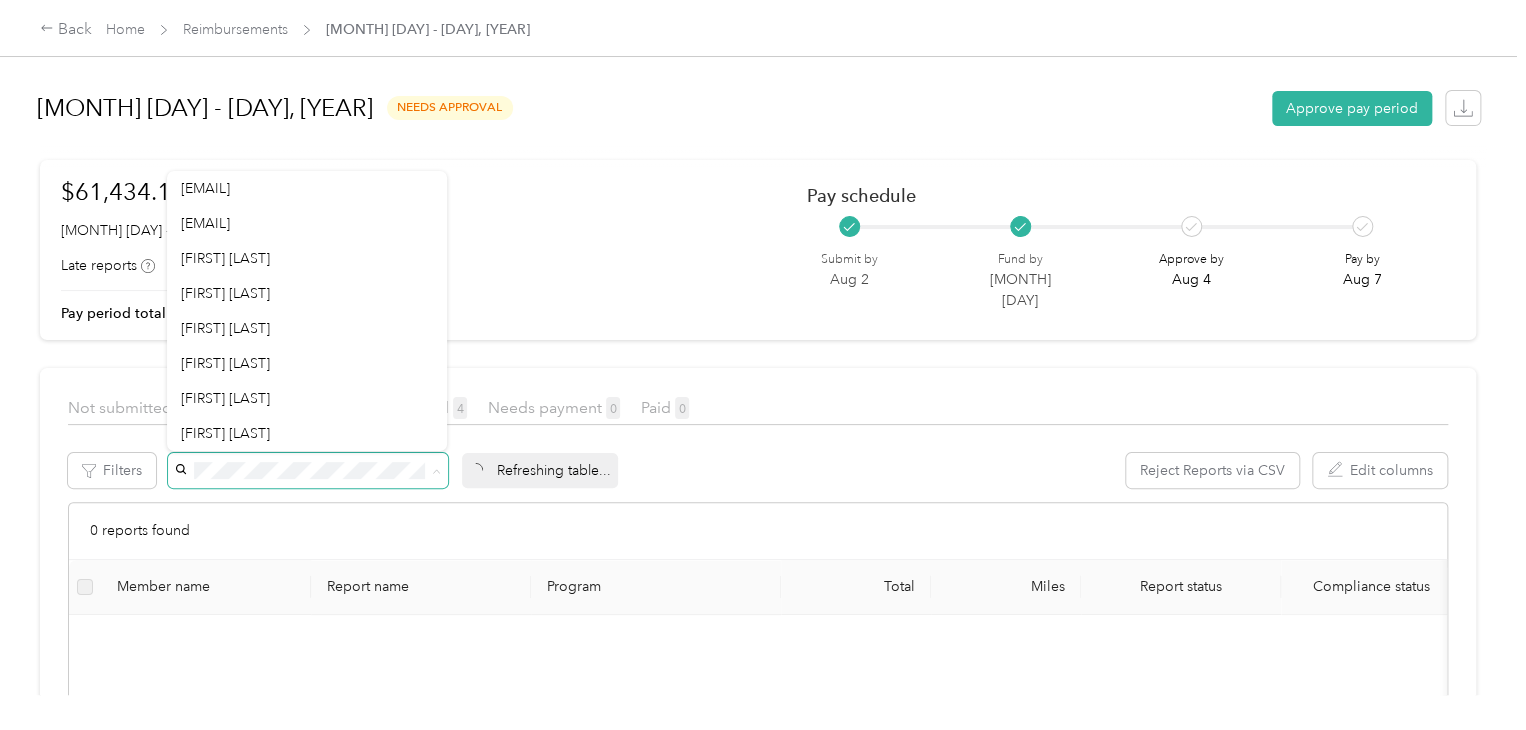 click on "Refreshing table... Reject Reports via CSV Edit columns" at bounding box center [808, 470] 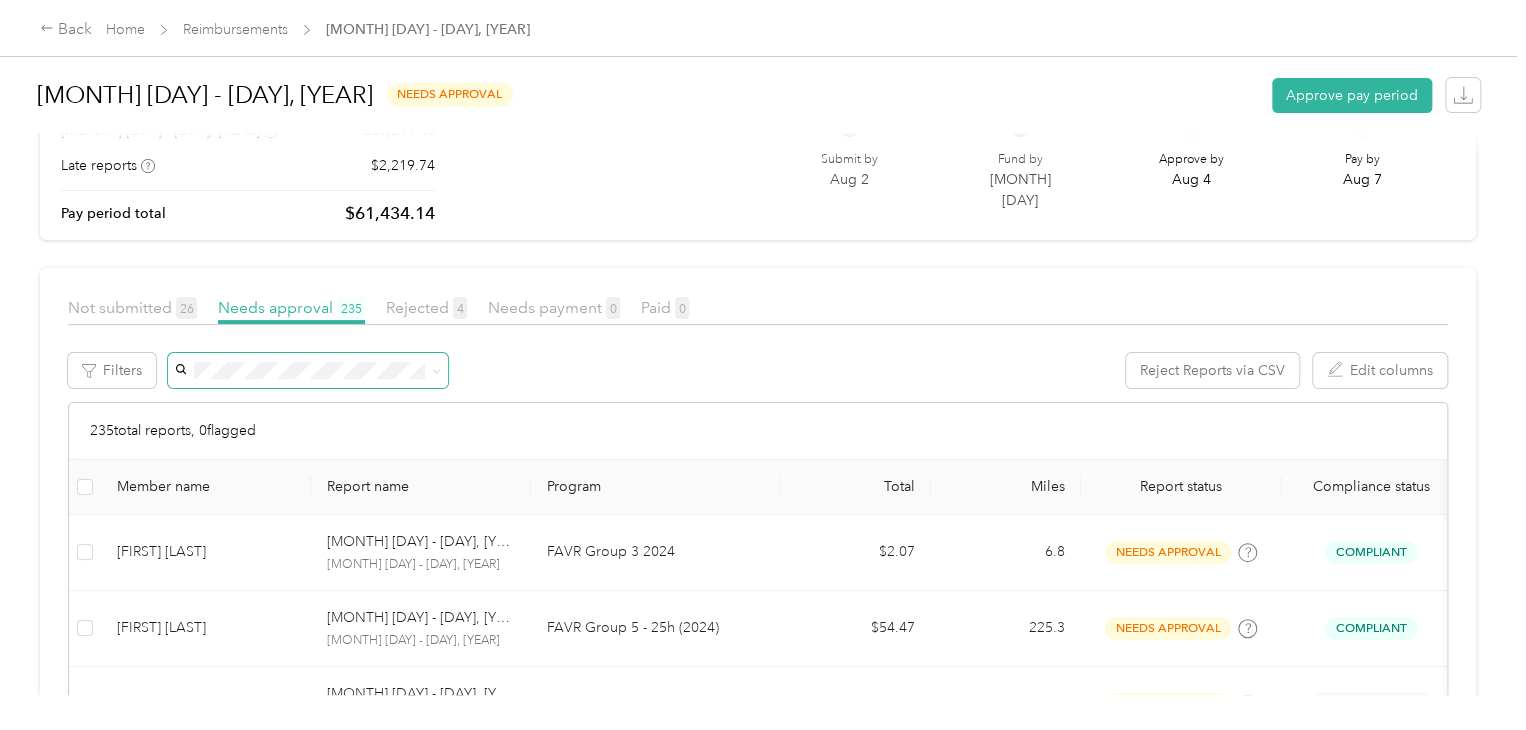 scroll, scrollTop: 0, scrollLeft: 0, axis: both 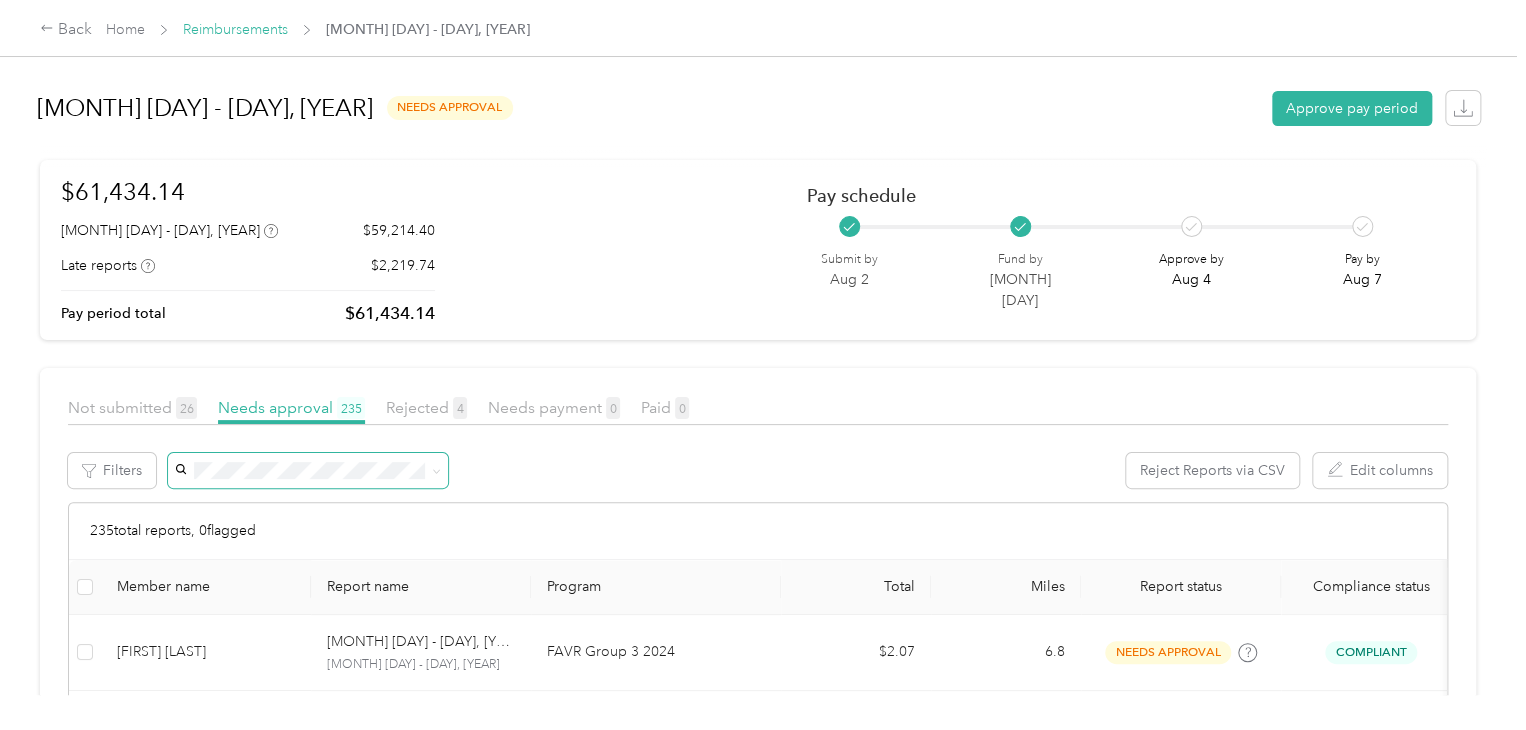 click on "Reimbursements" at bounding box center [235, 29] 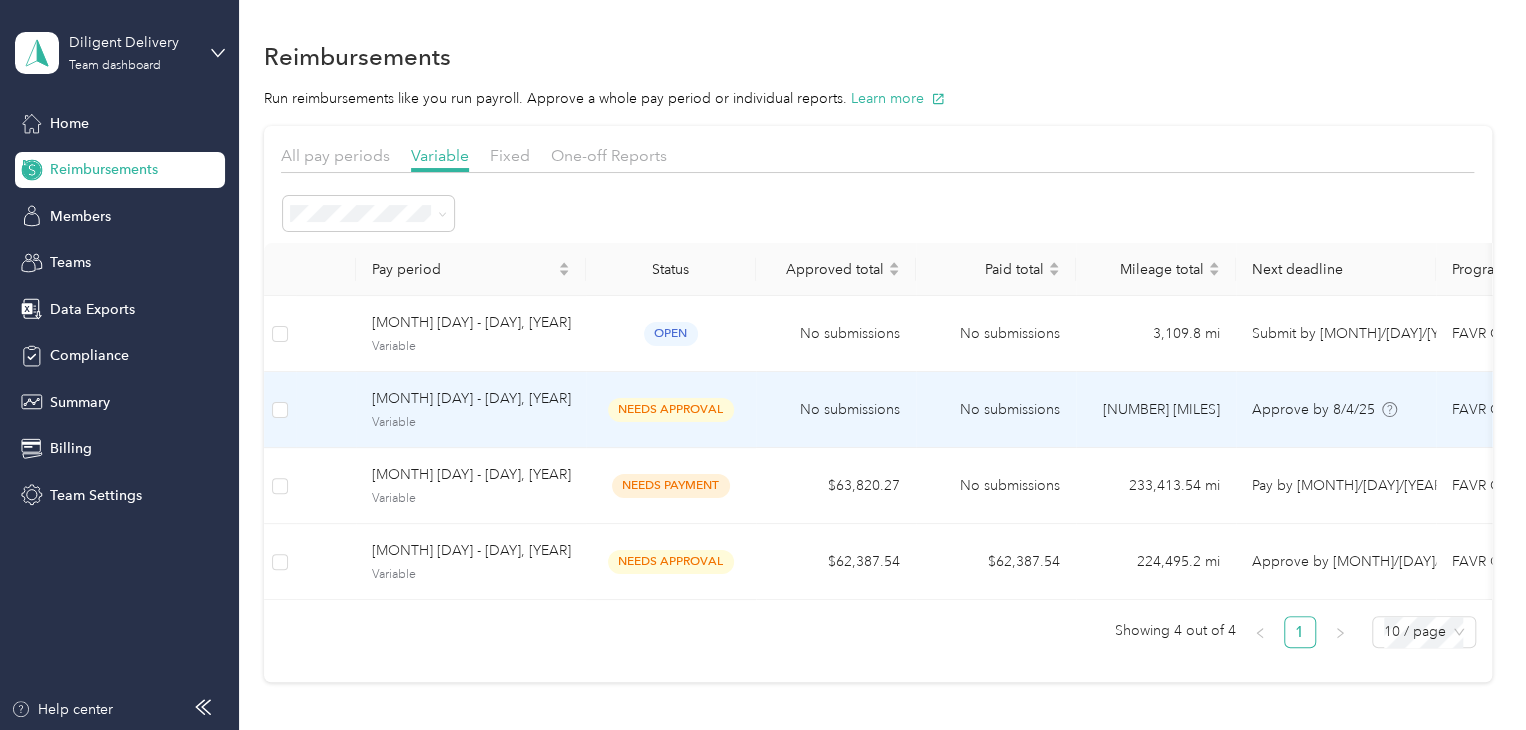 click on "No submissions" at bounding box center (836, 410) 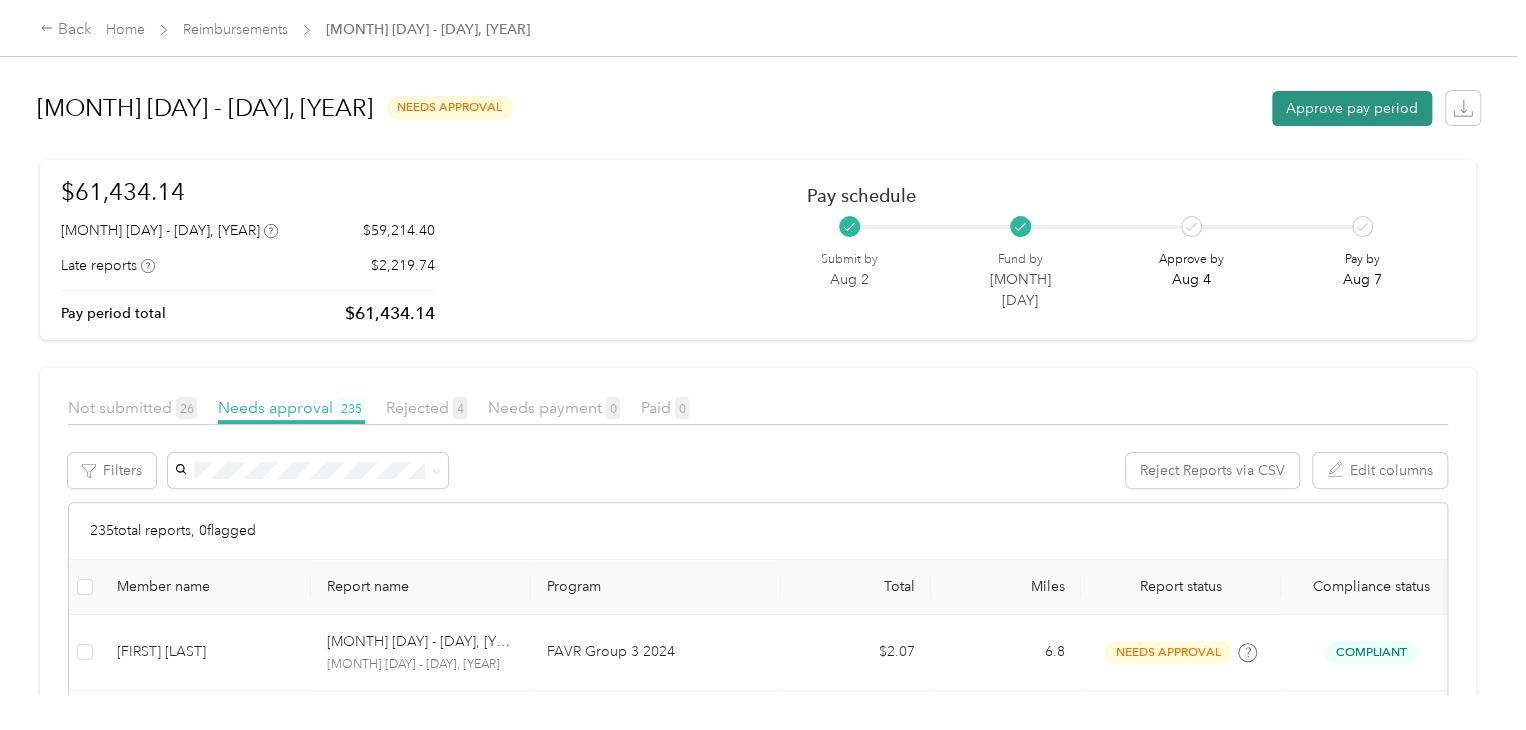 click on "Approve pay period" at bounding box center (1352, 108) 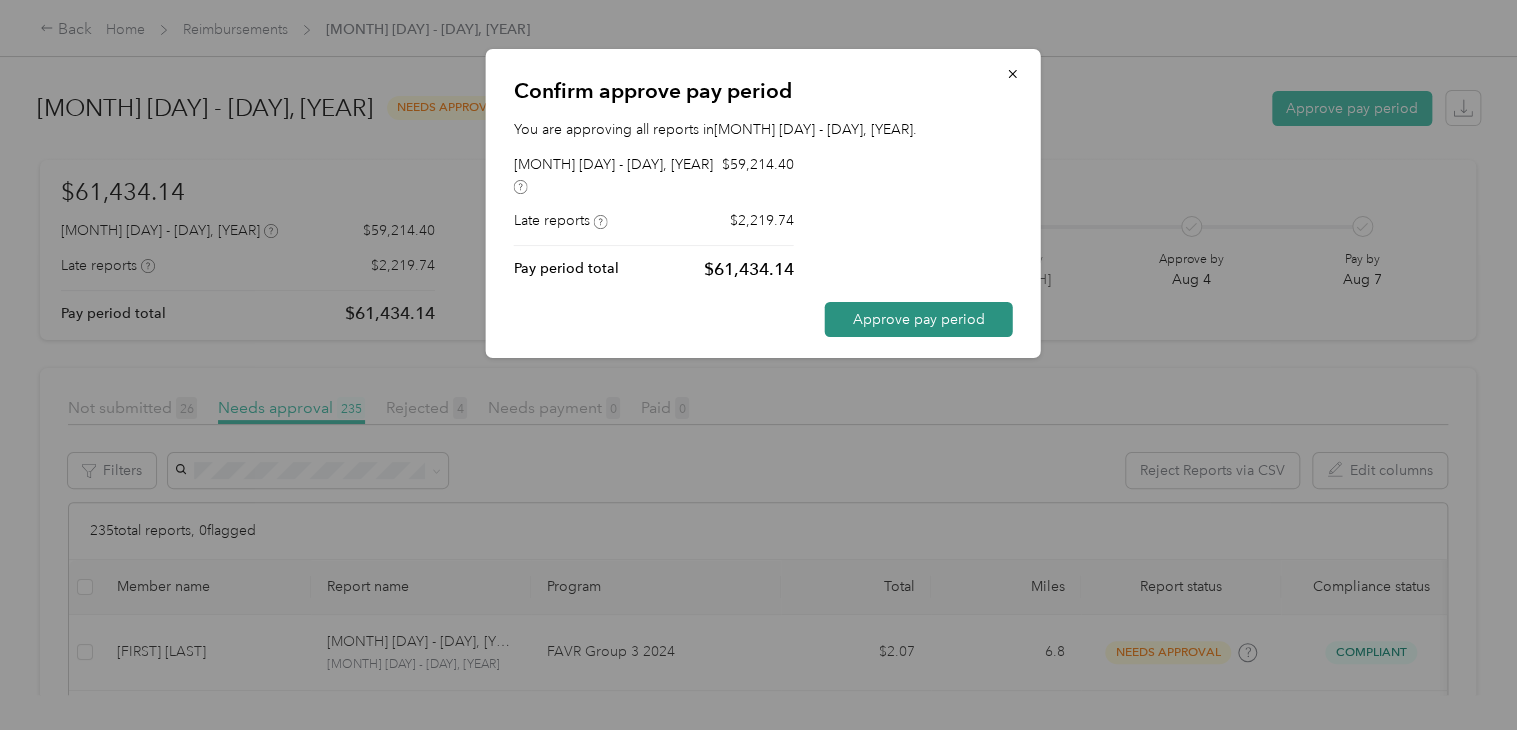 click on "Approve pay period" at bounding box center (919, 319) 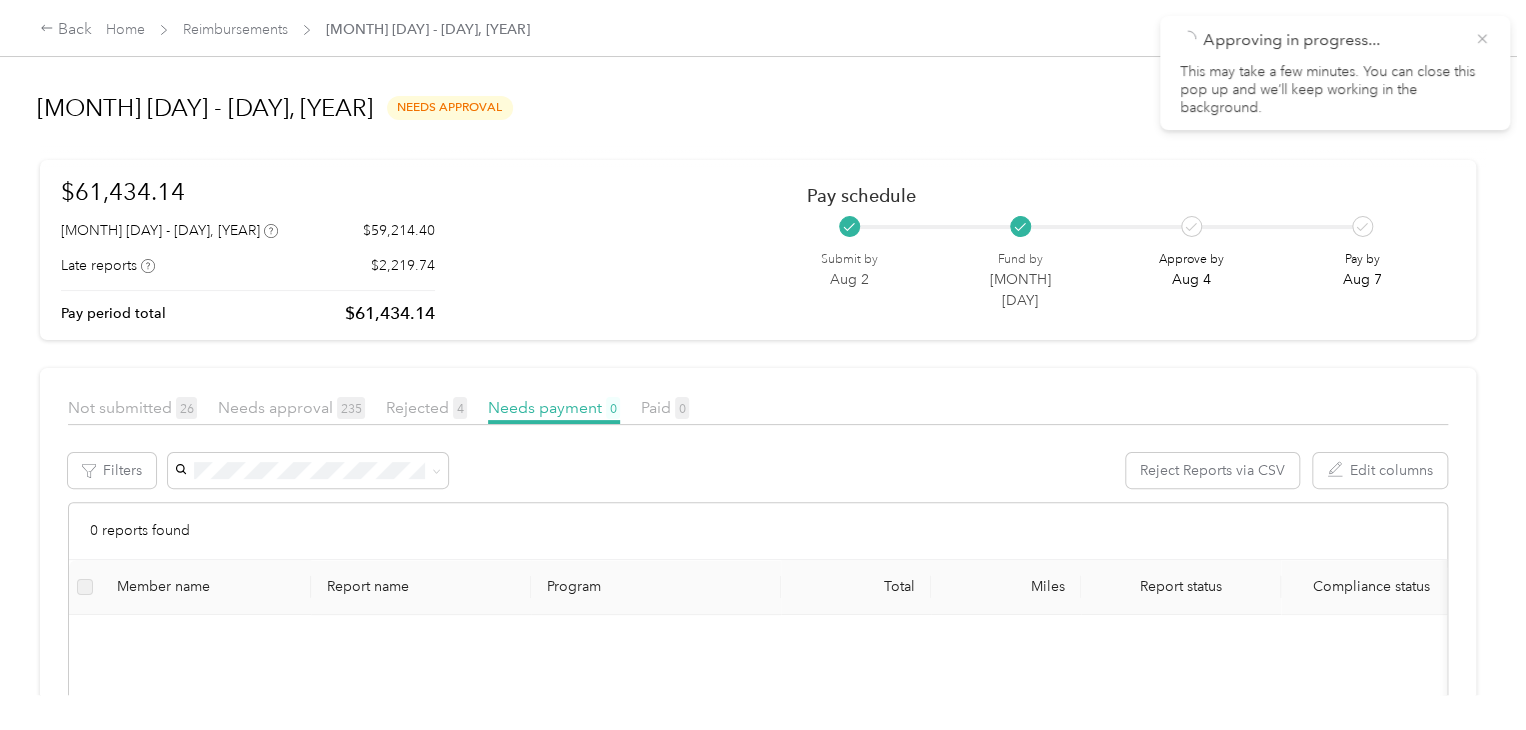 click 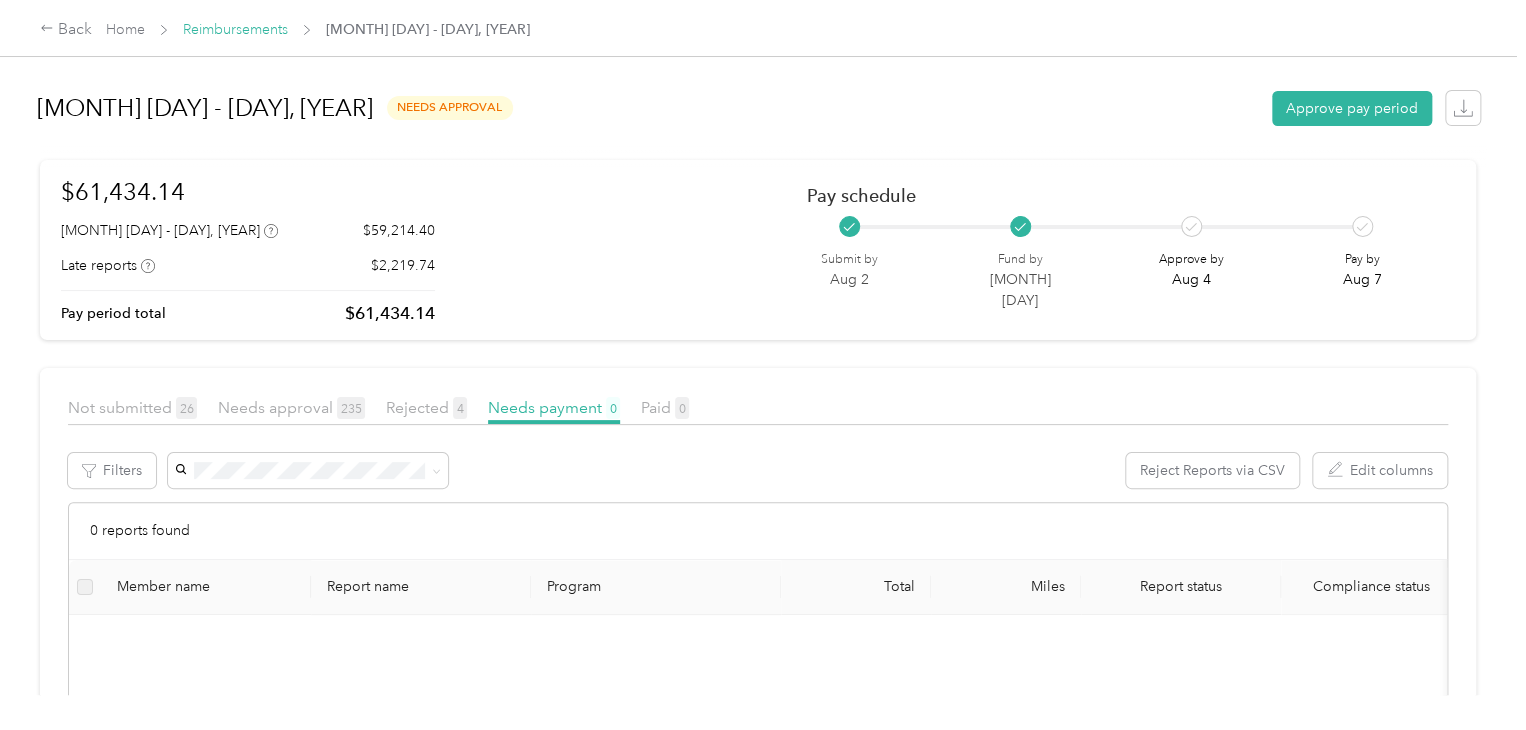 click on "Reimbursements" at bounding box center [235, 29] 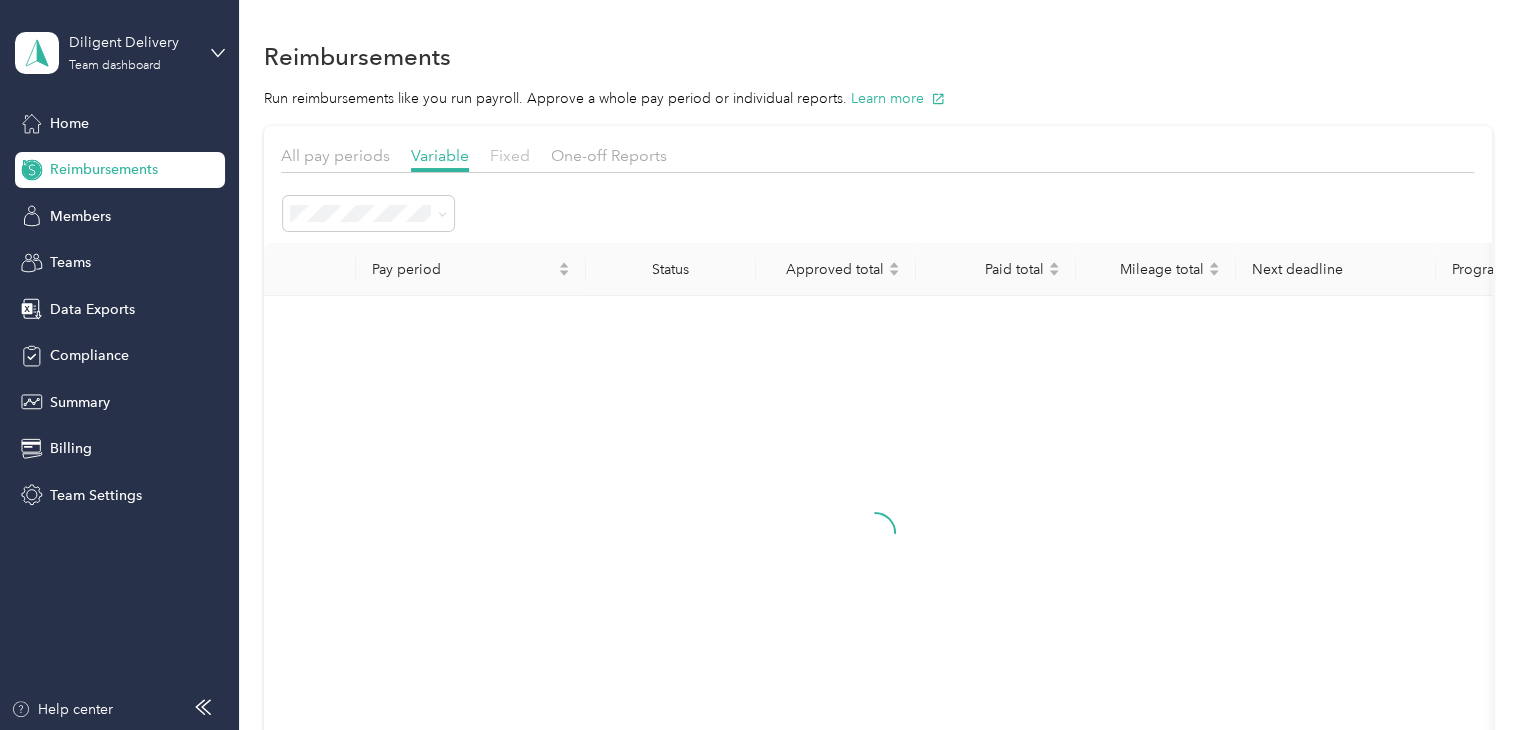 click on "Fixed" at bounding box center [510, 155] 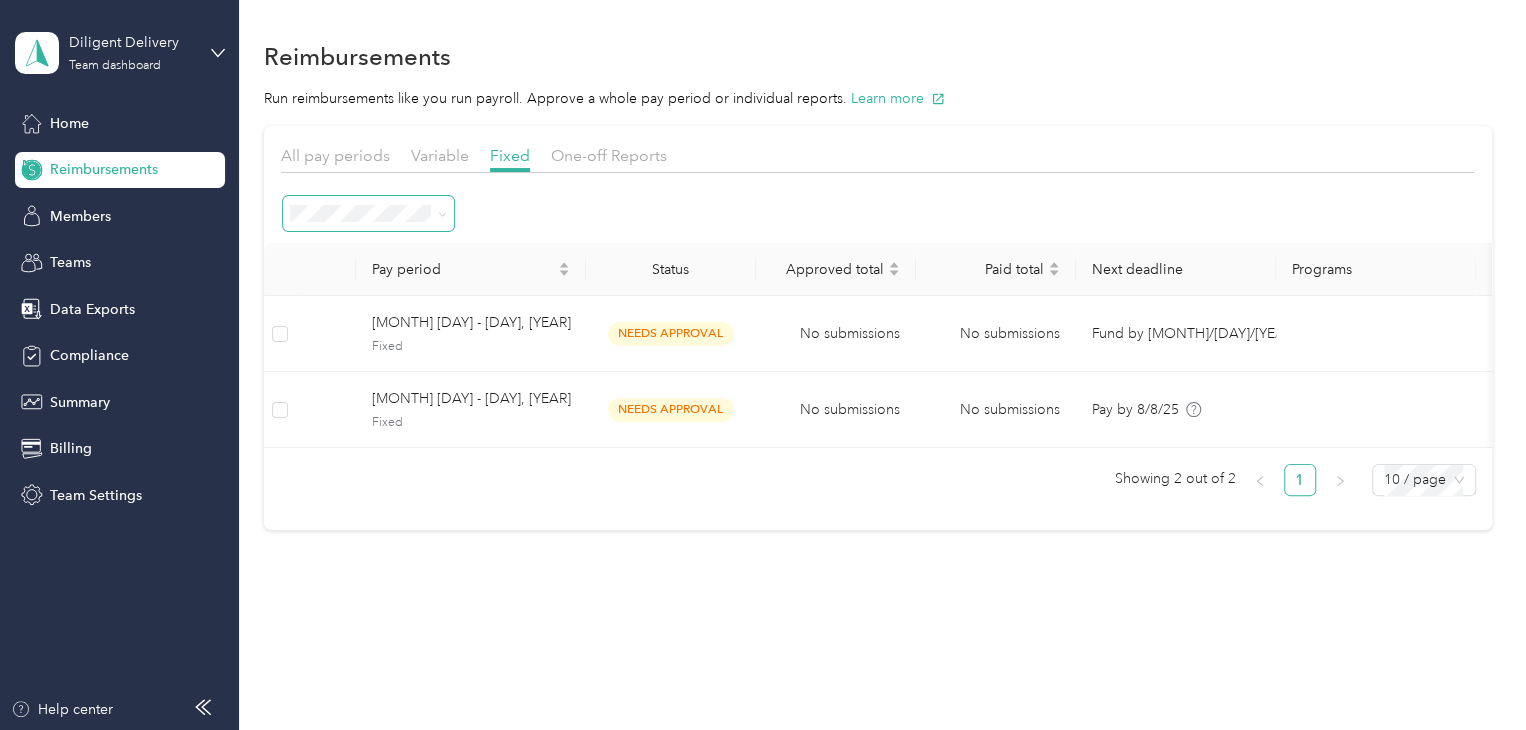 click 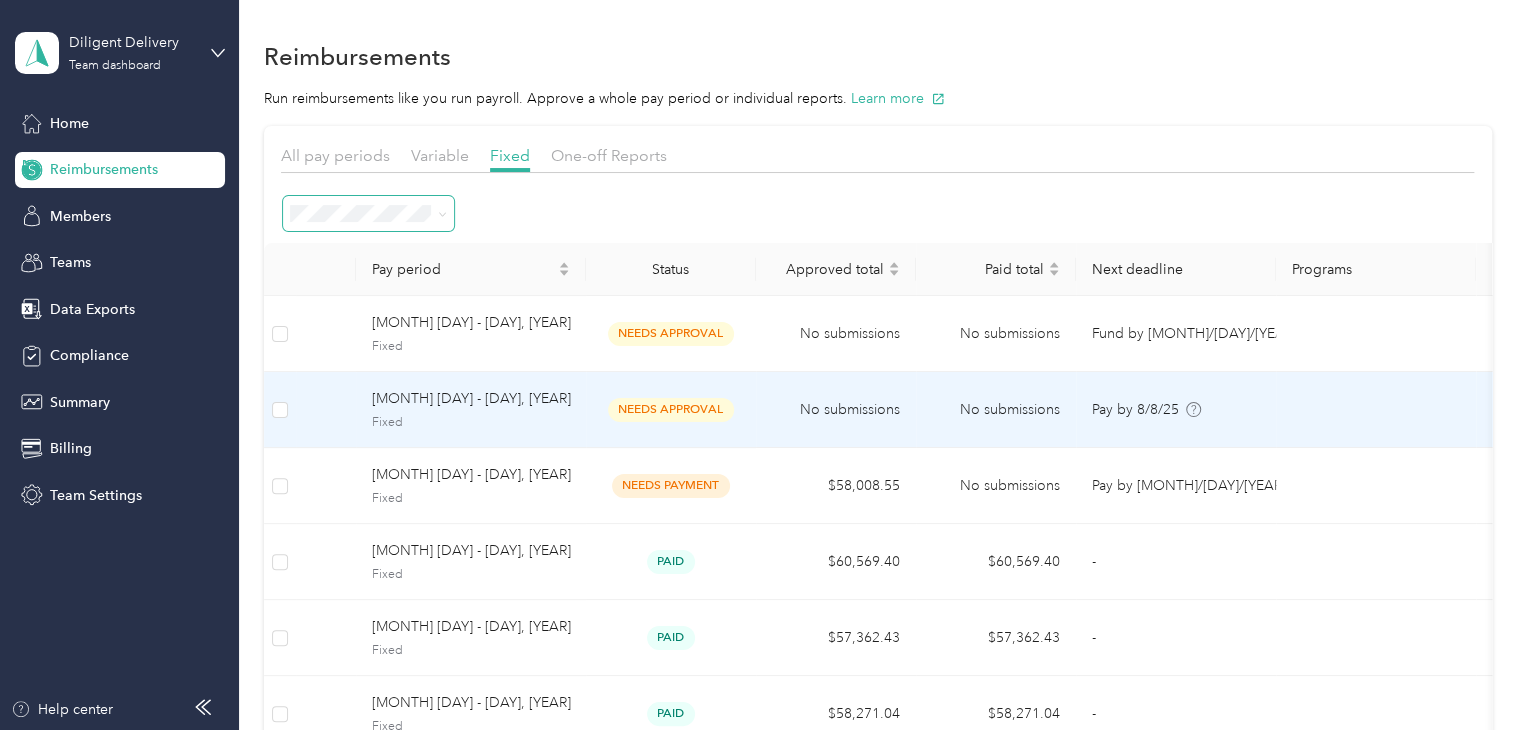 click on "Jul 20 - Aug 2, 2025 Fixed" at bounding box center [471, 409] 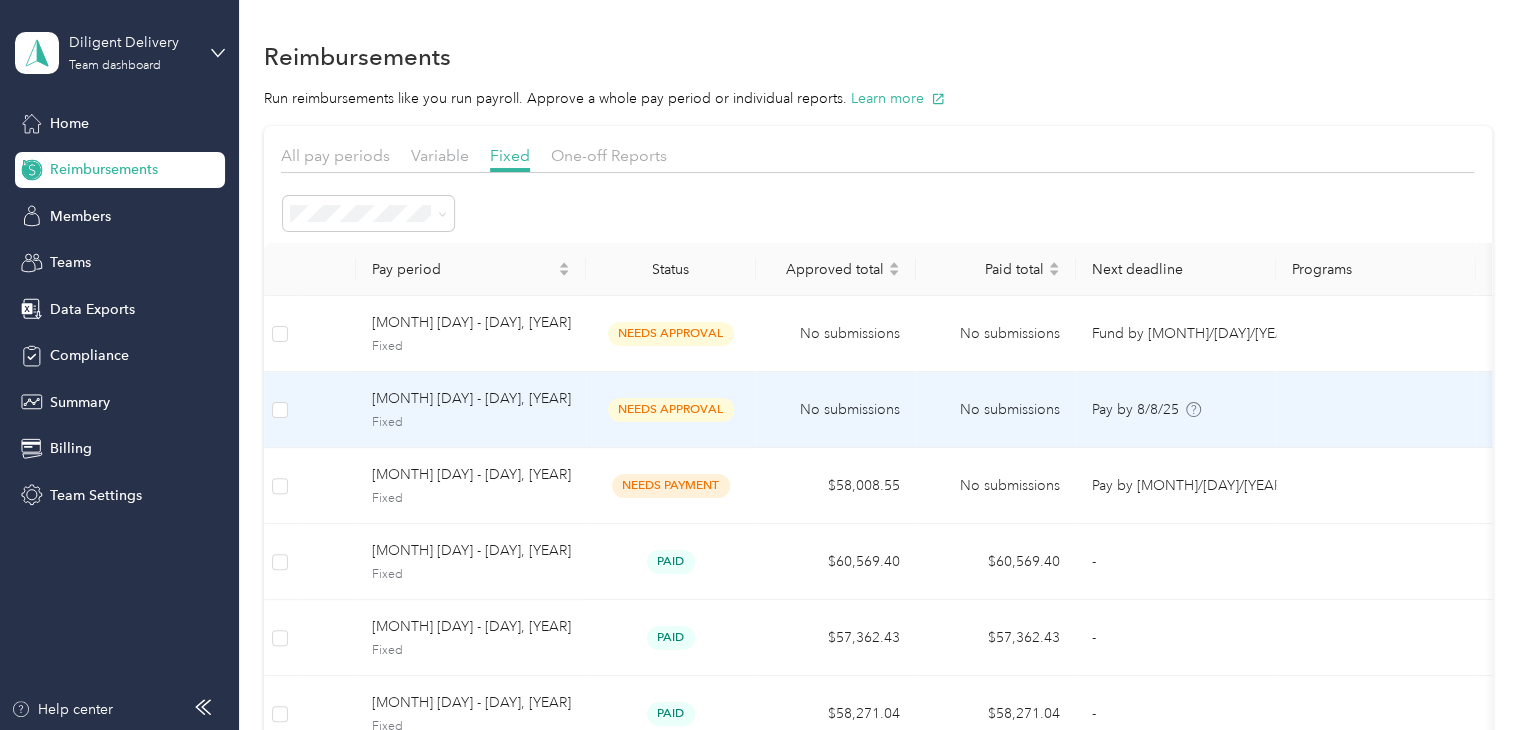click on "Fixed" at bounding box center [471, 423] 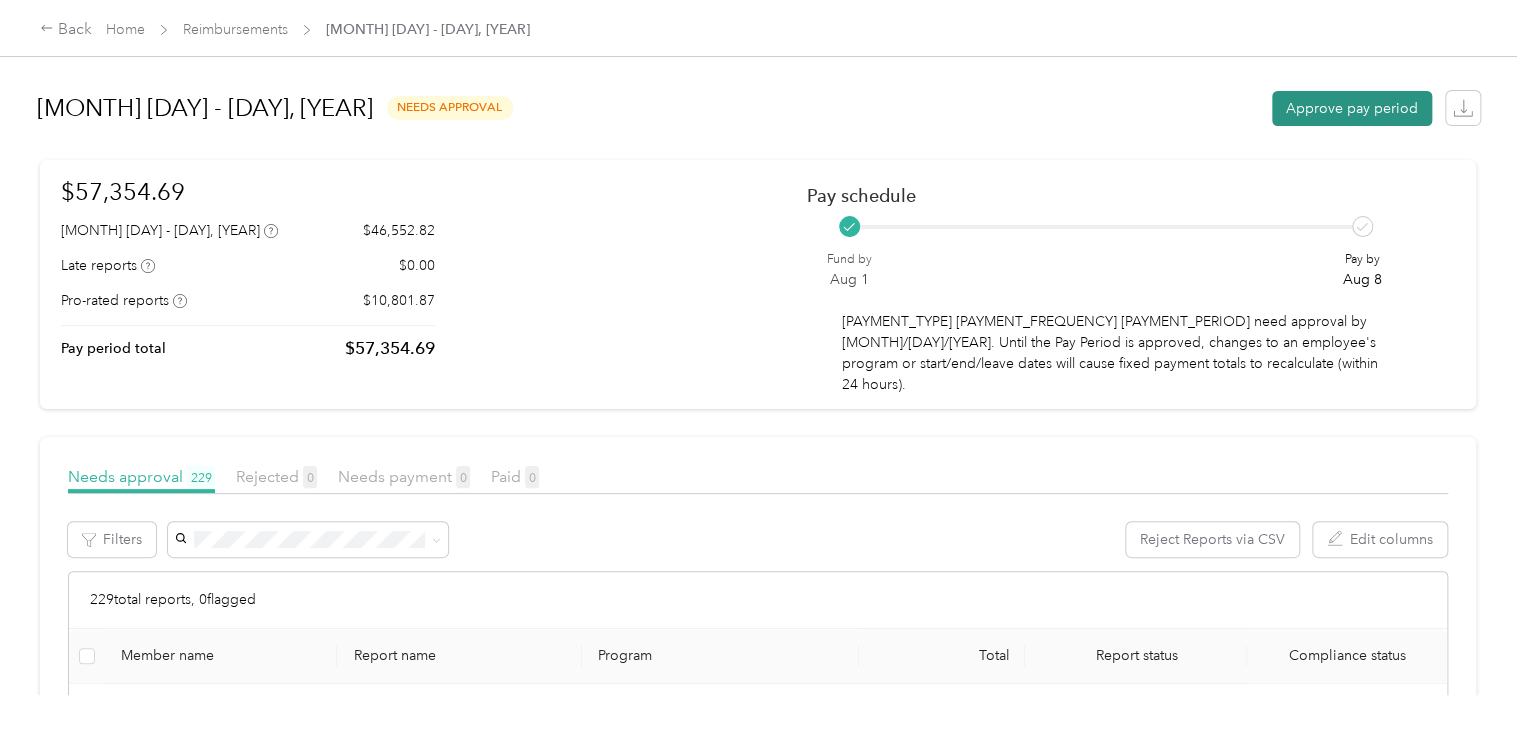 click on "Approve pay period" at bounding box center [1352, 108] 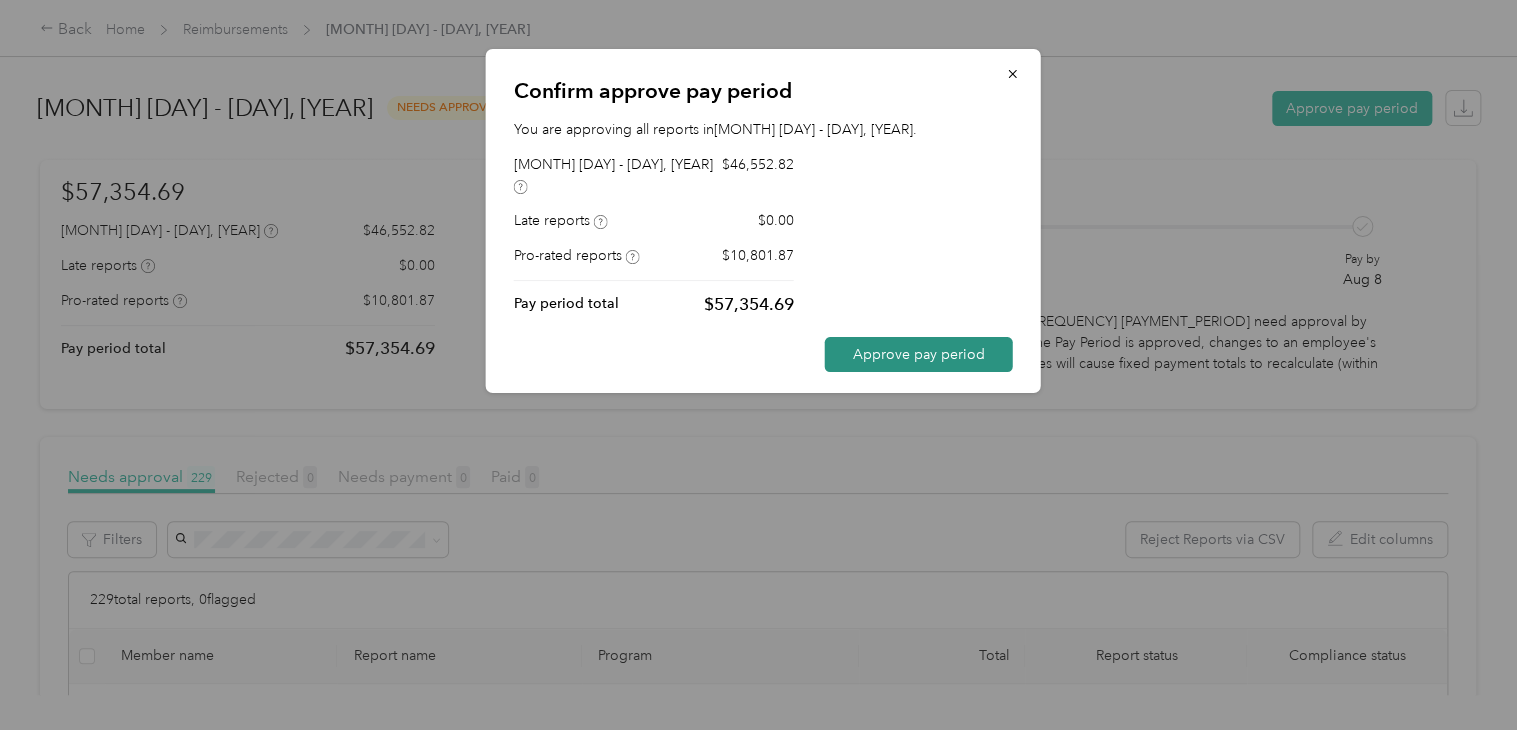 click on "Approve pay period" at bounding box center (919, 354) 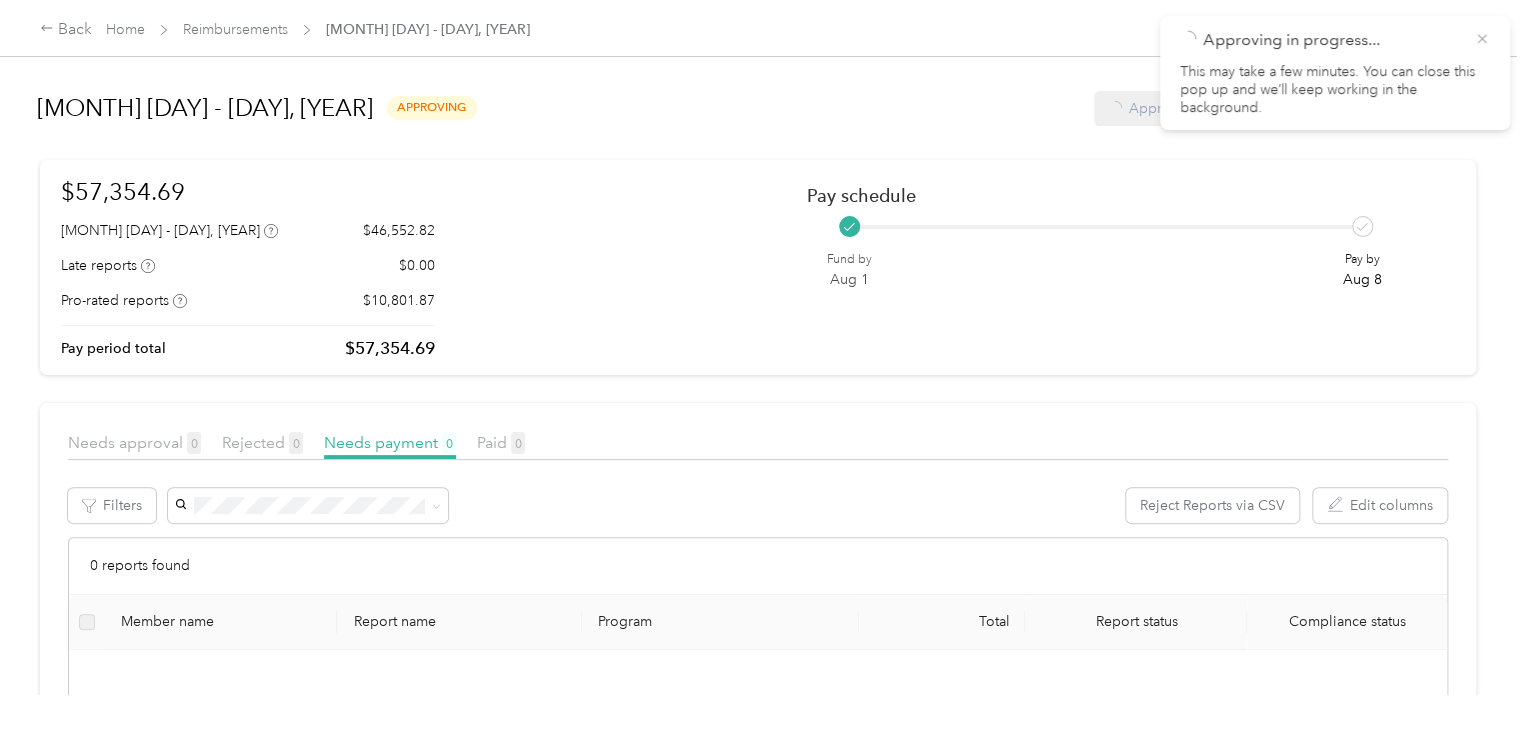 click 